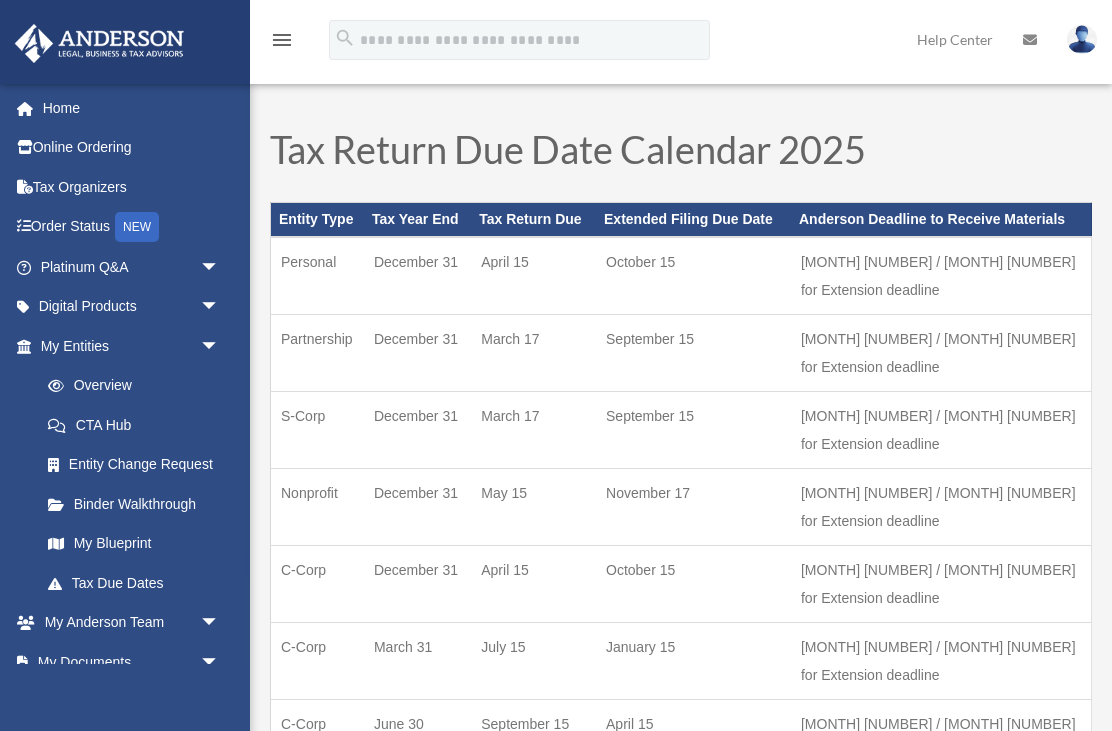 scroll, scrollTop: 0, scrollLeft: 0, axis: both 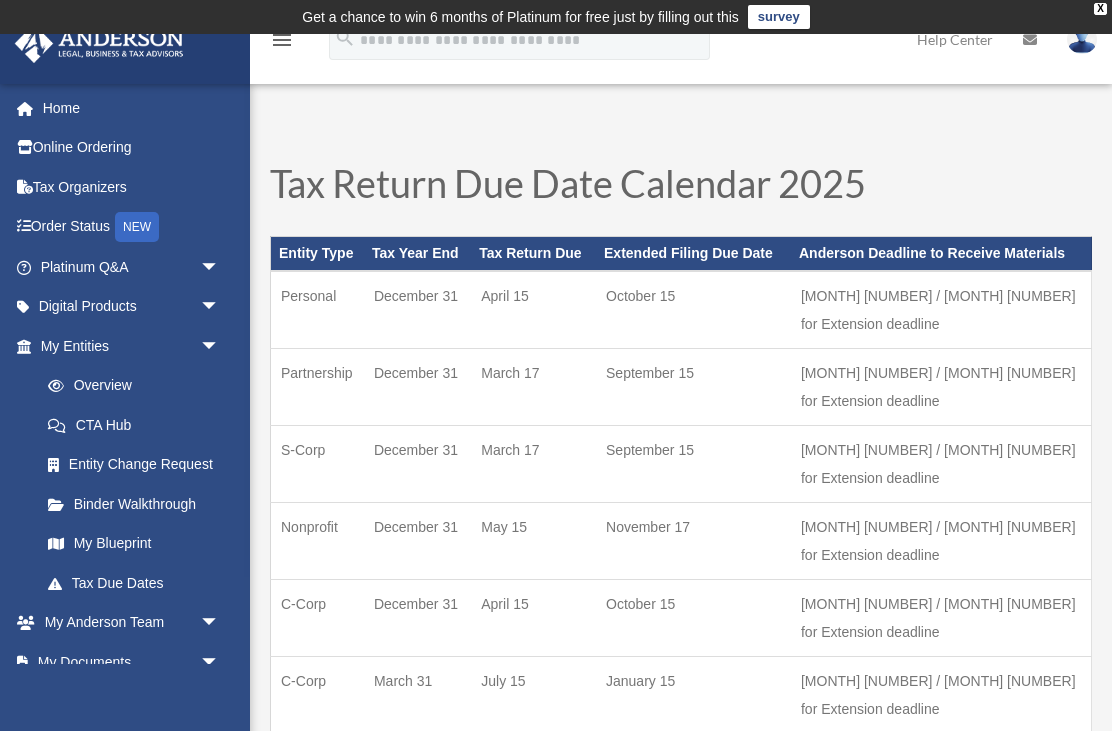 click on "arrow_drop_down" at bounding box center (220, 346) 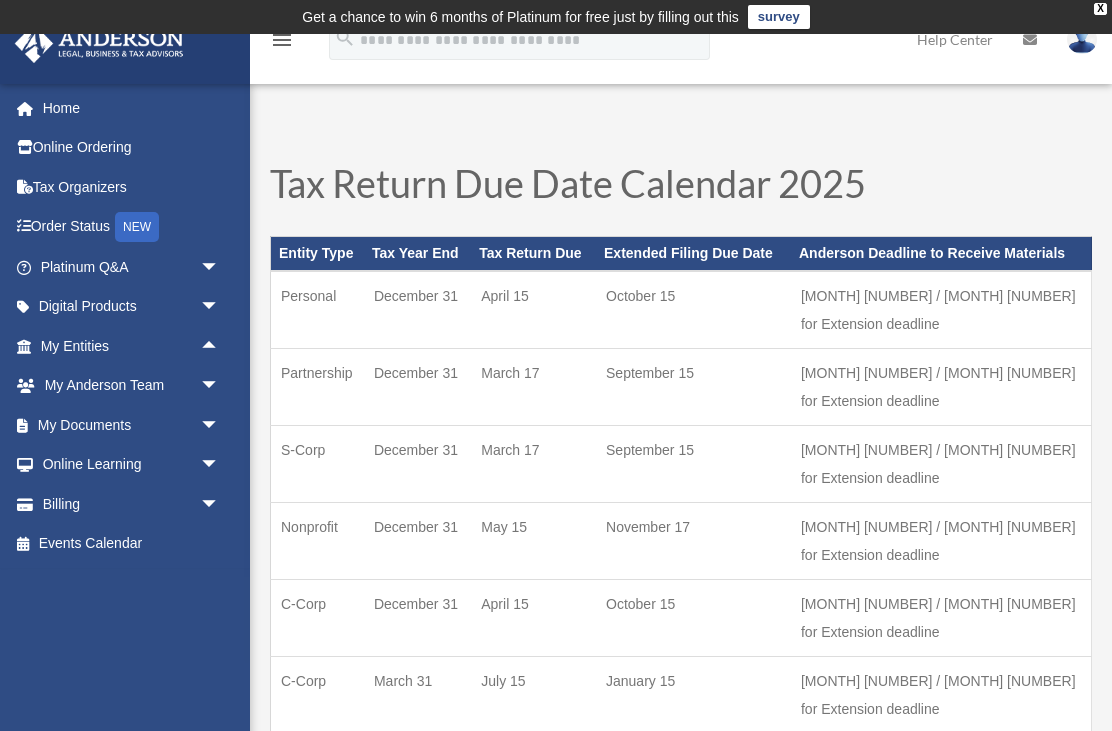 click on "arrow_drop_up" at bounding box center [220, 346] 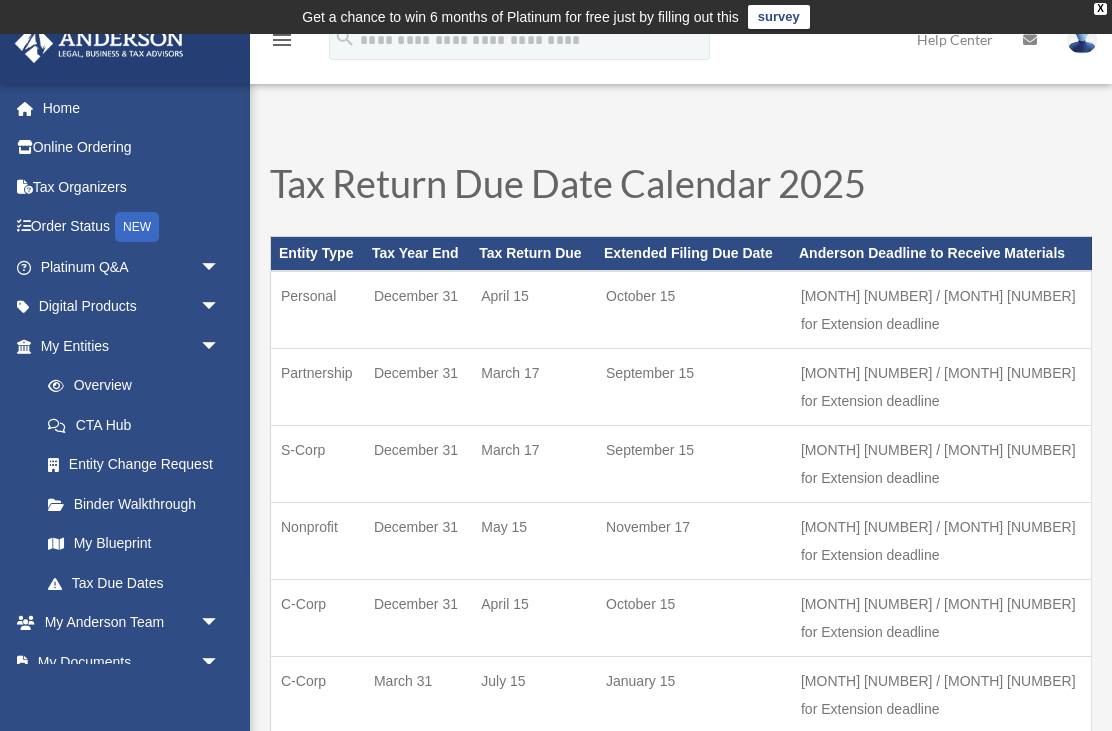 click on "Overview" at bounding box center [139, 386] 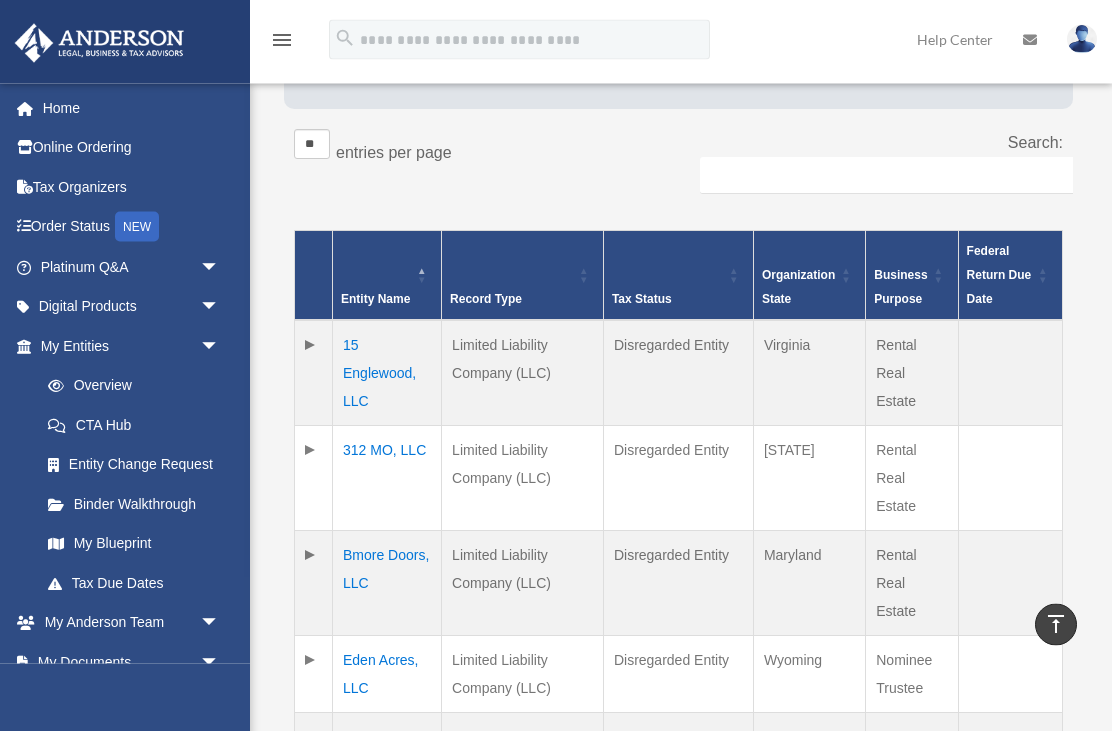 scroll, scrollTop: 333, scrollLeft: 0, axis: vertical 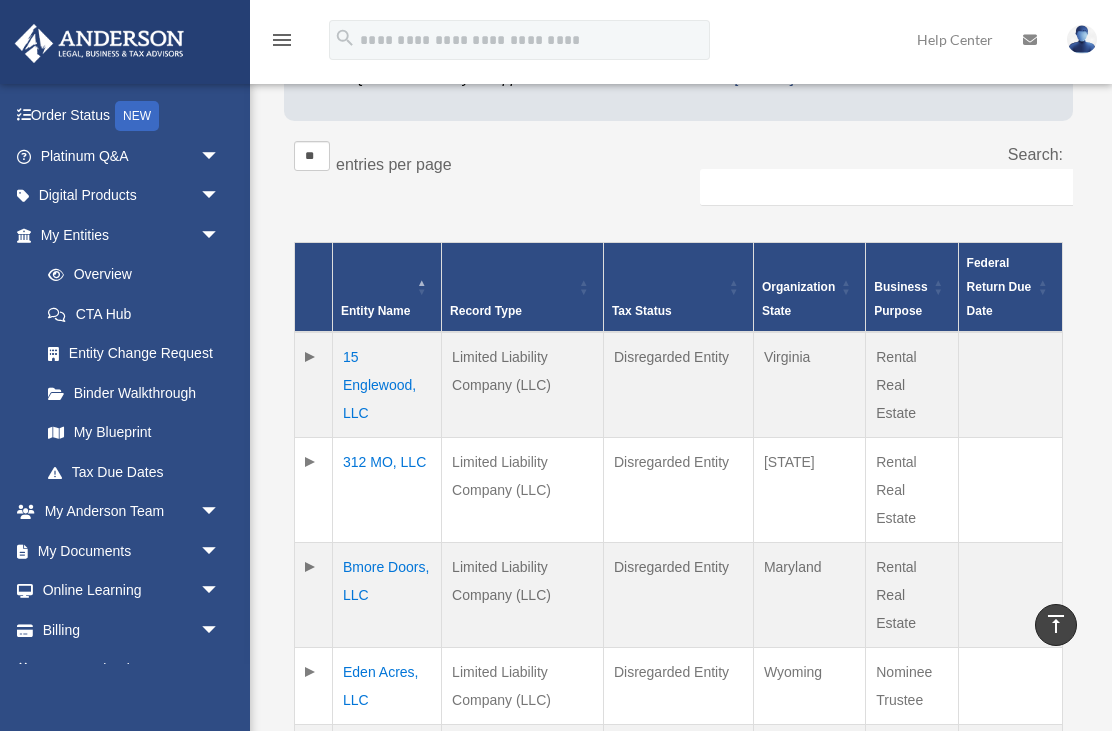click on "arrow_drop_down" at bounding box center [220, 551] 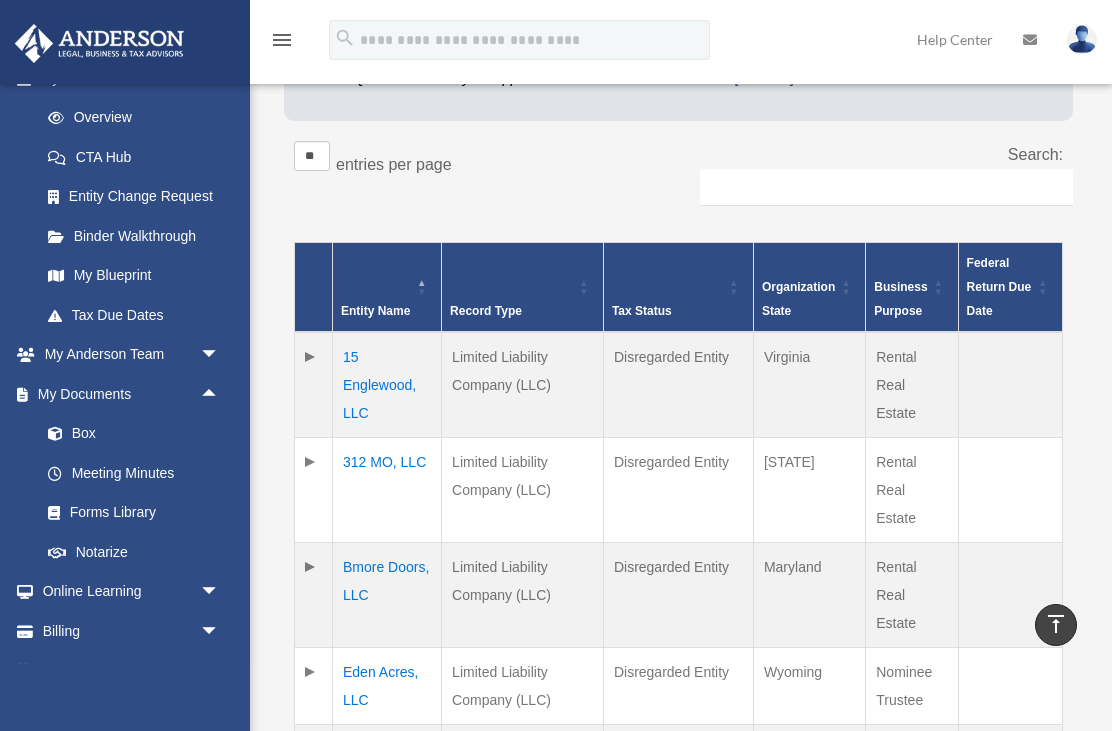 scroll, scrollTop: 265, scrollLeft: 0, axis: vertical 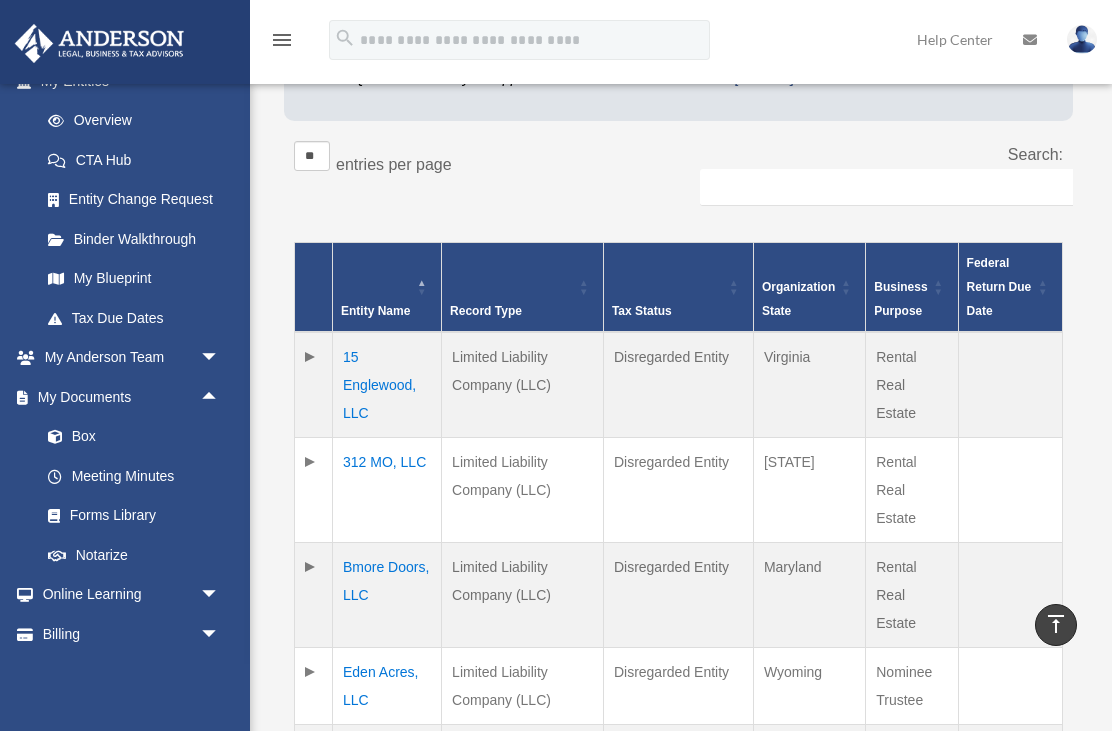 click on "Meeting Minutes" at bounding box center [139, 476] 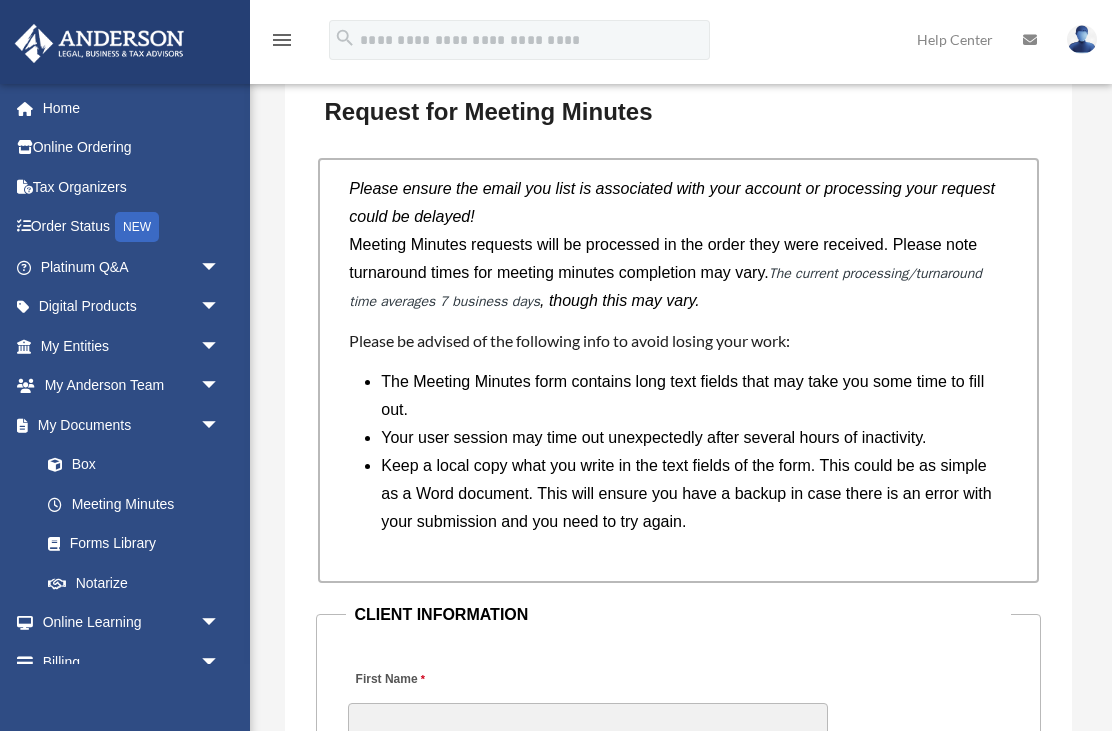 scroll, scrollTop: 1905, scrollLeft: 0, axis: vertical 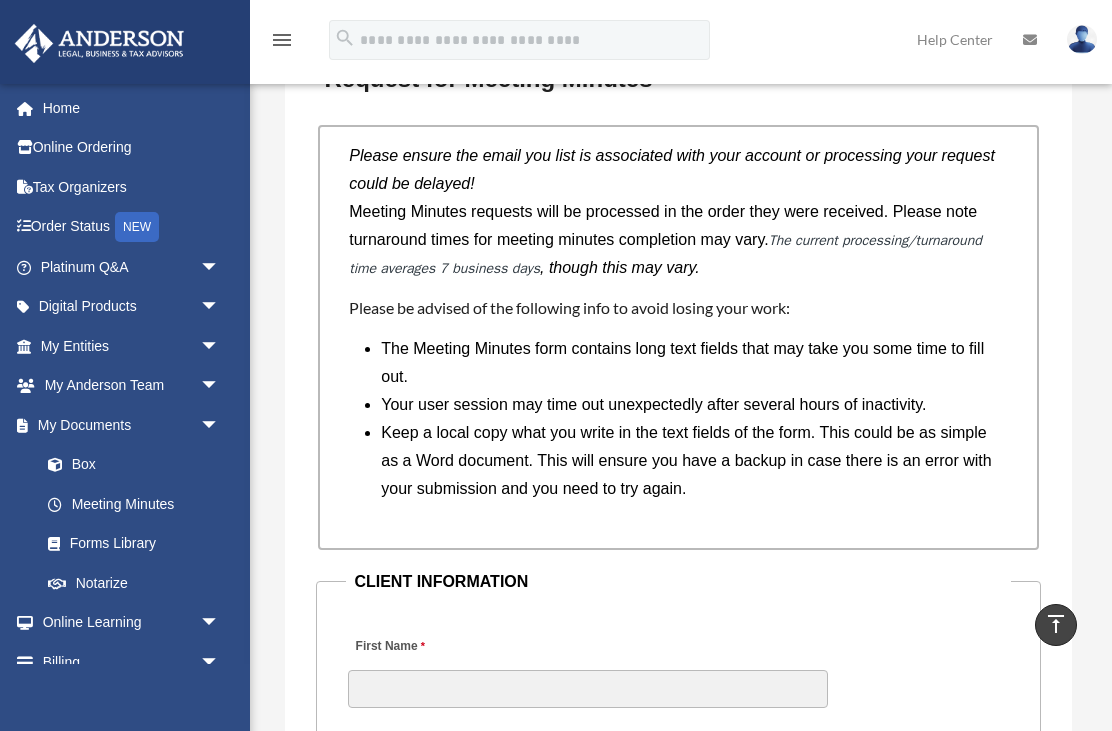 click at bounding box center [65, 465] 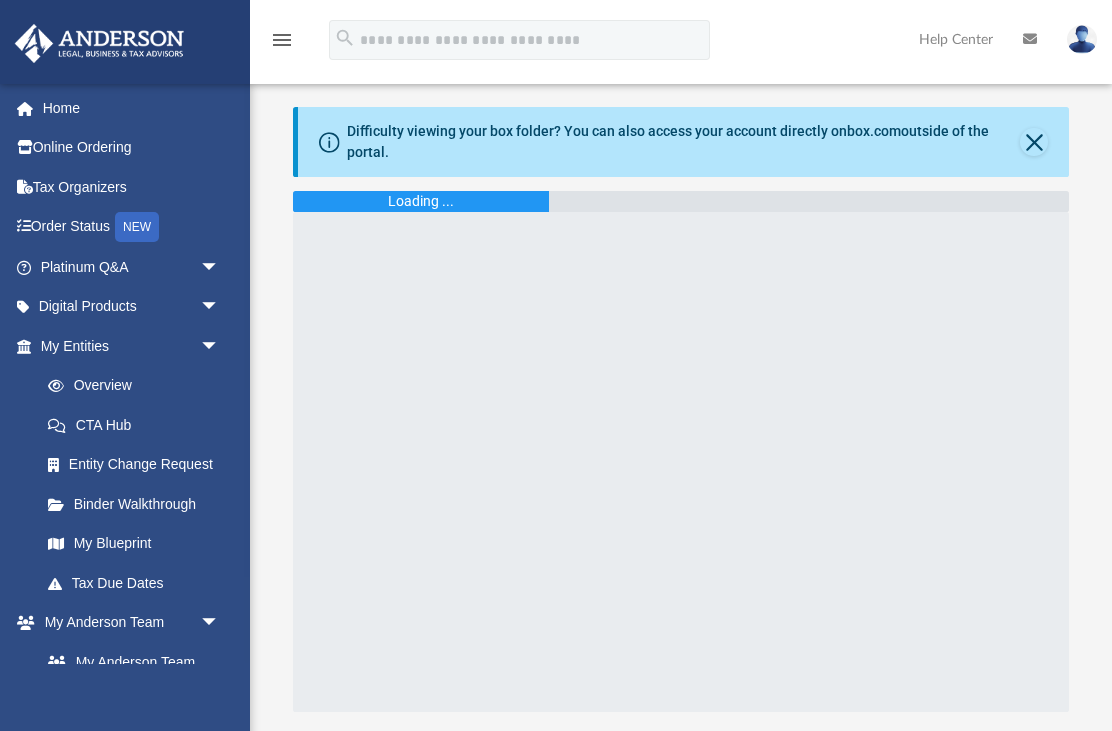 scroll, scrollTop: 0, scrollLeft: 0, axis: both 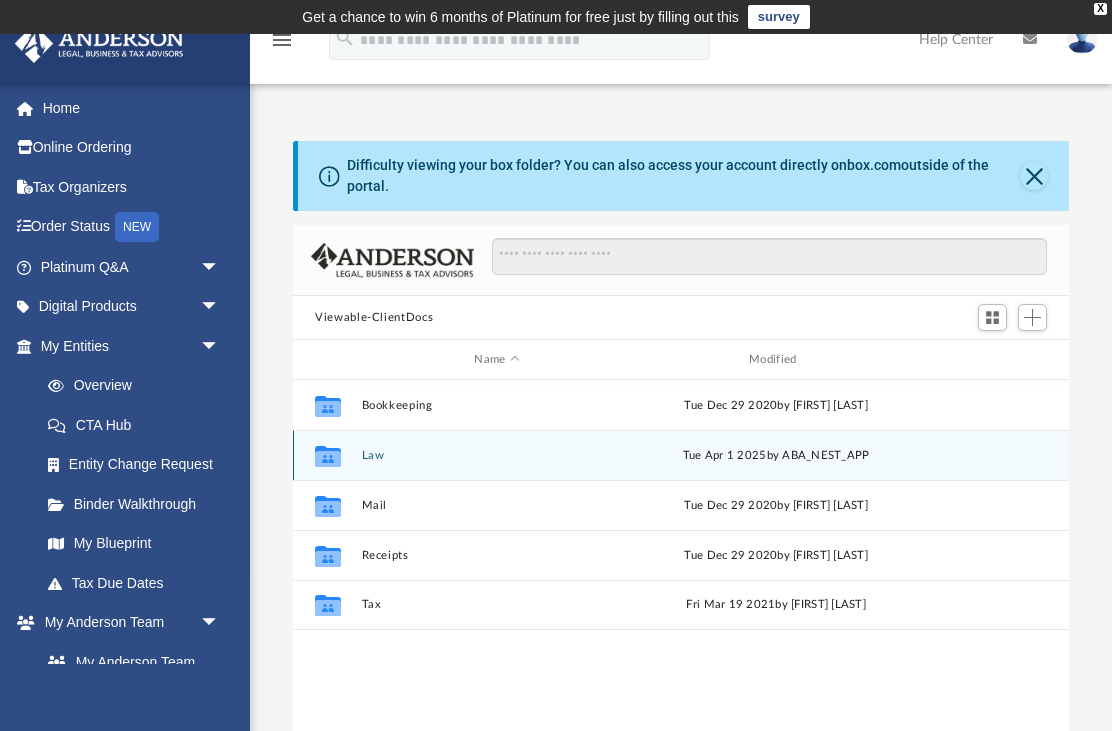 click 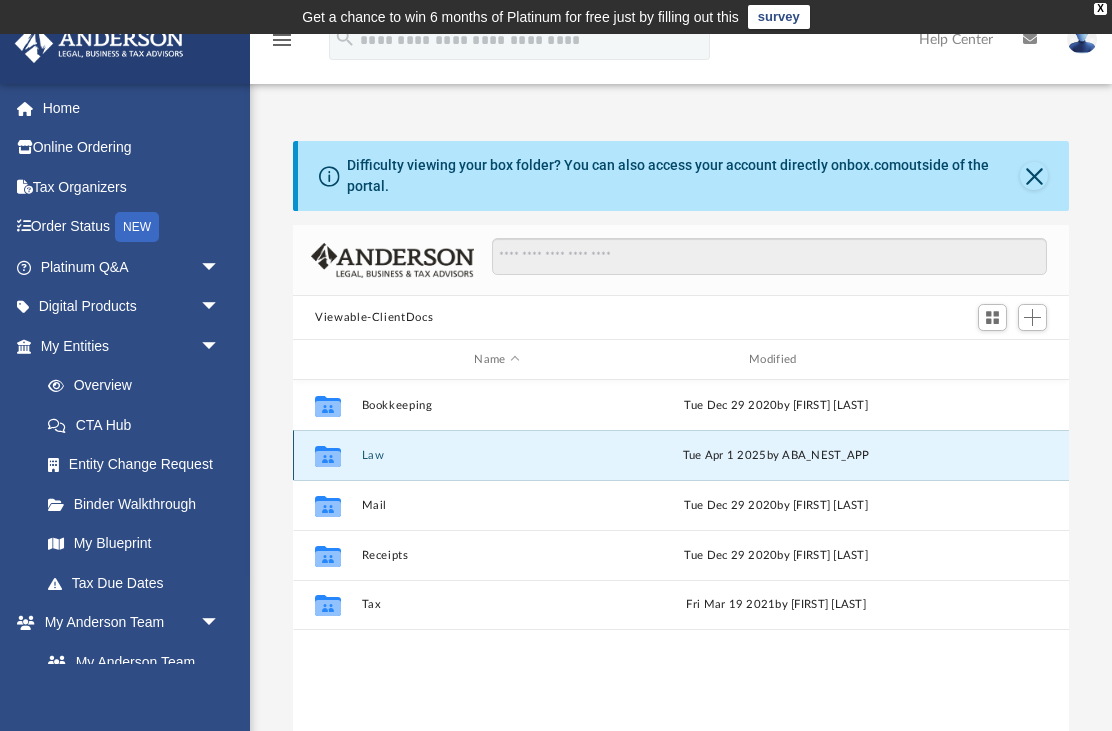click on "Tue Apr 1 2025  by ABA_NEST_APP" at bounding box center [776, 456] 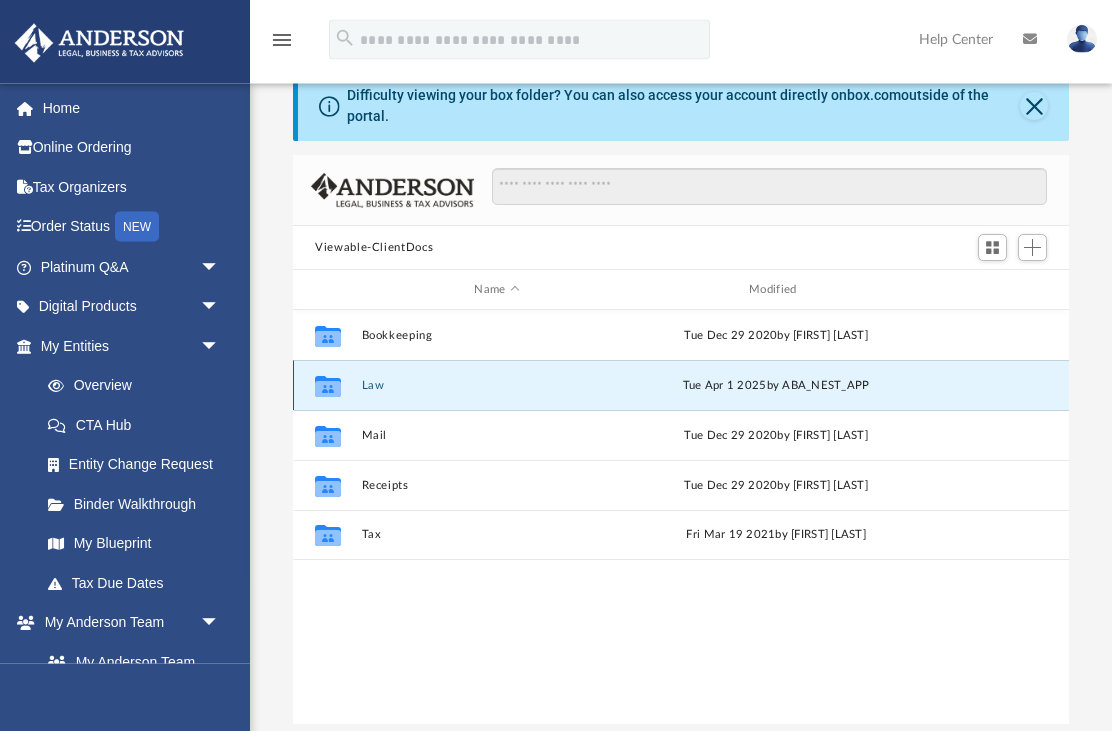 scroll, scrollTop: 44, scrollLeft: 0, axis: vertical 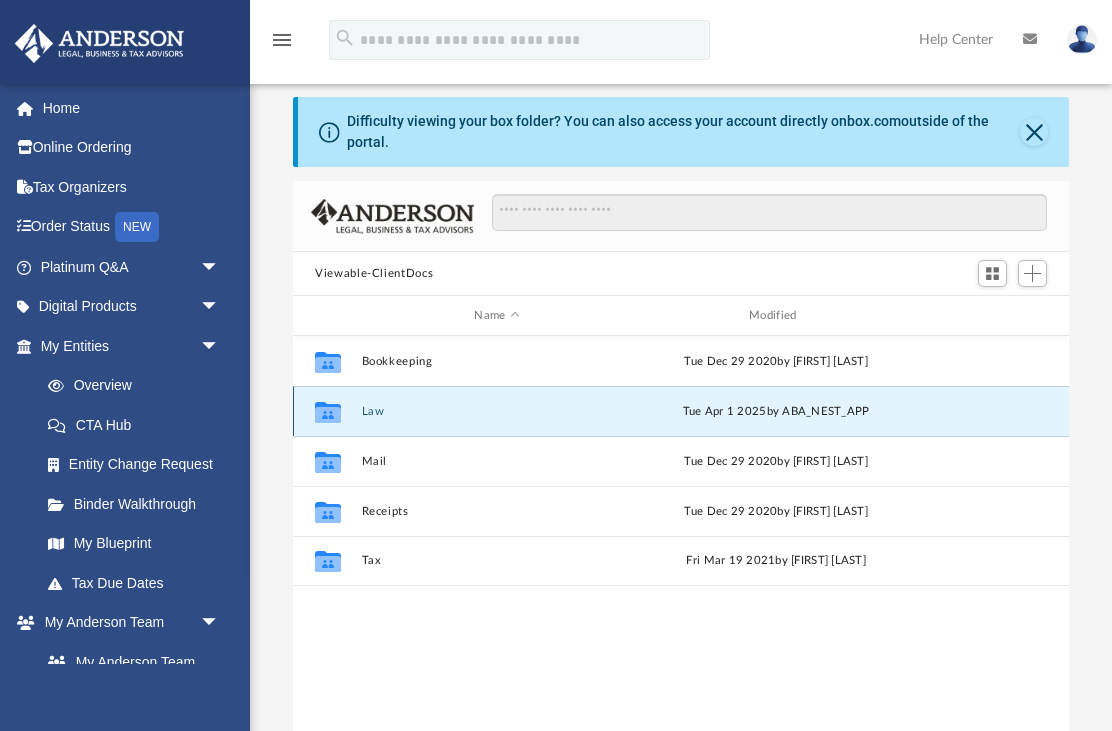 click on "Collaborated Folder" at bounding box center [328, 411] 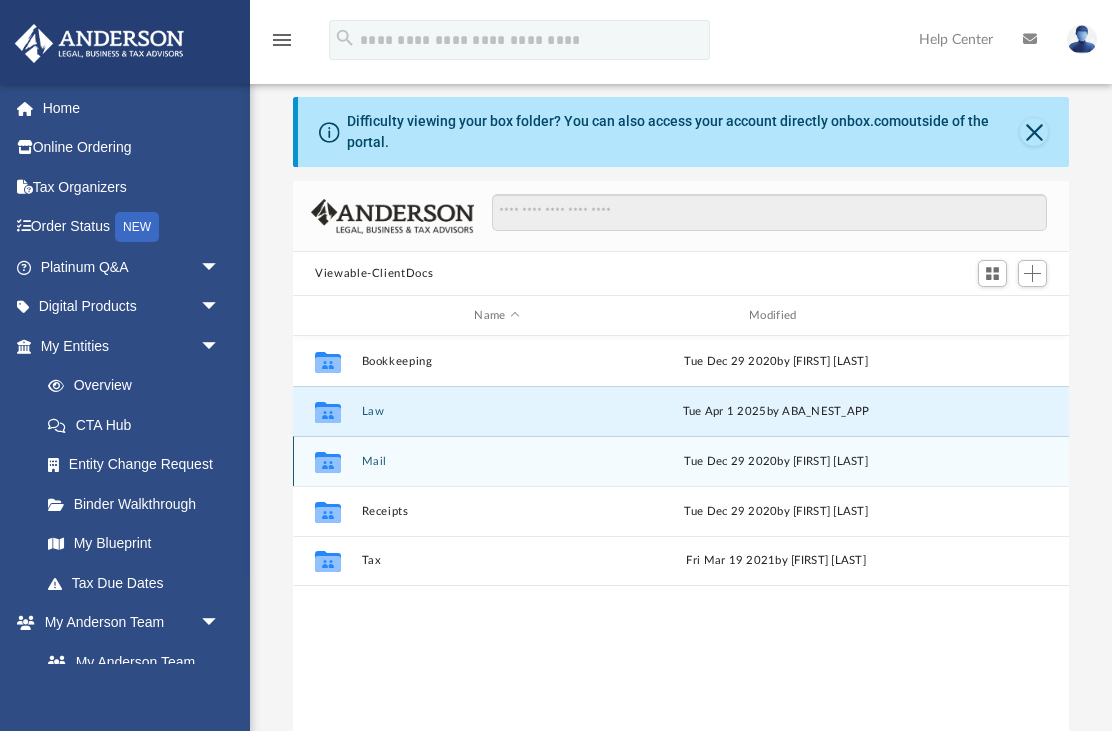 click on "Mail" at bounding box center (497, 461) 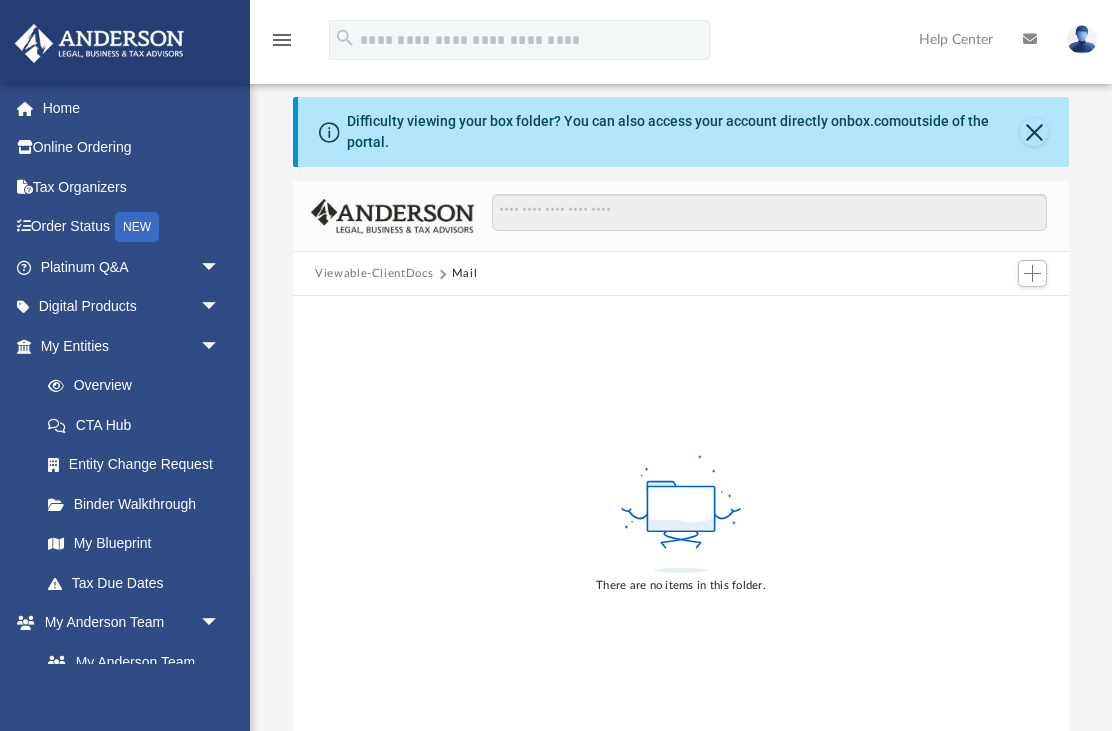 click on "There are no items in this folder." at bounding box center (681, 523) 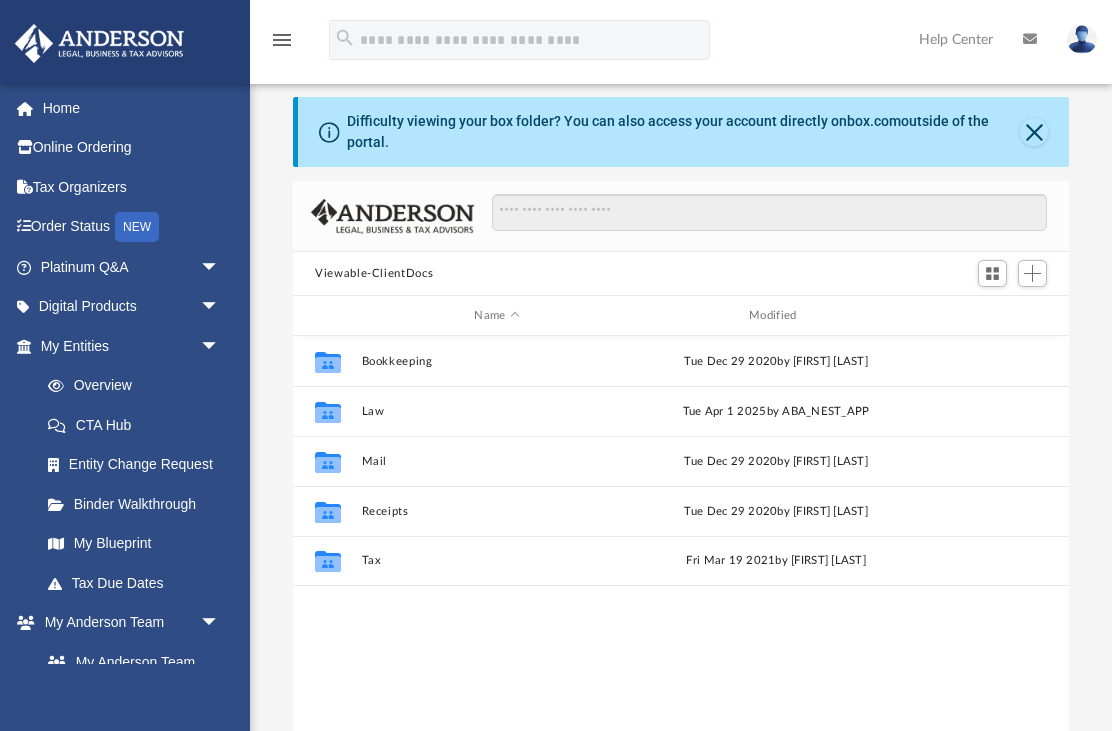 scroll, scrollTop: 455, scrollLeft: 776, axis: both 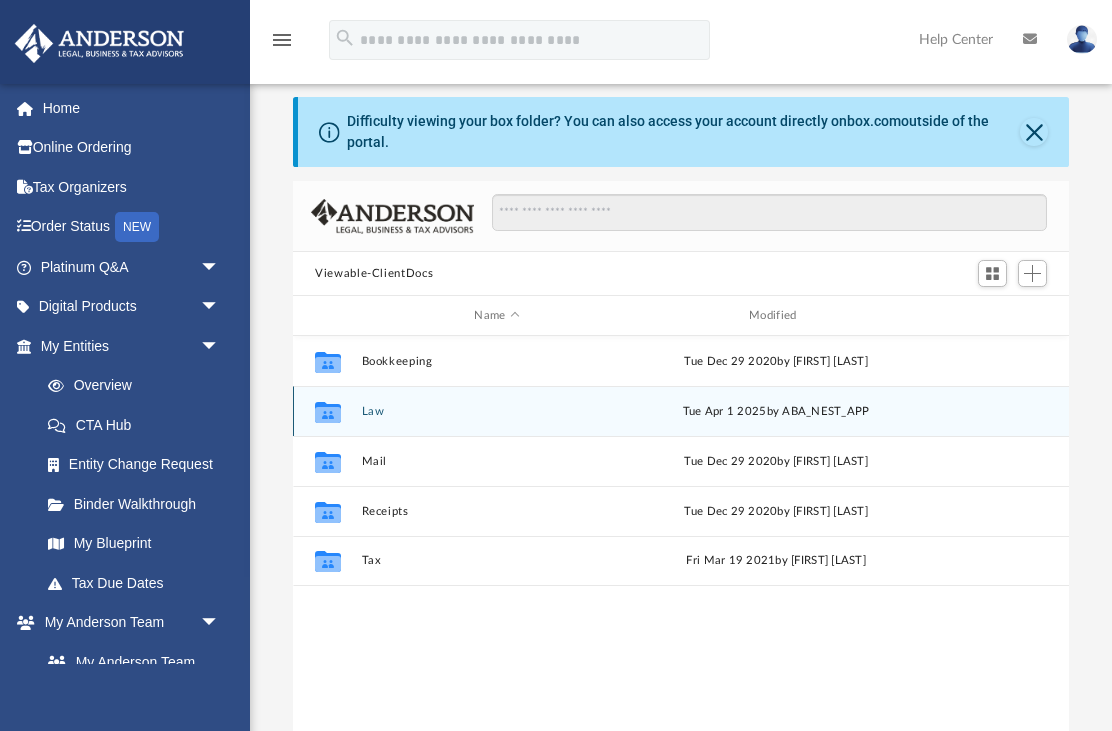 click on "Law" at bounding box center [497, 411] 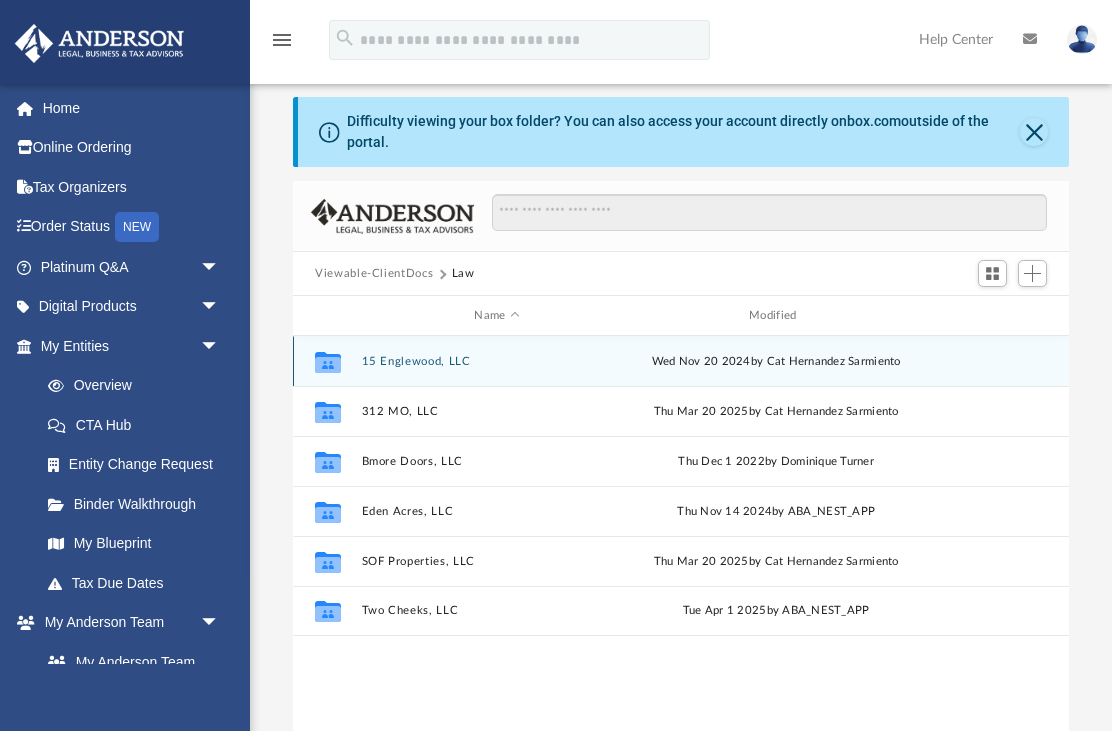 click on "15 Englewood, LLC" at bounding box center (497, 361) 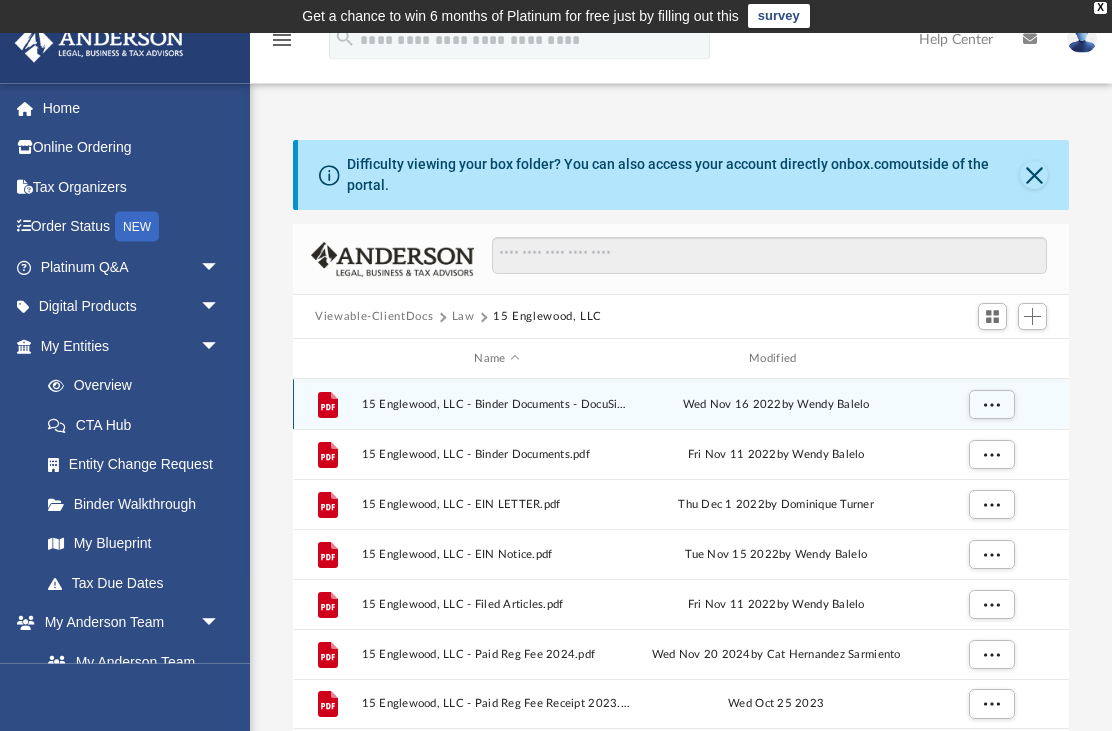 scroll, scrollTop: 0, scrollLeft: 0, axis: both 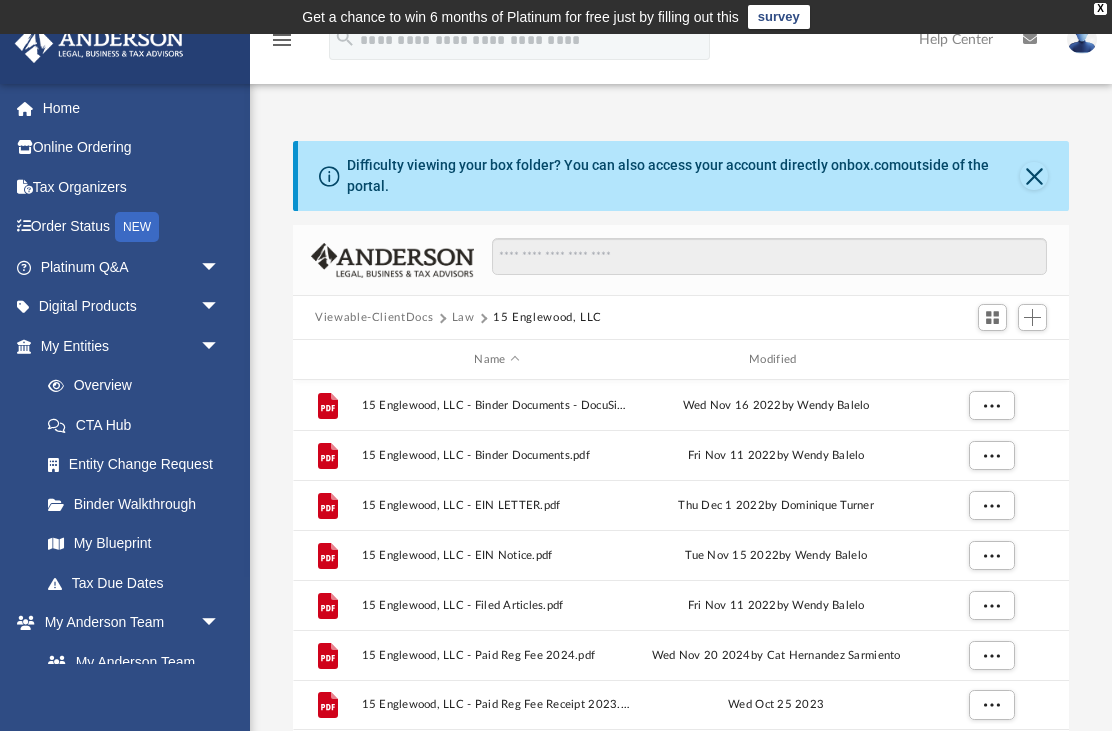 click on "Law" at bounding box center [463, 318] 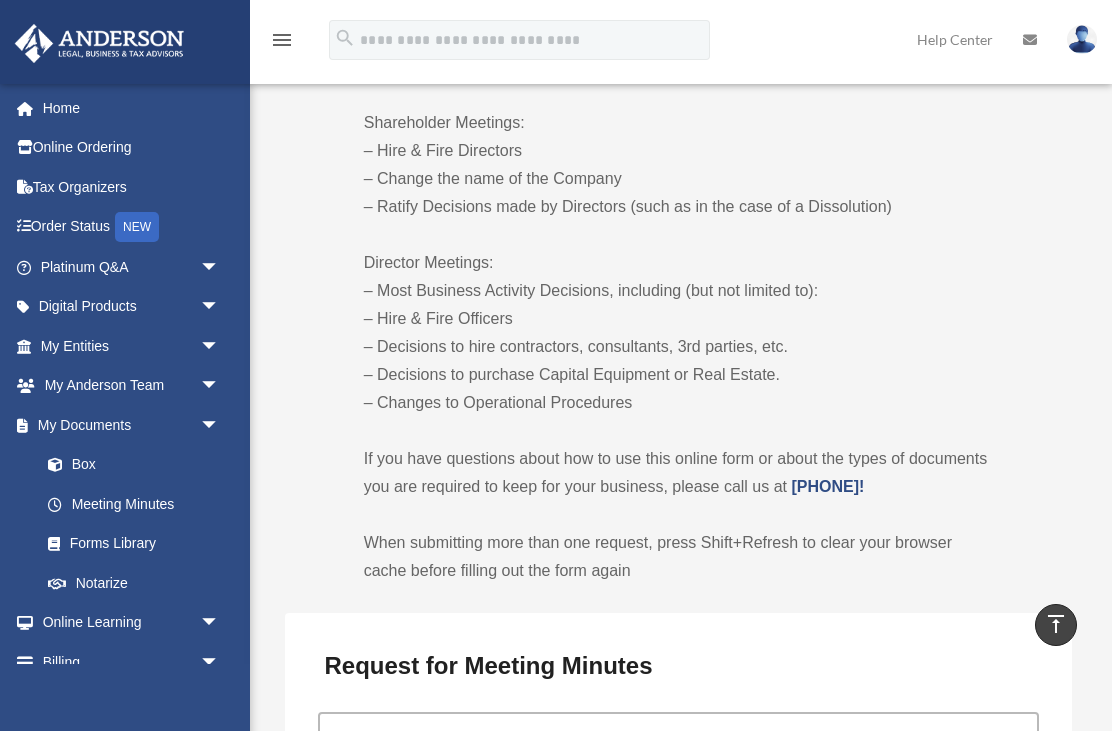 scroll, scrollTop: 1316, scrollLeft: 0, axis: vertical 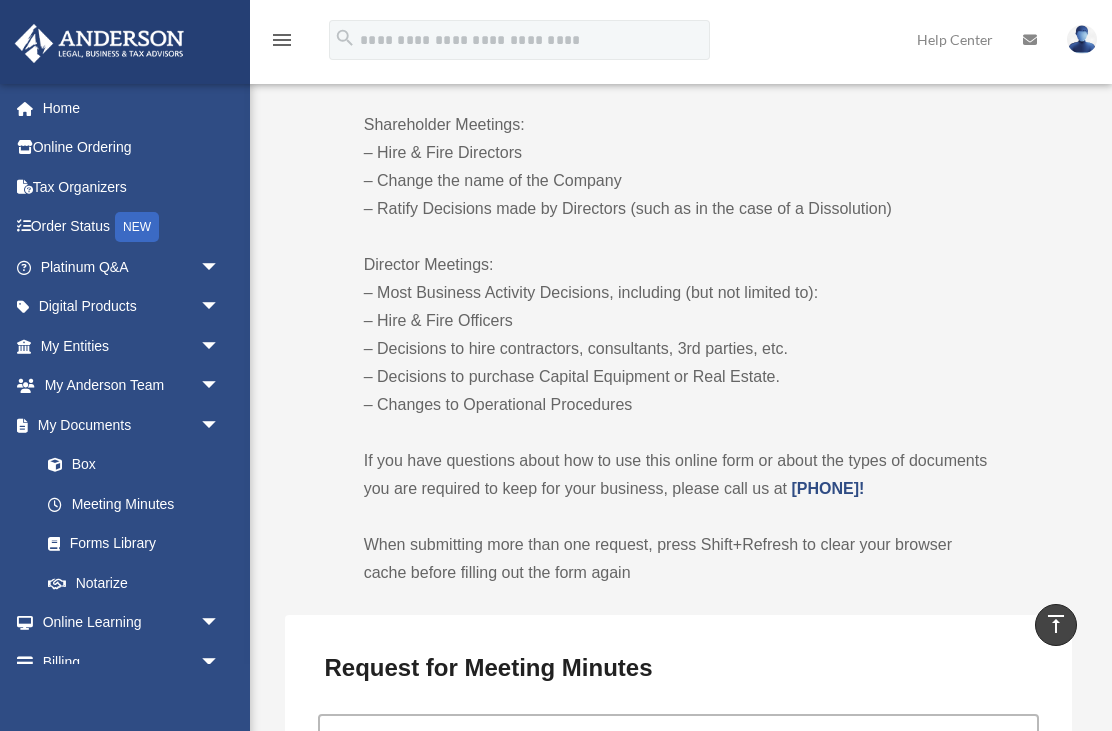 click on "Box" at bounding box center [139, 465] 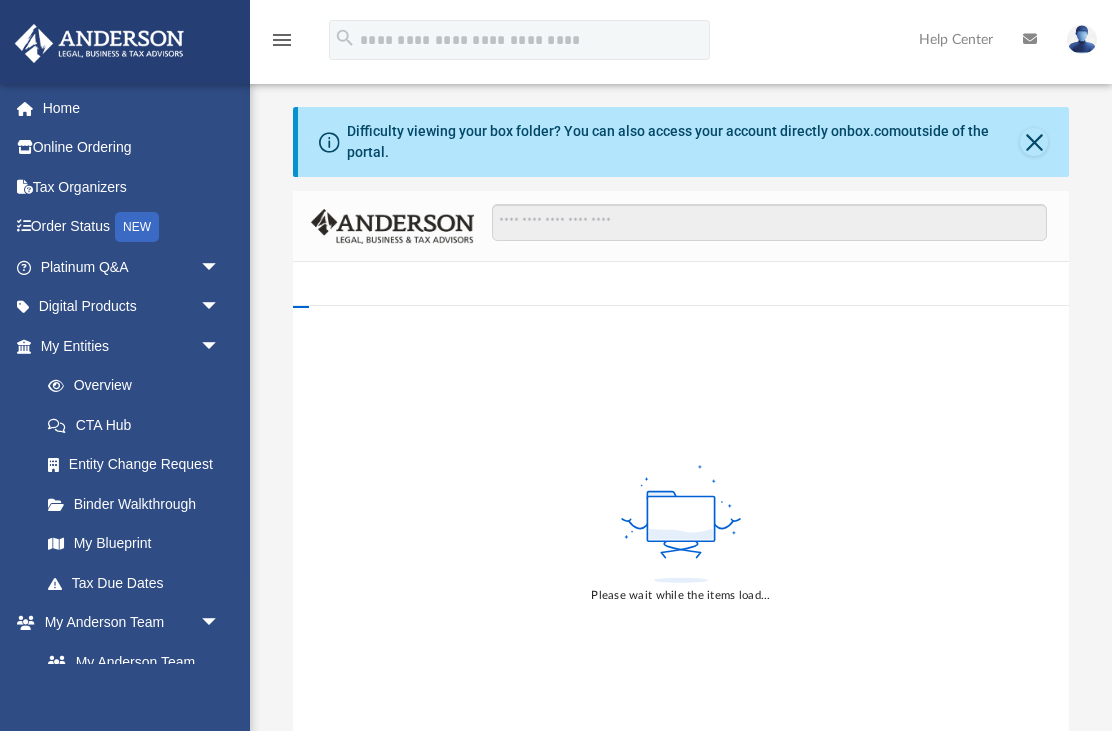 scroll, scrollTop: 0, scrollLeft: 0, axis: both 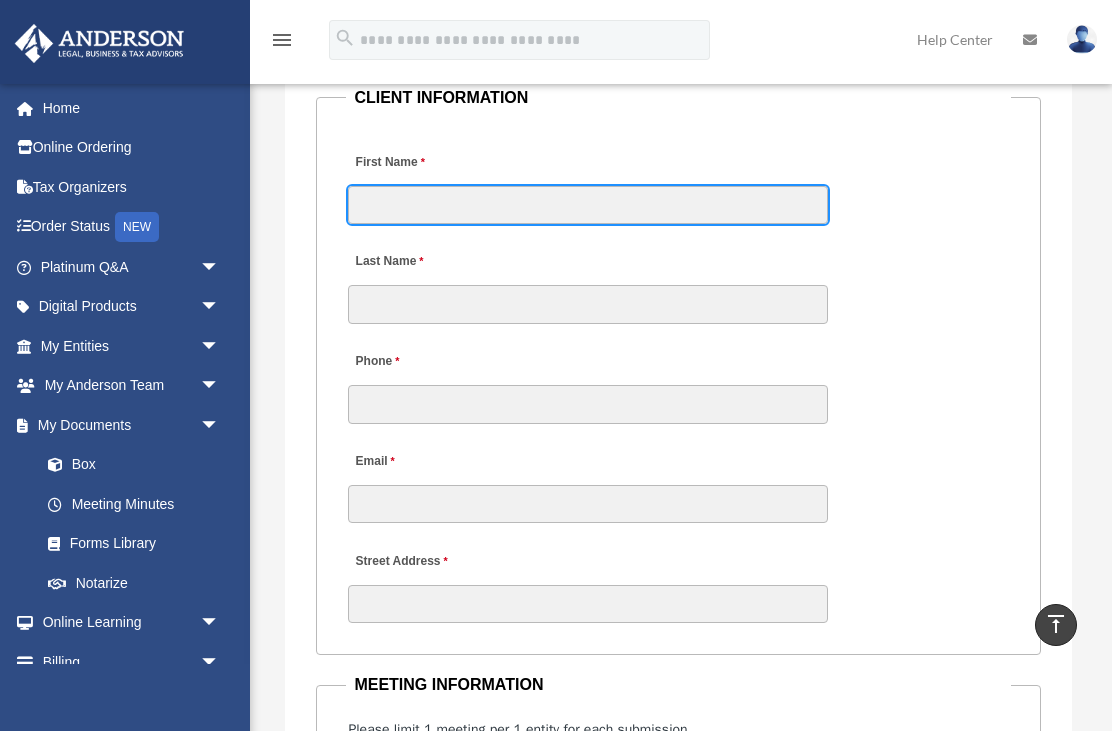 click on "First Name" at bounding box center (588, 205) 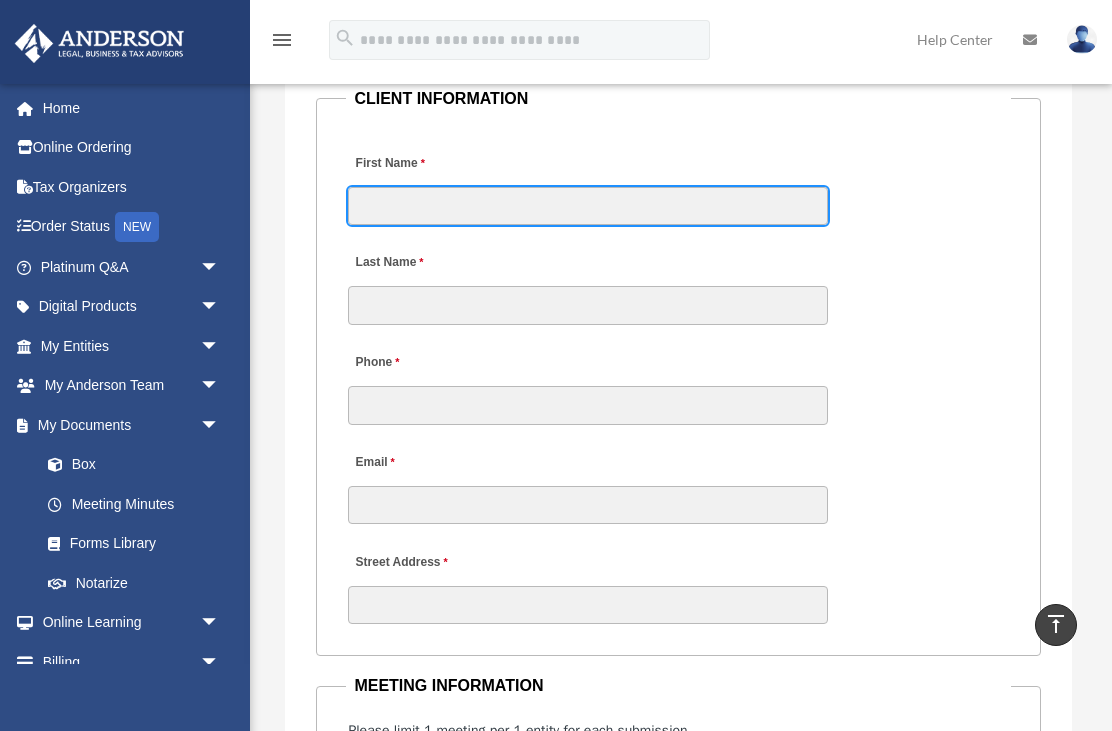 type on "*******" 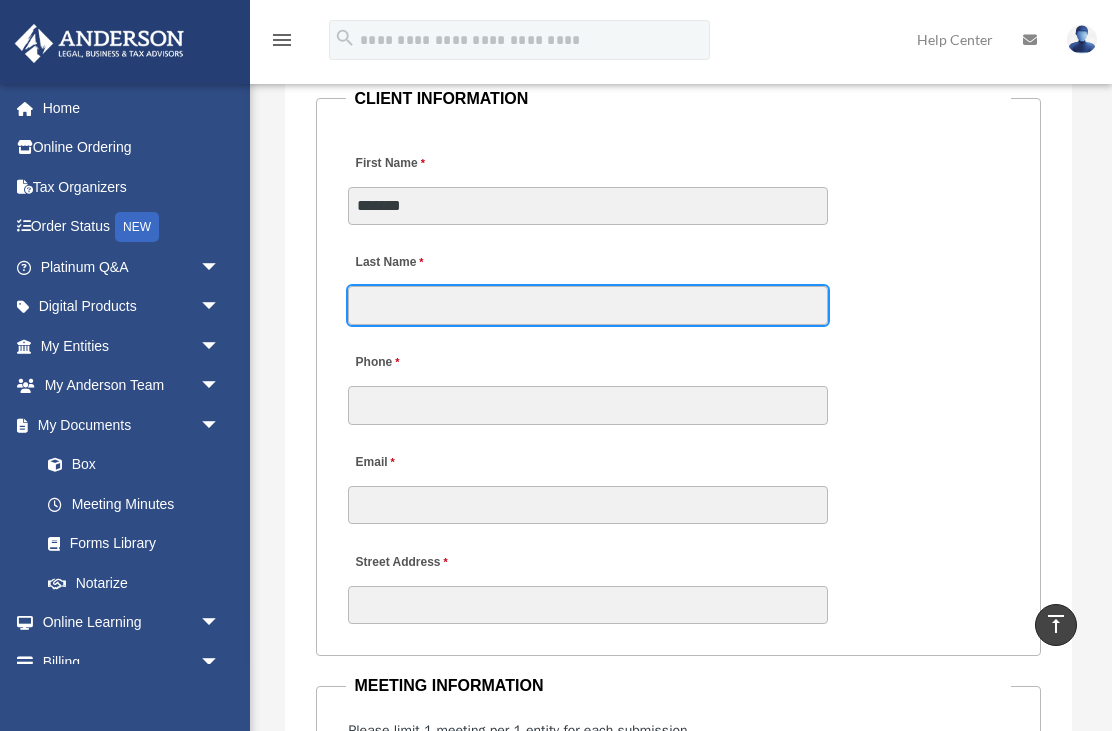click on "Last Name" at bounding box center [588, 305] 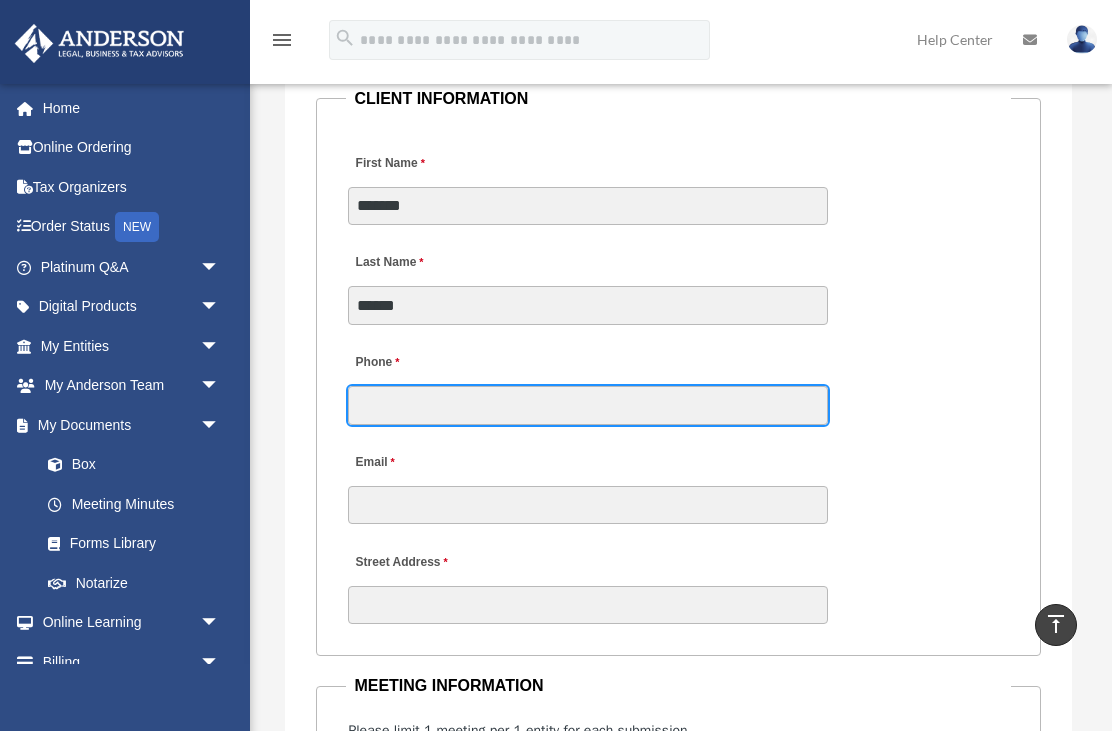 click on "Phone" at bounding box center [588, 405] 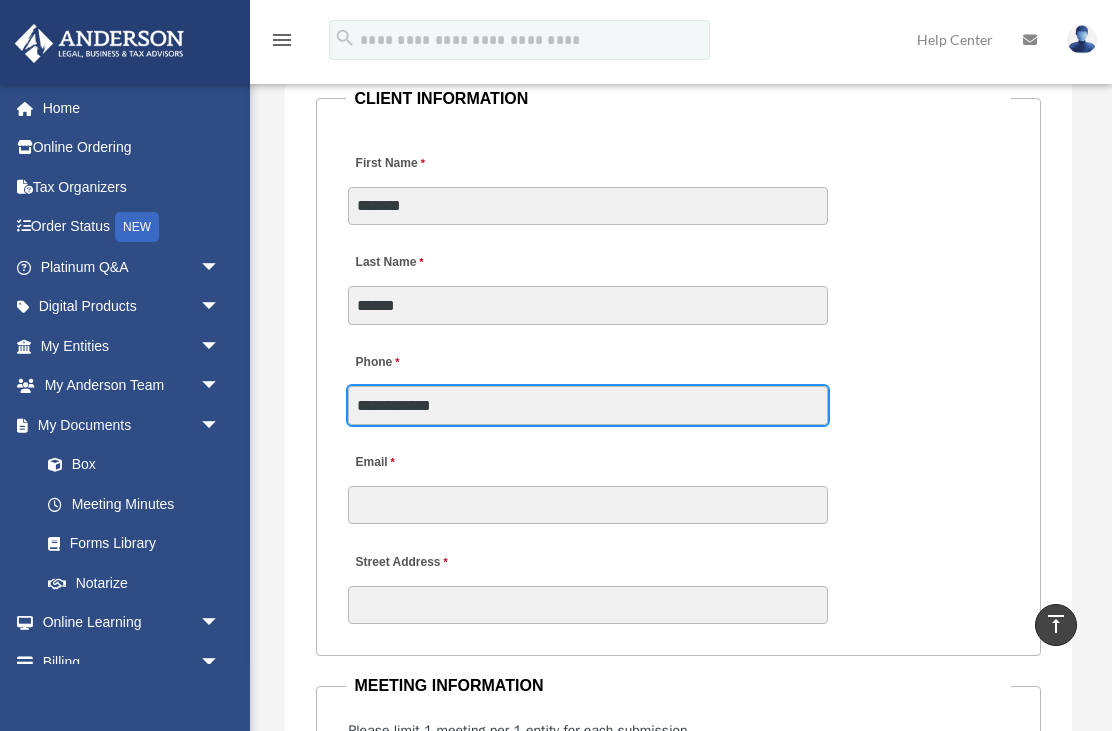 type on "**********" 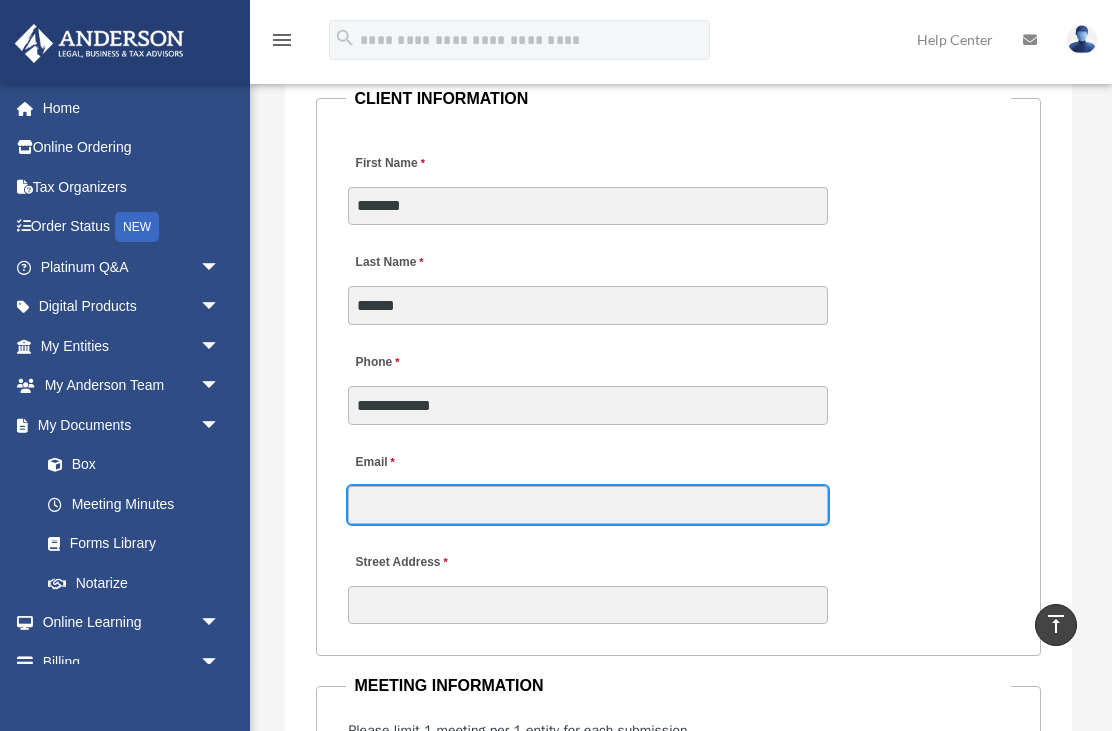click on "Email" at bounding box center (588, 505) 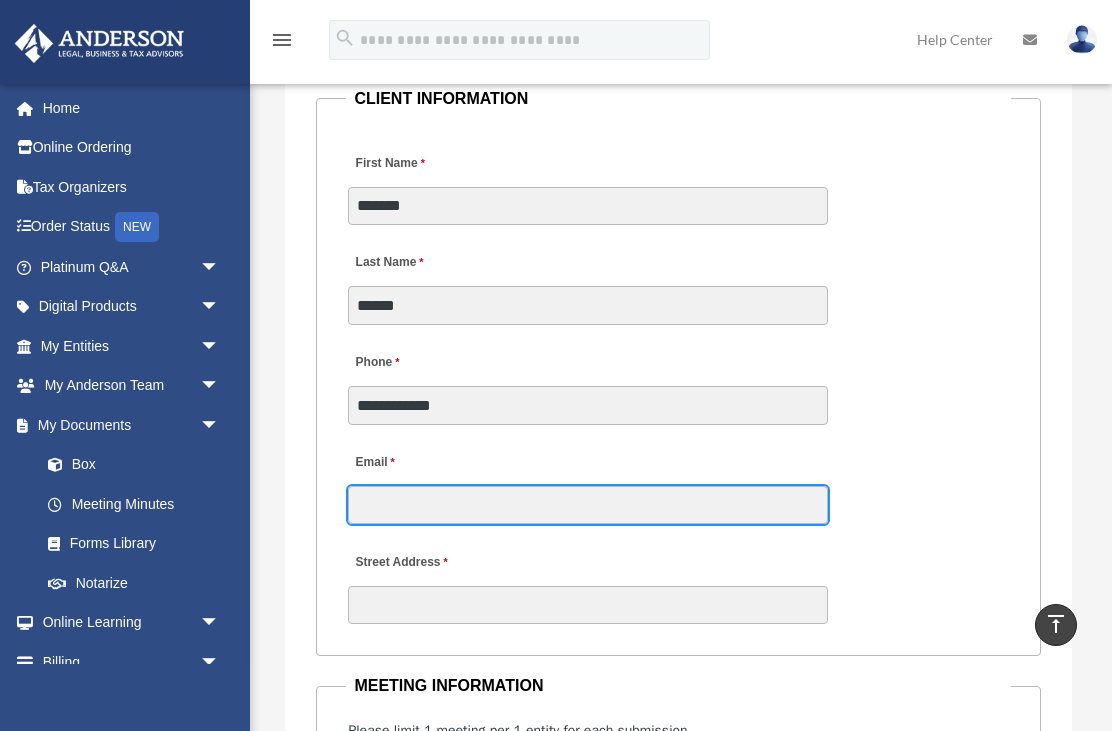 type on "**********" 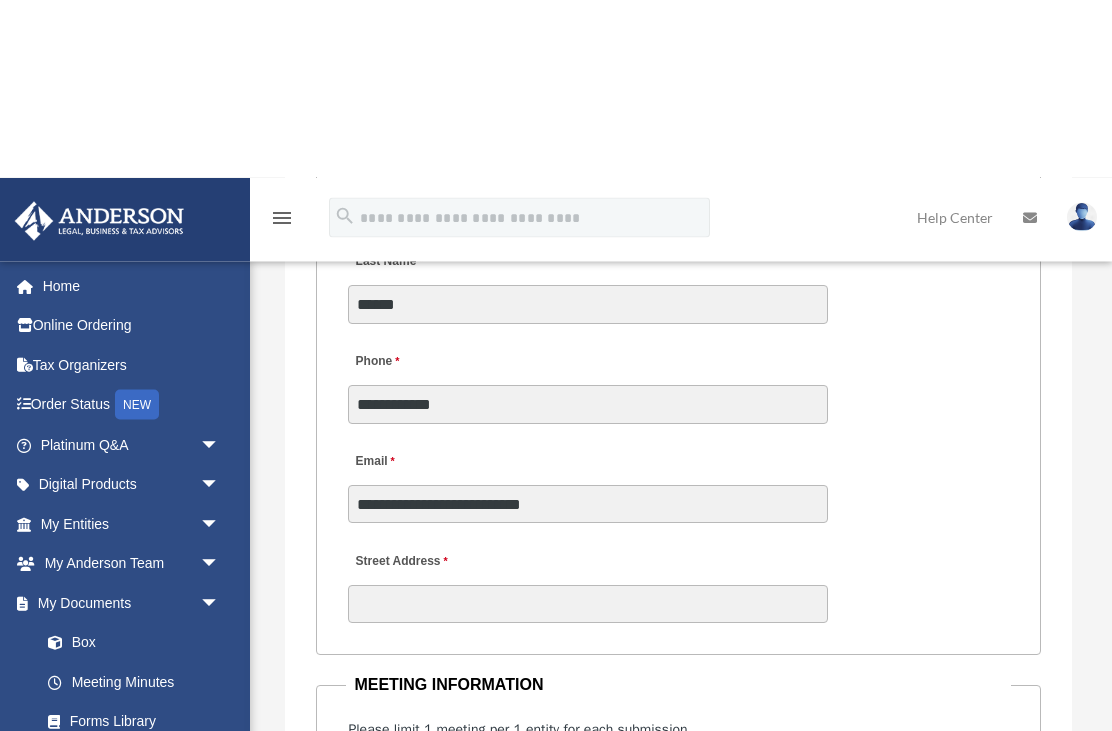 scroll, scrollTop: 2567, scrollLeft: 0, axis: vertical 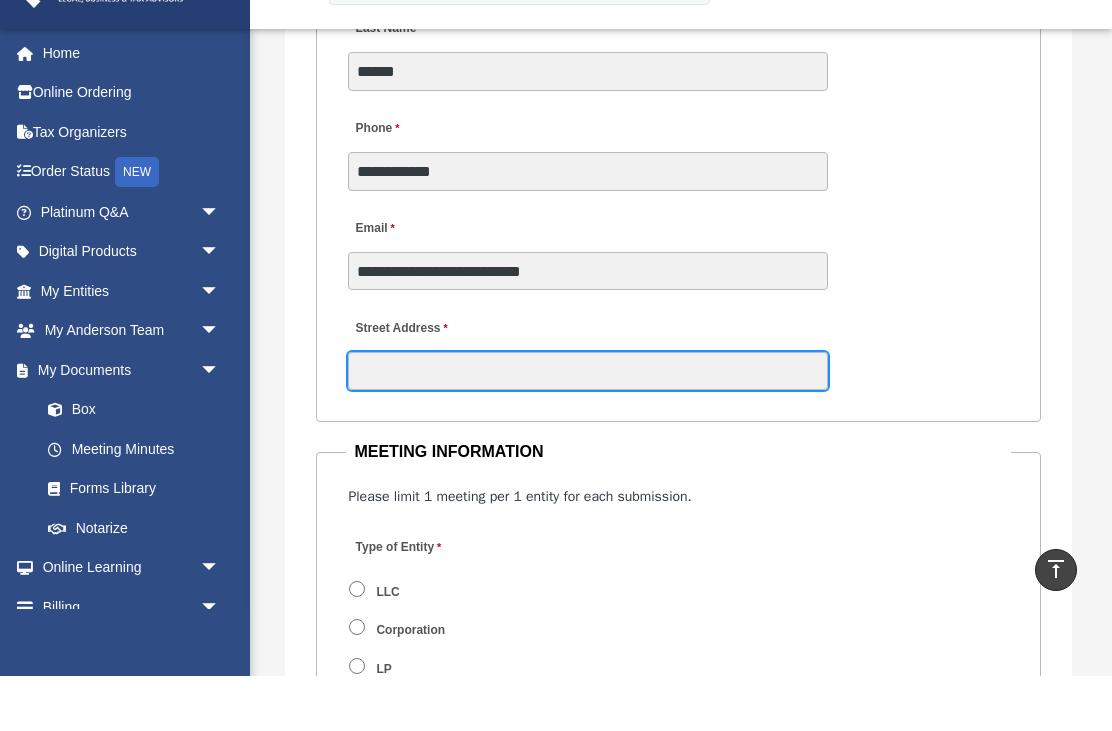 click on "Street Address" at bounding box center (588, 426) 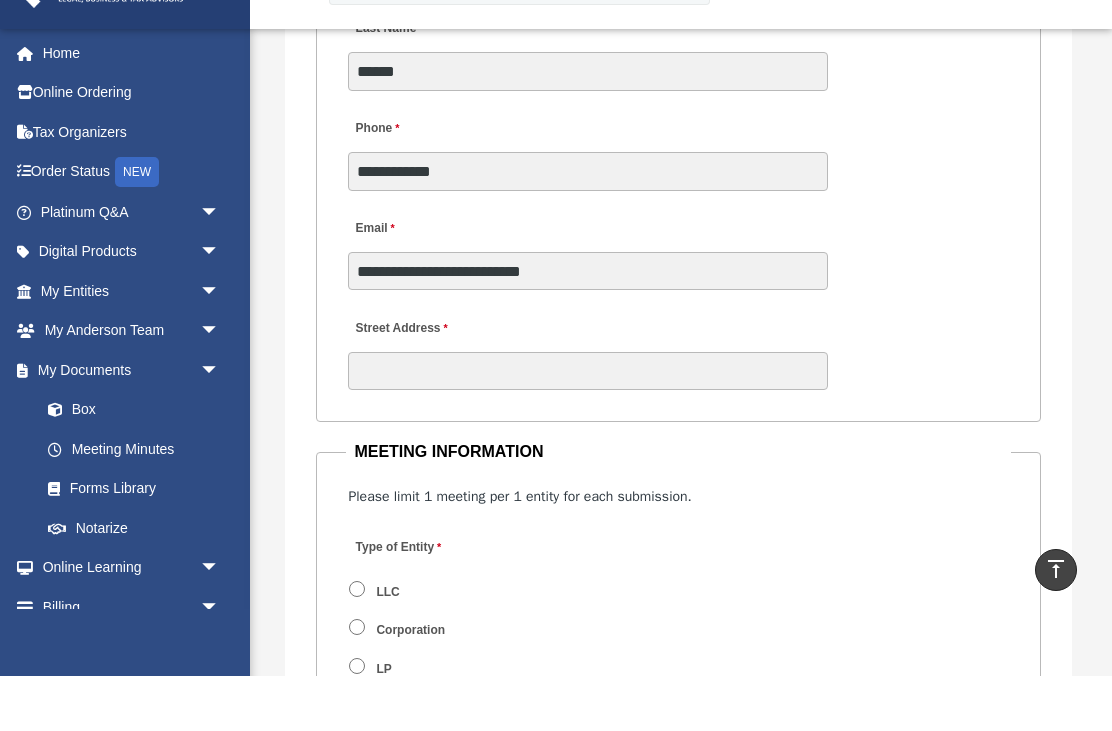 type on "**" 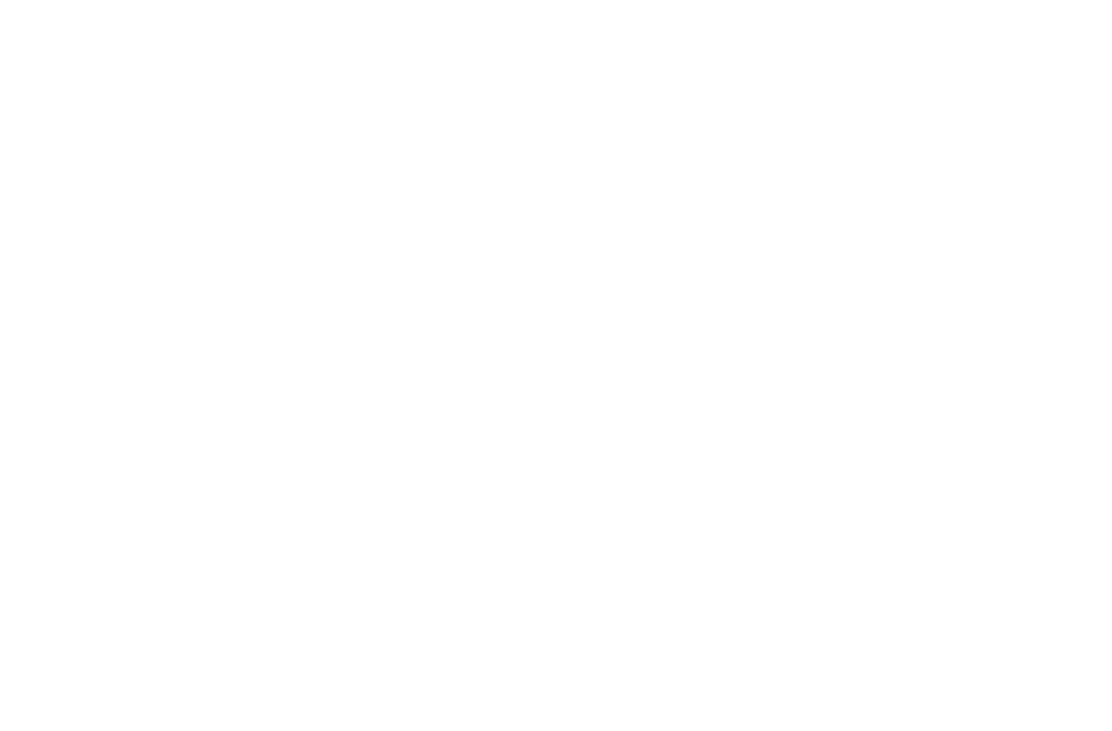 scroll, scrollTop: 2479, scrollLeft: 0, axis: vertical 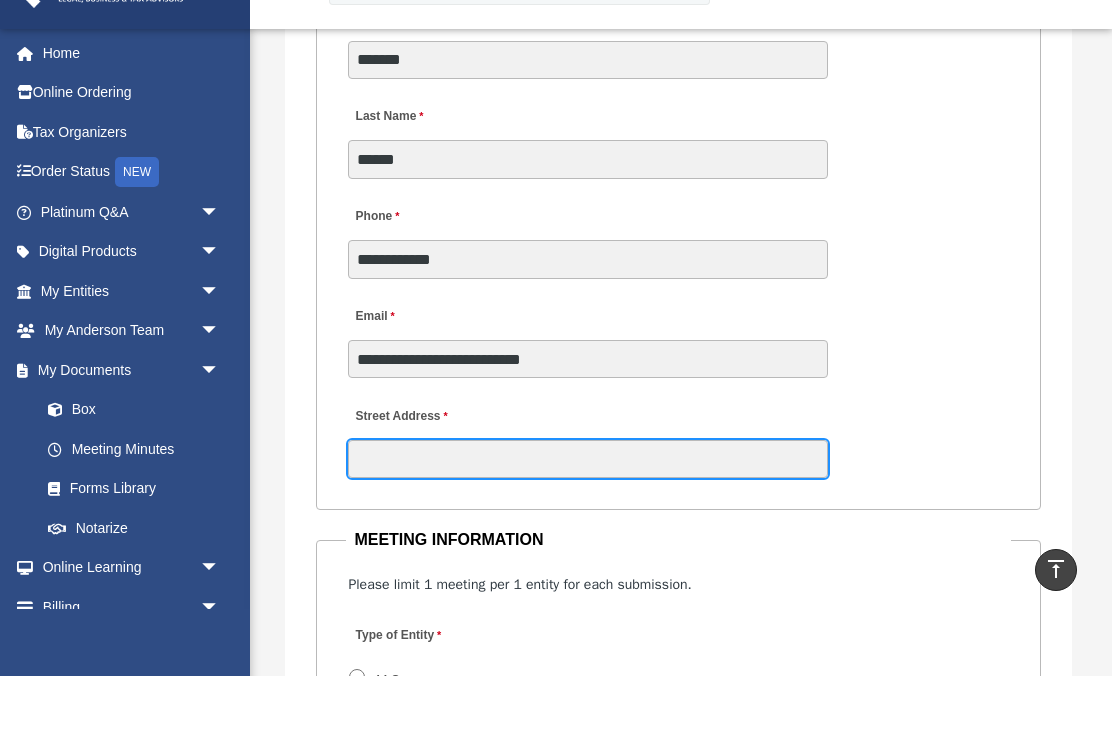 click on "Street Address" at bounding box center [588, 514] 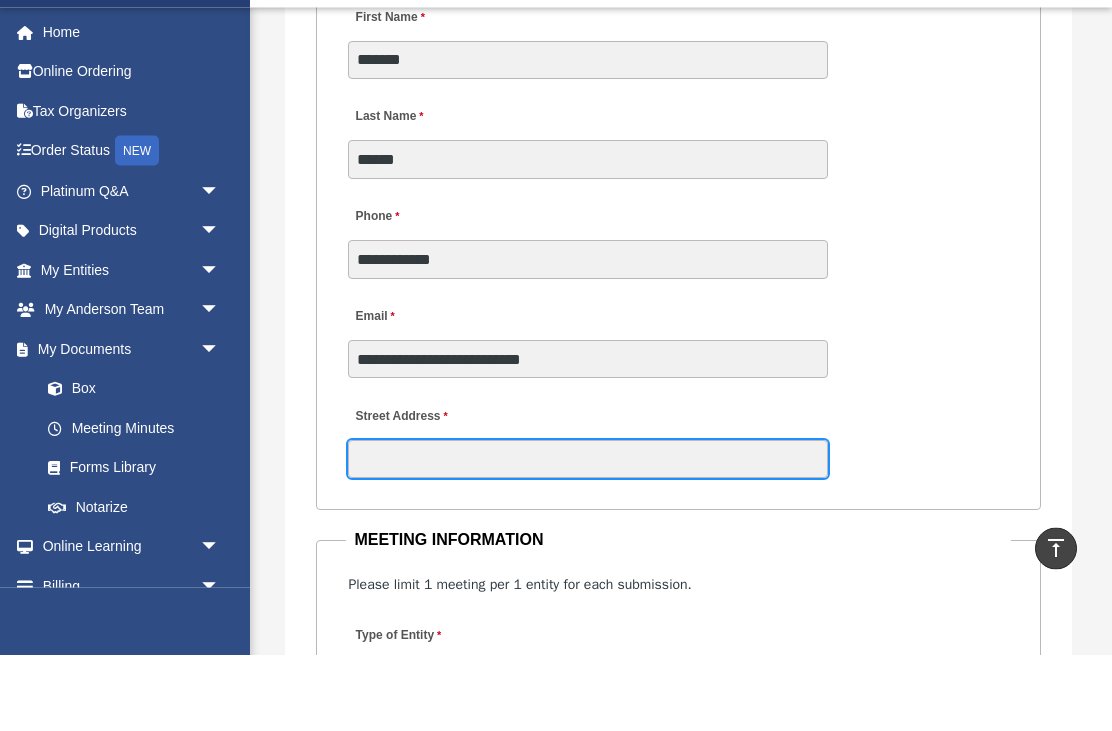 scroll, scrollTop: 2459, scrollLeft: 0, axis: vertical 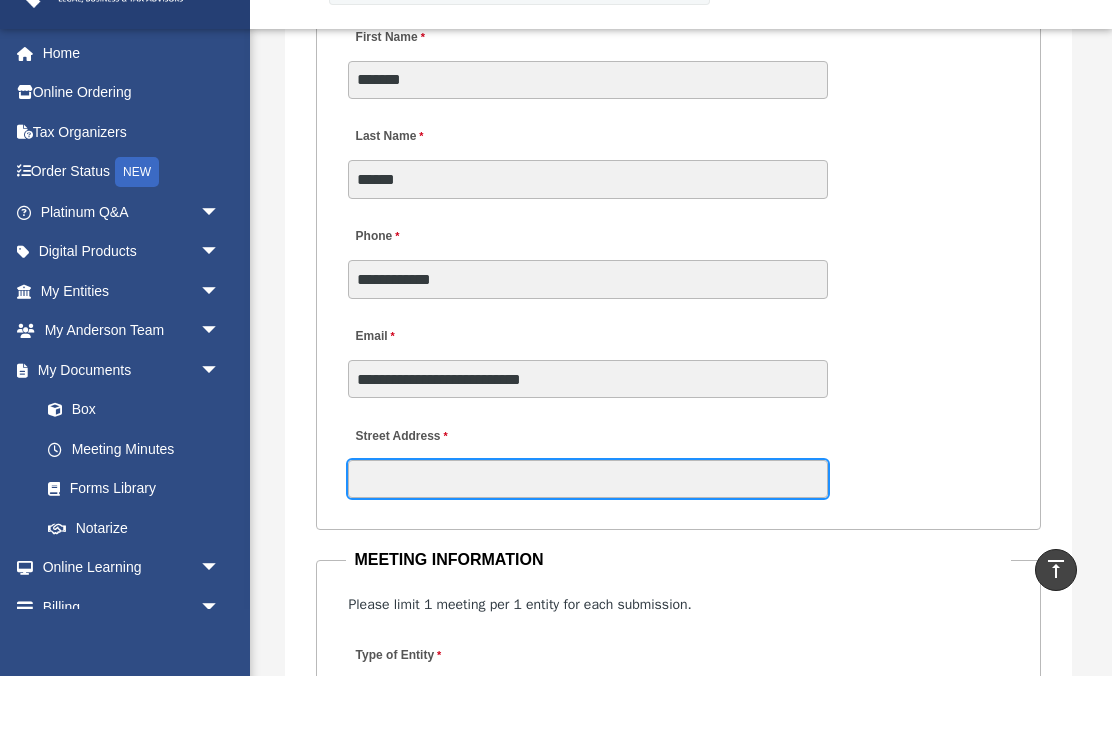 click on "Street Address" at bounding box center (588, 534) 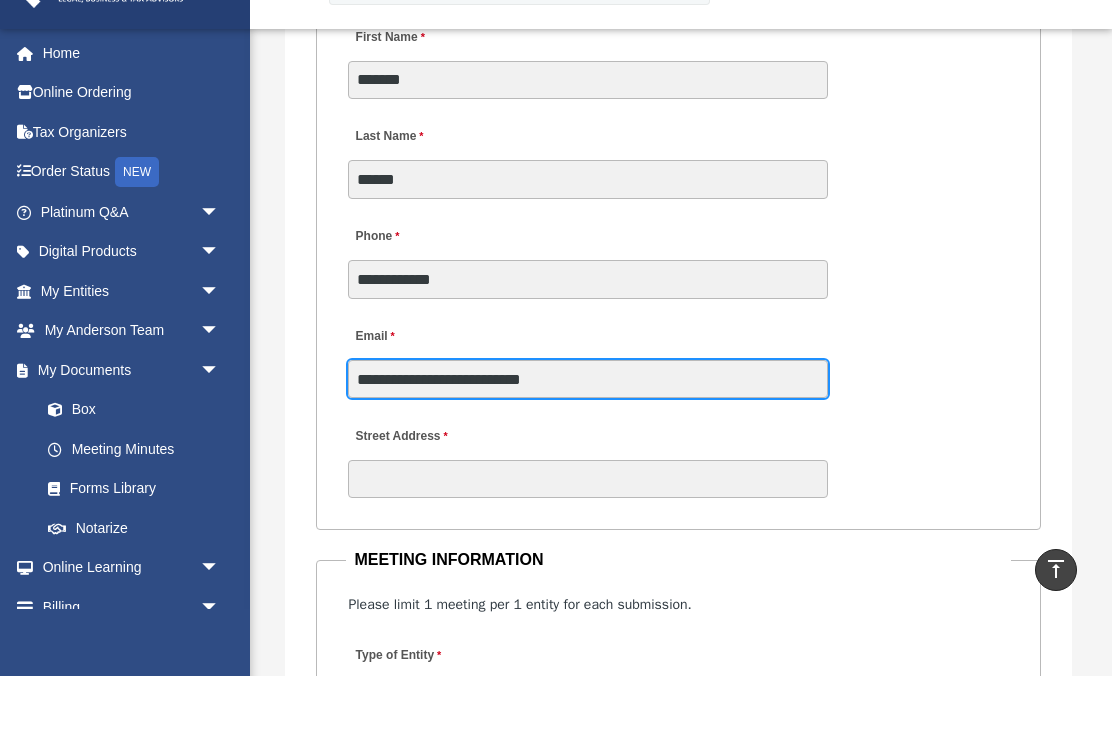 click on "**********" at bounding box center [588, 434] 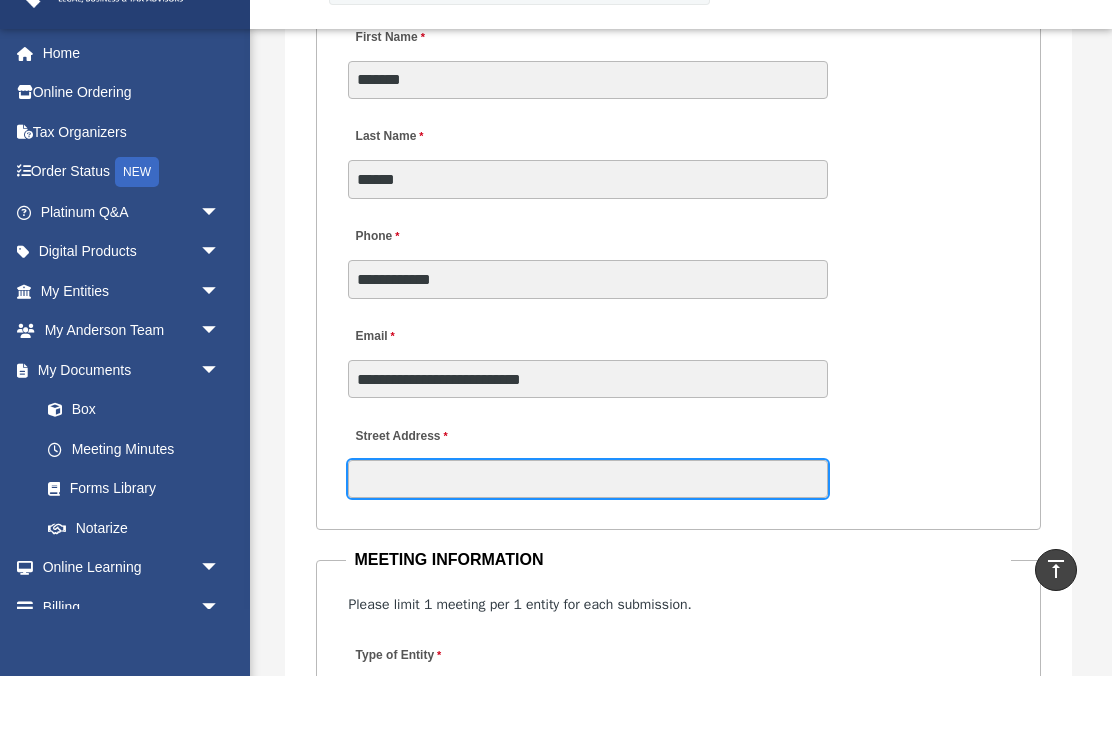click on "Street Address" at bounding box center [588, 534] 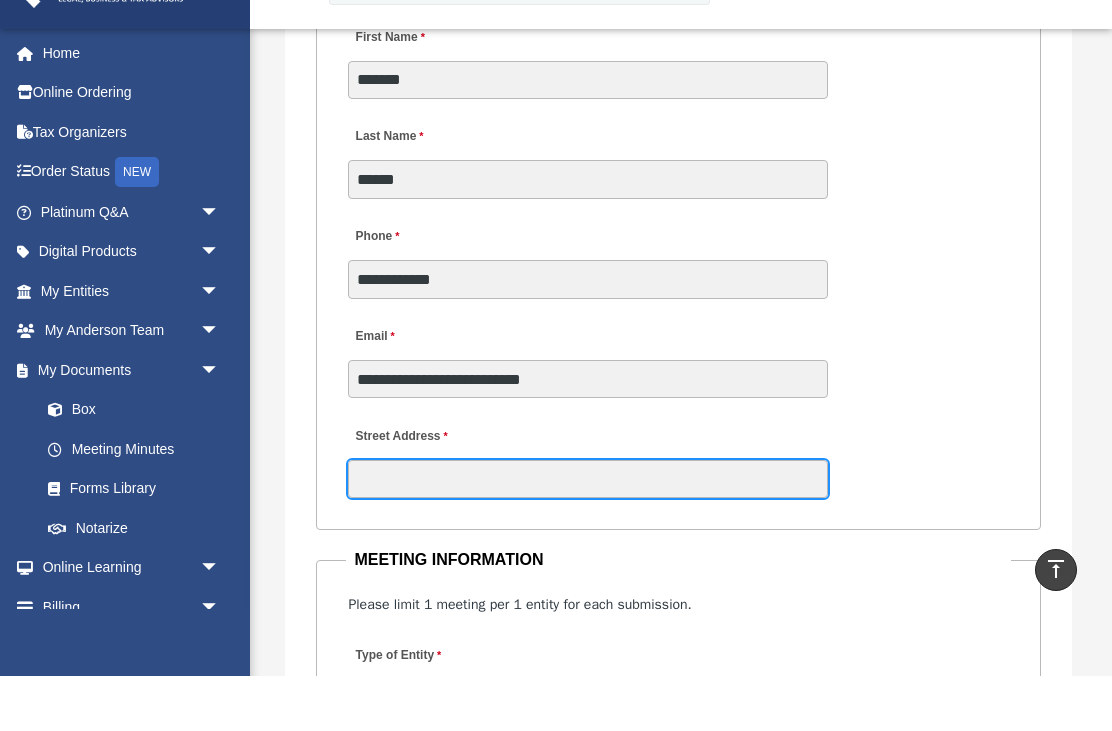 click on "Street Address" at bounding box center [588, 534] 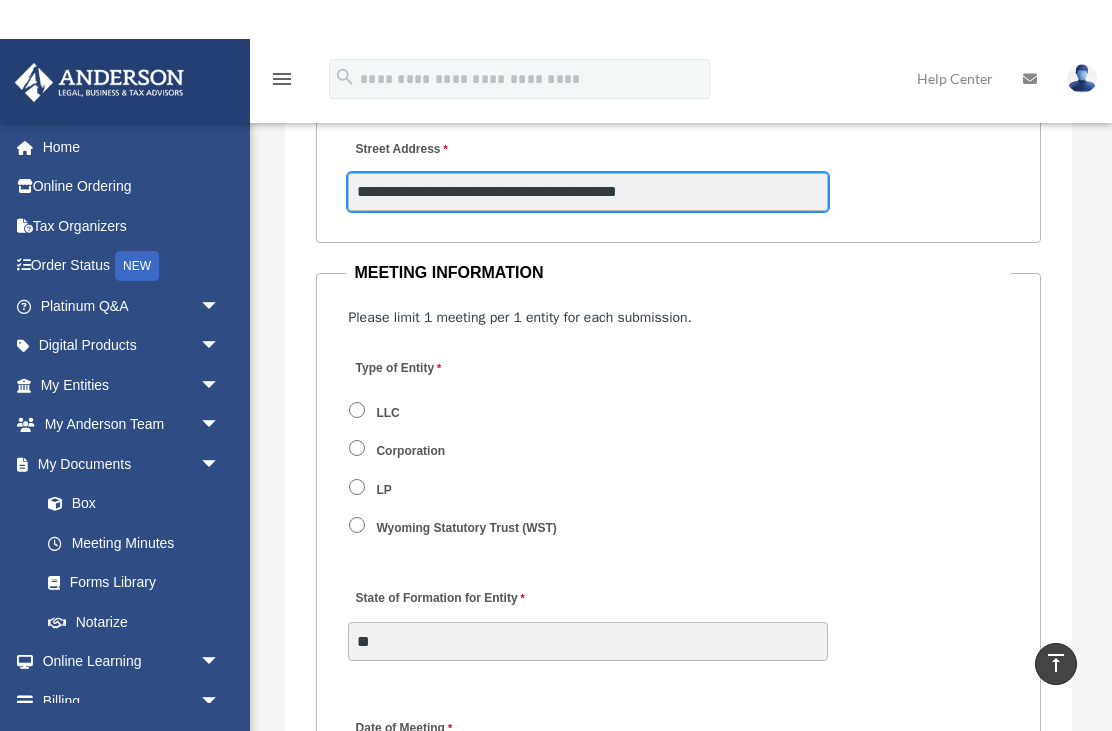 scroll, scrollTop: 2872, scrollLeft: 0, axis: vertical 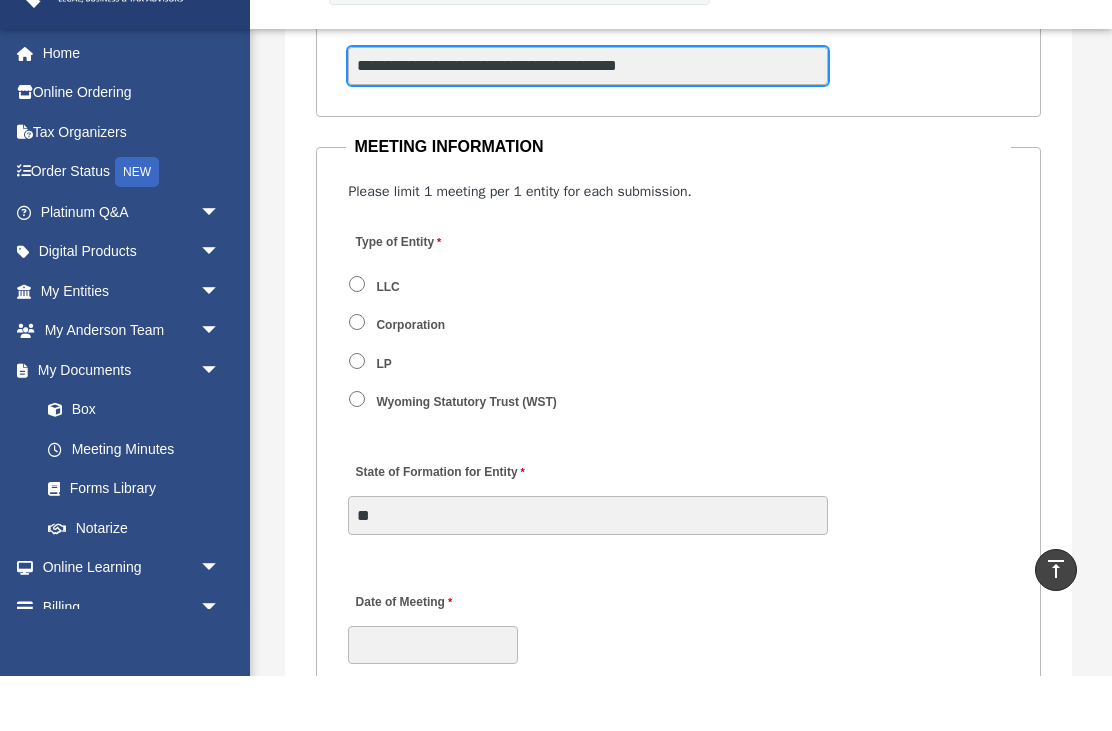 type on "**********" 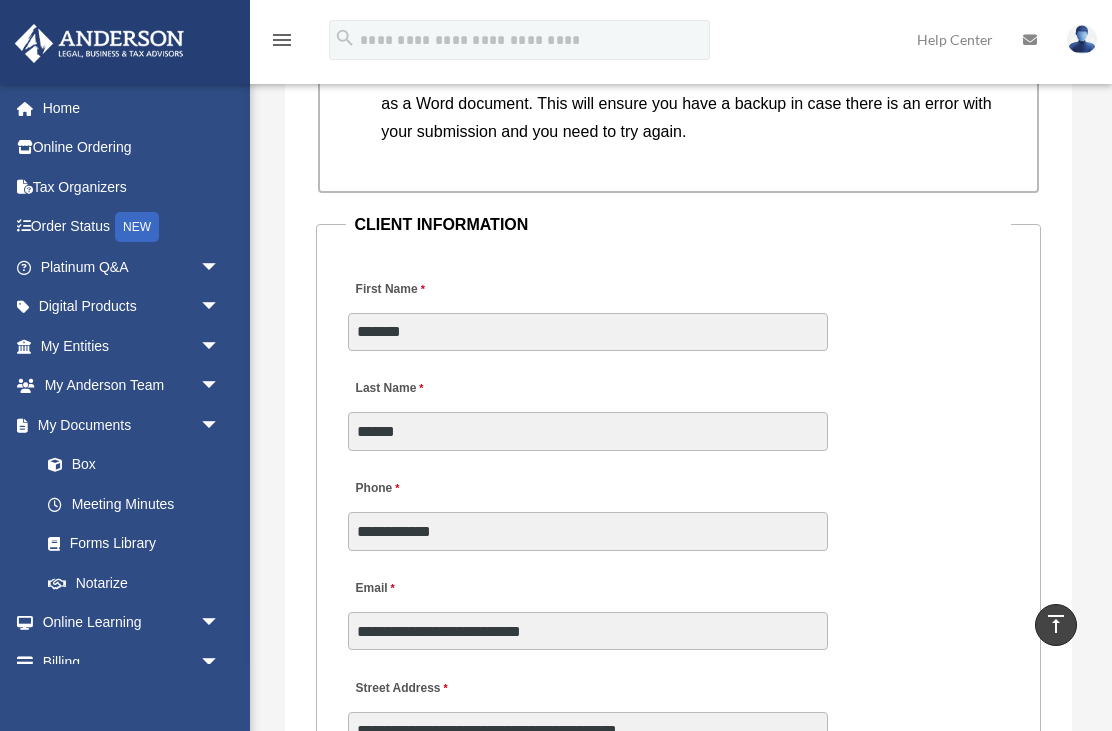 scroll, scrollTop: 2261, scrollLeft: 0, axis: vertical 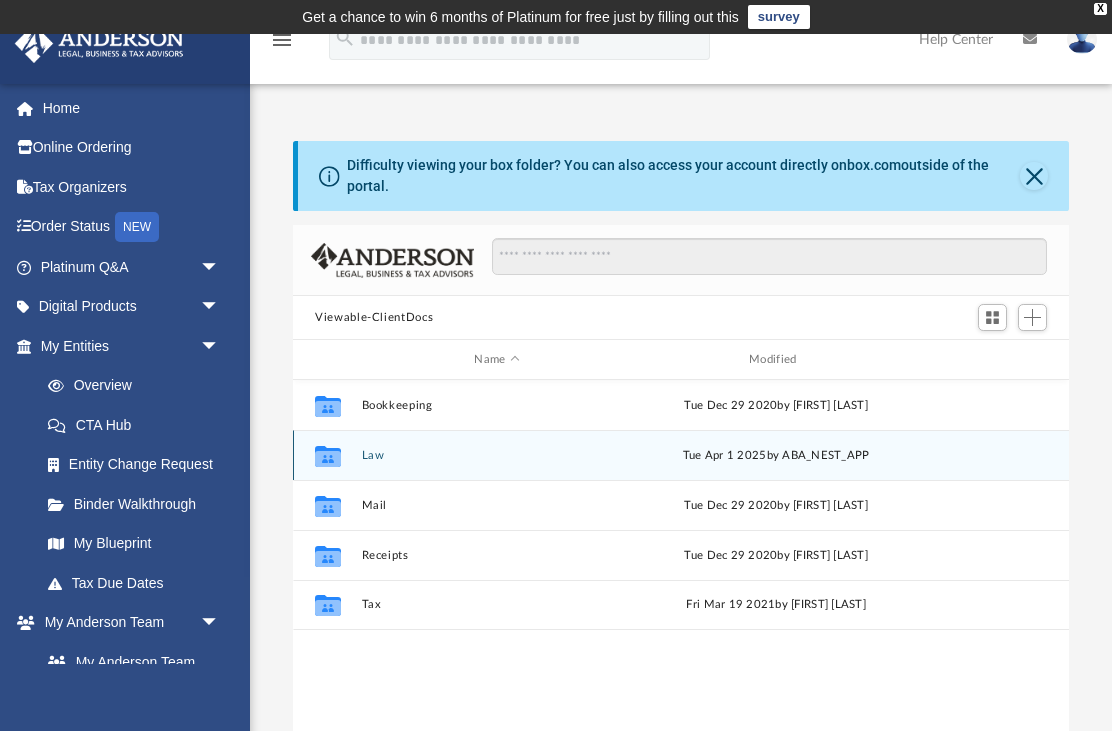 click on "Collaborated Folder" at bounding box center (328, 455) 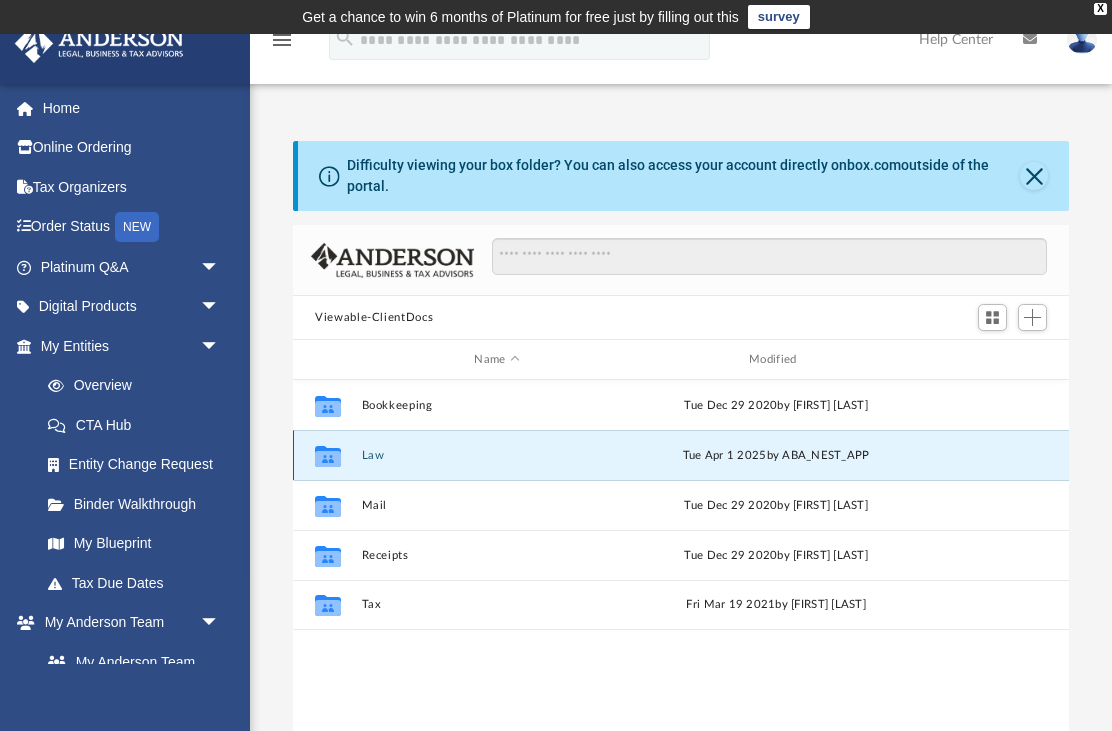 click on "Law" at bounding box center [497, 455] 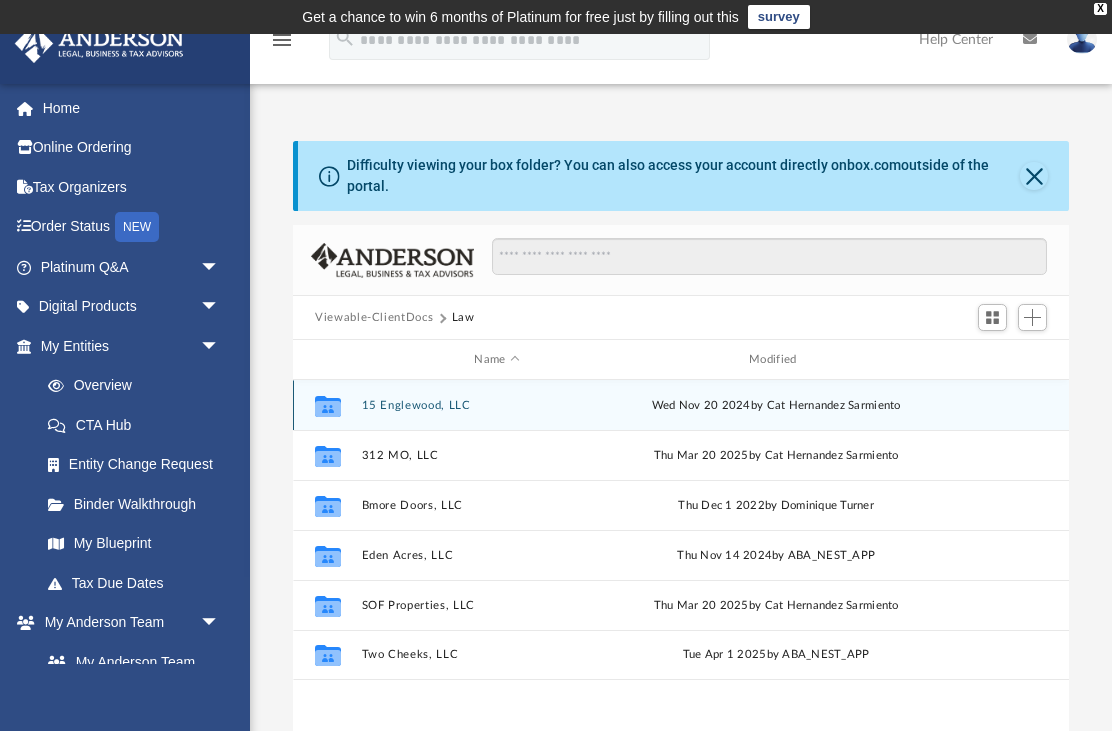 click on "15 Englewood, LLC" at bounding box center [497, 405] 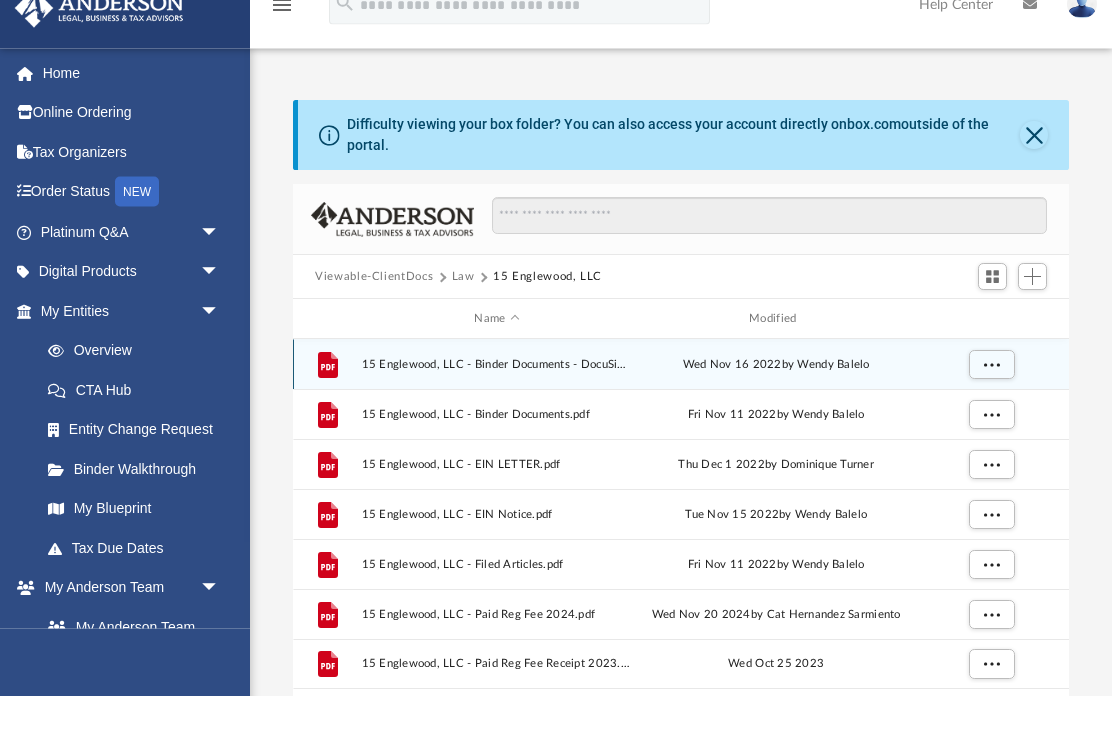 scroll, scrollTop: 42, scrollLeft: 0, axis: vertical 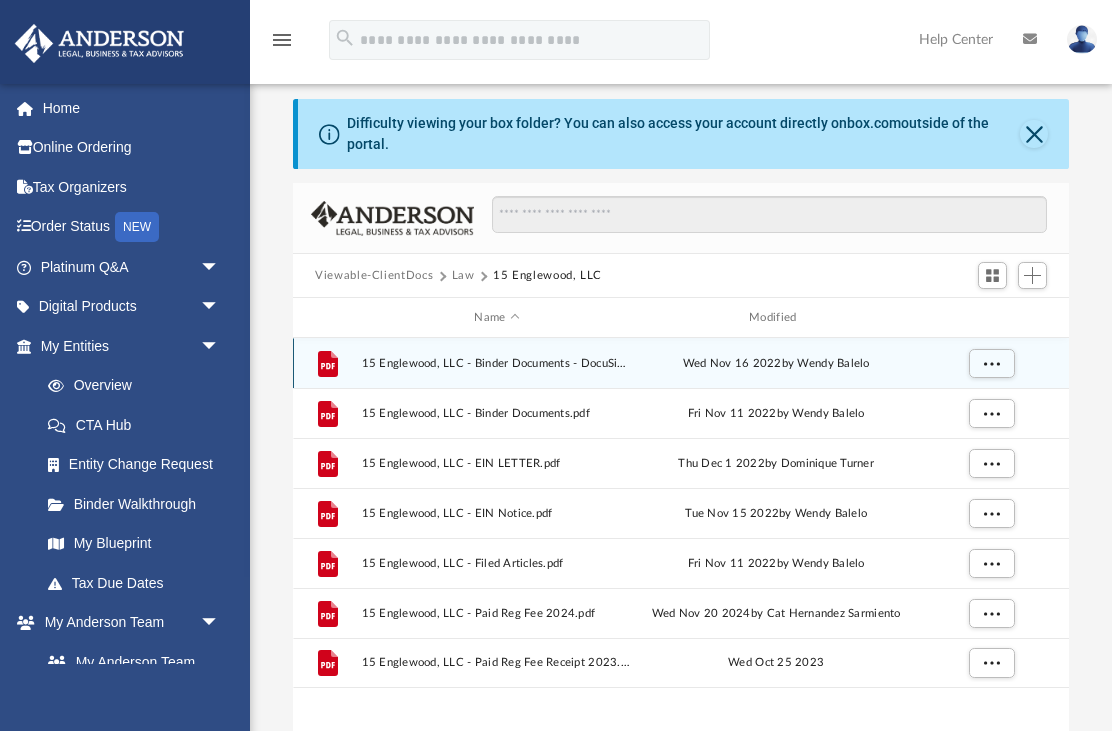 click on "15 Englewood, LLC - Binder Documents - DocuSigned.pdf" at bounding box center [497, 363] 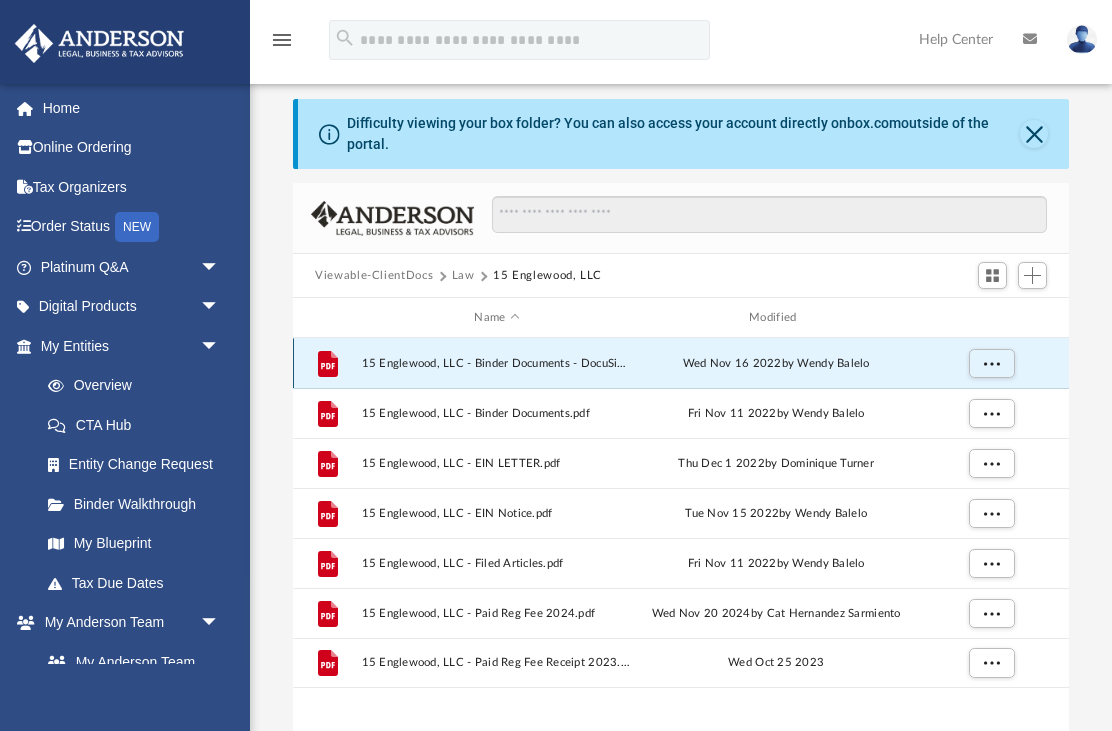 click on "15 Englewood, LLC - Binder Documents - DocuSigned.pdf" at bounding box center (497, 363) 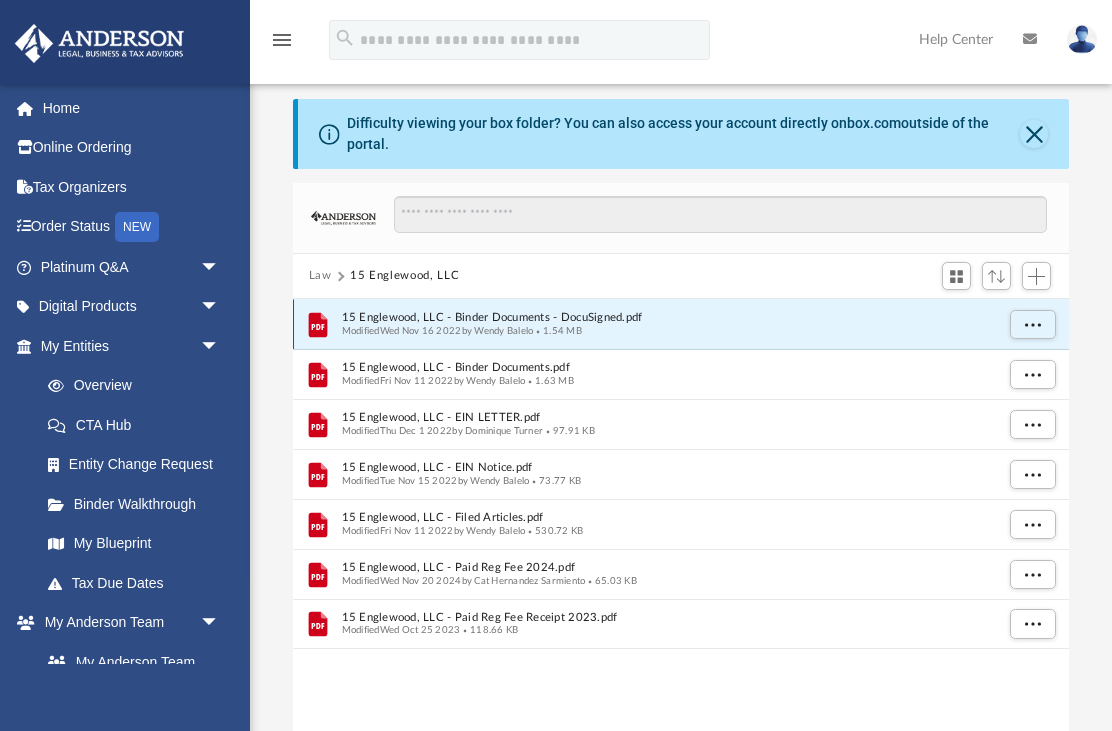 scroll, scrollTop: 455, scrollLeft: 776, axis: both 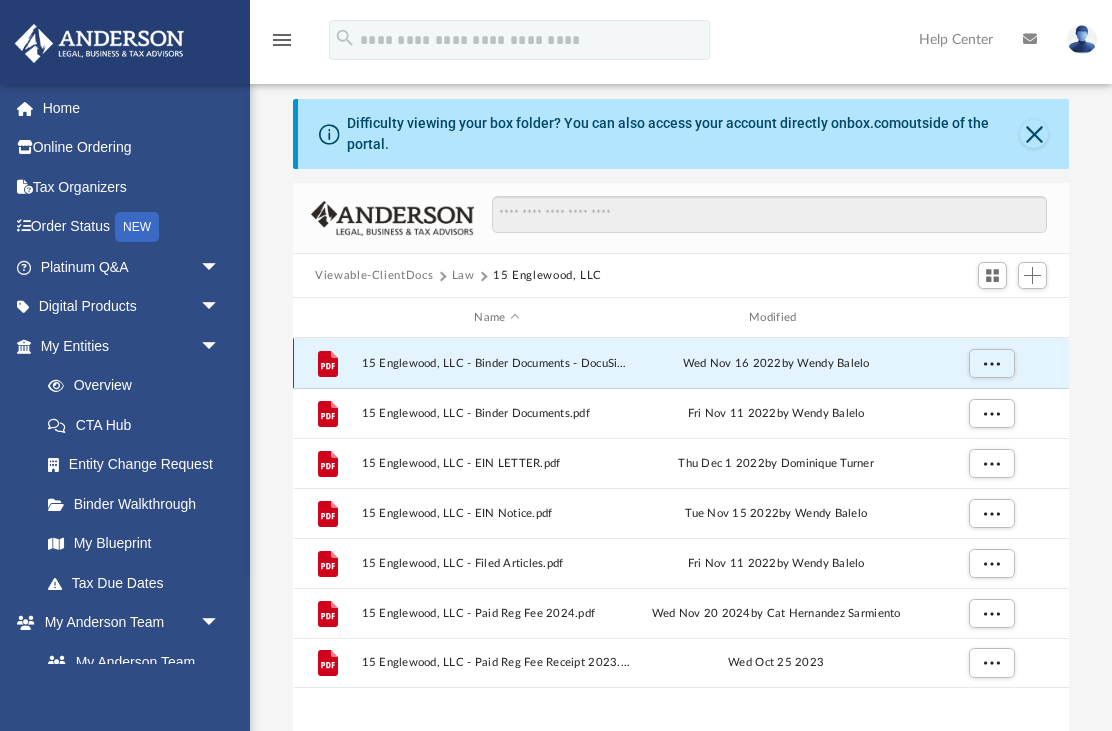 click on "15 Englewood, LLC - Binder Documents - DocuSigned.pdf" at bounding box center [497, 363] 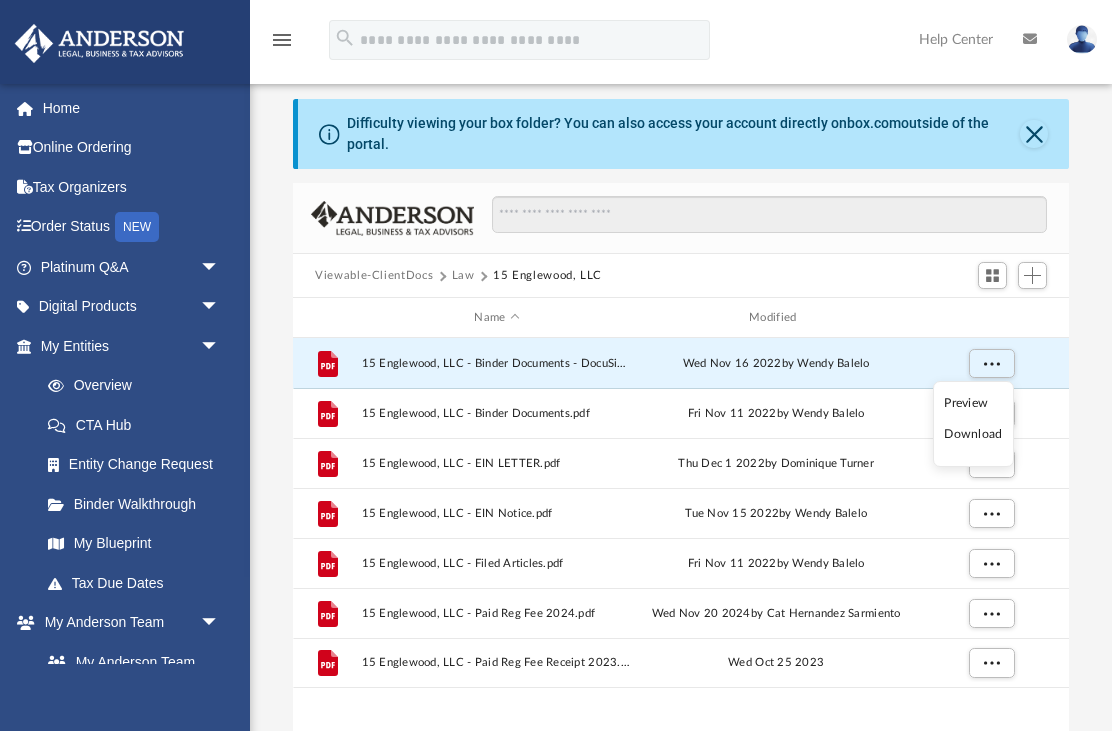click on "Preview" at bounding box center [973, 403] 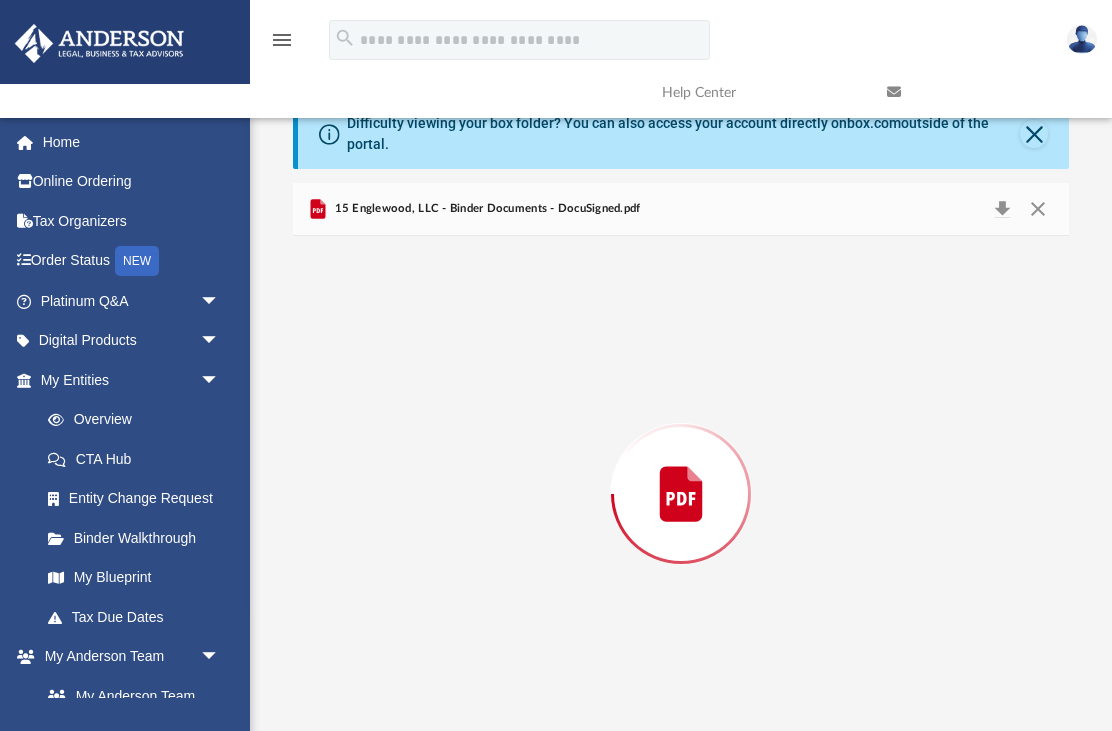 scroll, scrollTop: 63, scrollLeft: 0, axis: vertical 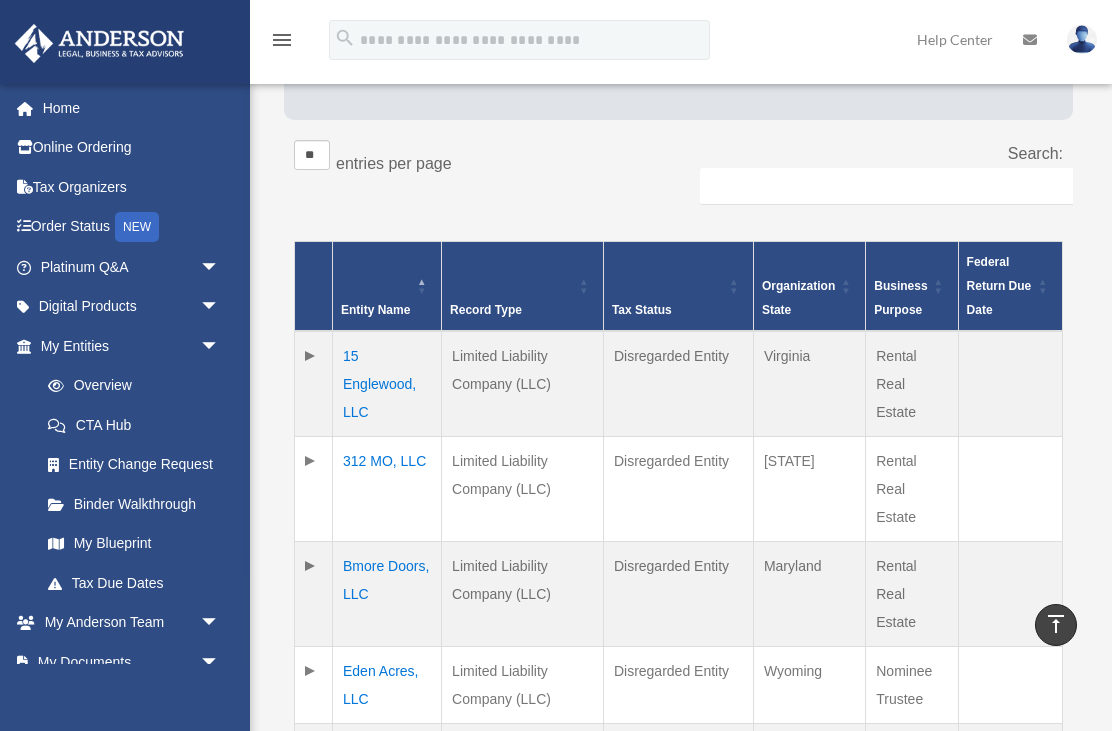 click on "15 Englewood, LLC" at bounding box center (387, 384) 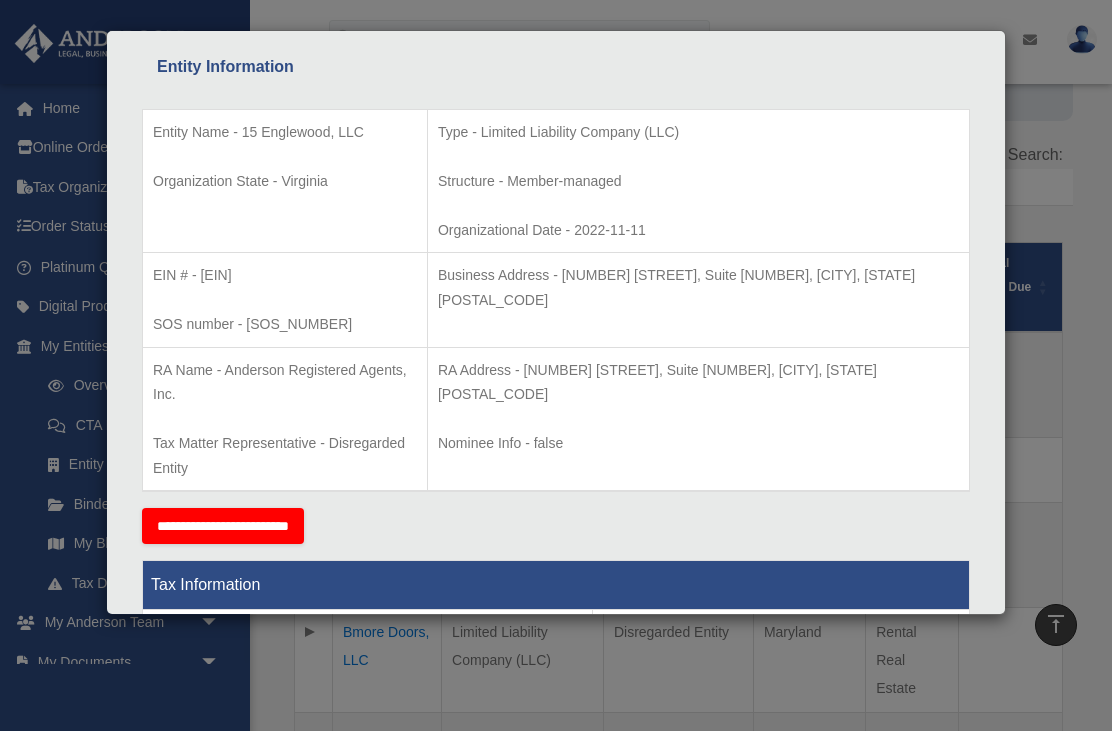 scroll, scrollTop: 366, scrollLeft: 0, axis: vertical 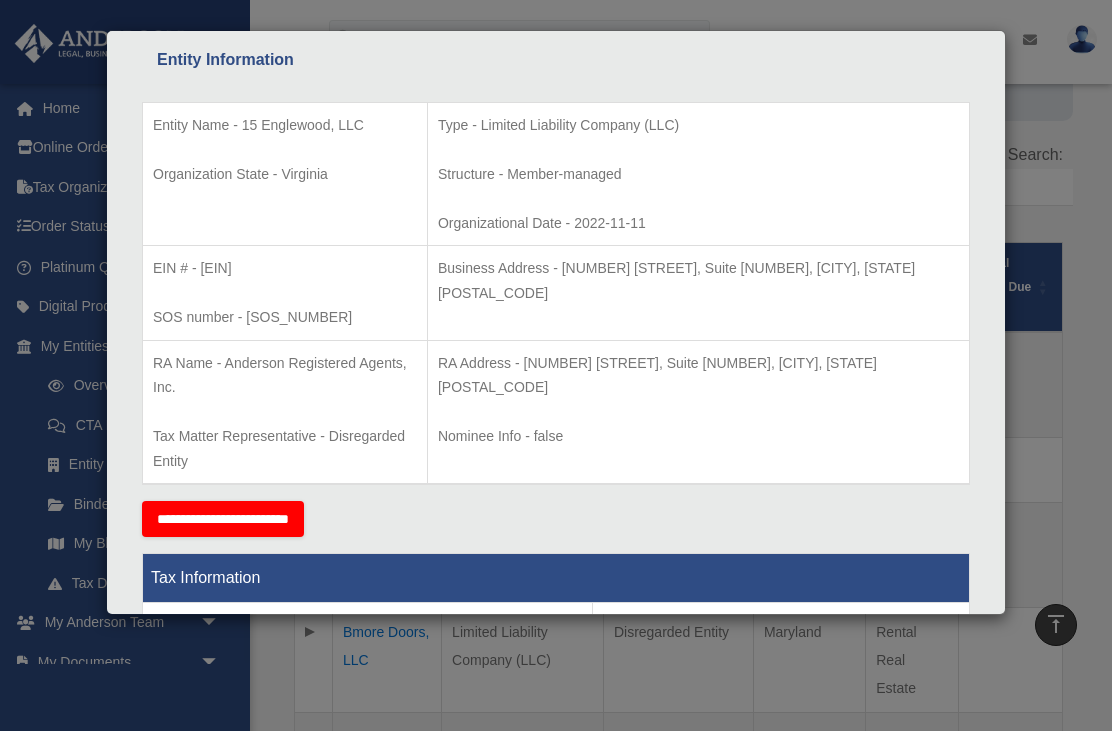 click on "Details
×
Articles Sent
Organizational Date" at bounding box center (556, 365) 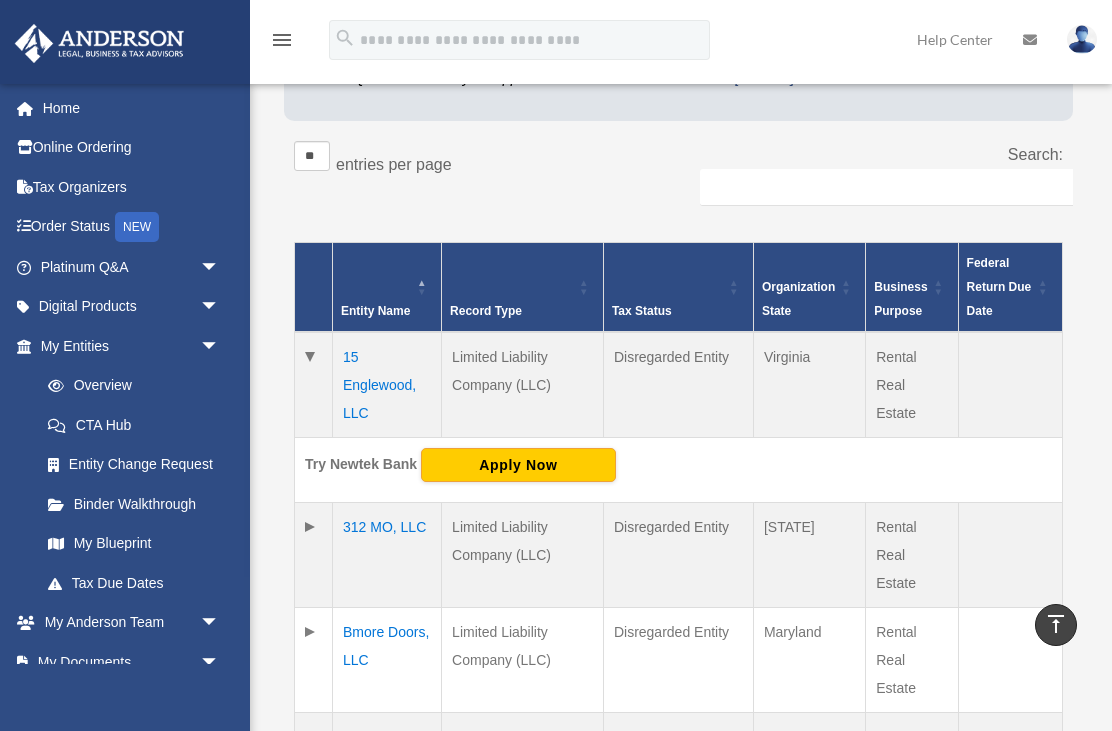 click on "15 Englewood, LLC" at bounding box center (387, 385) 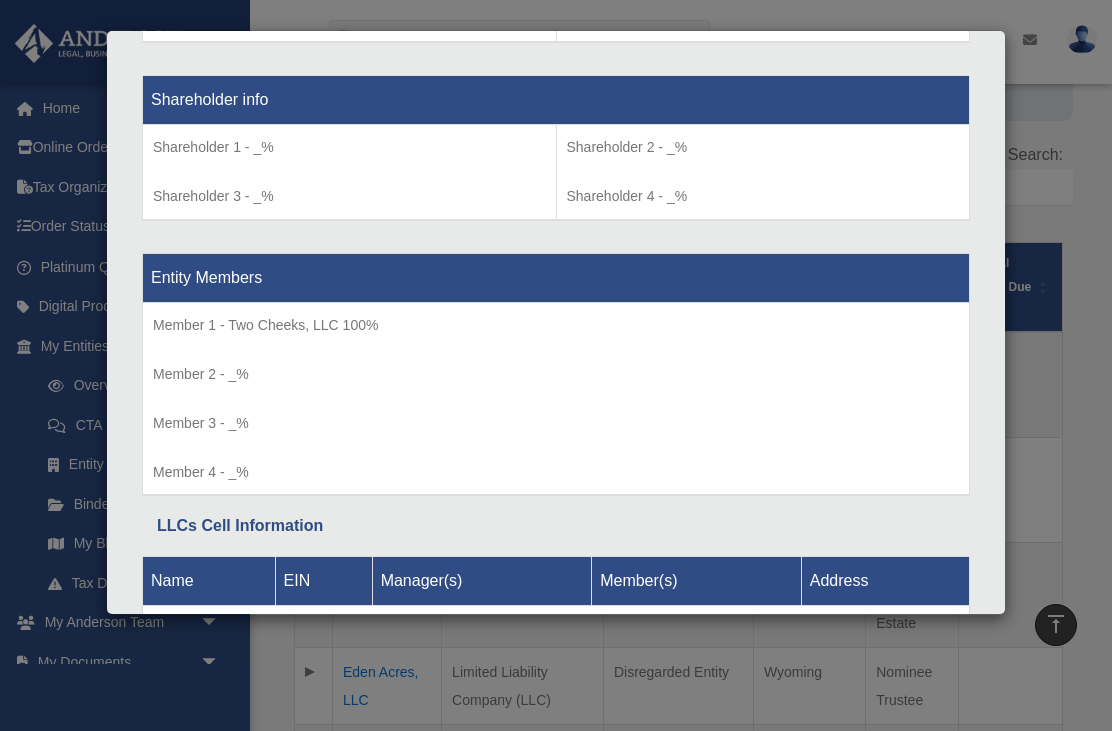 scroll, scrollTop: 1707, scrollLeft: 0, axis: vertical 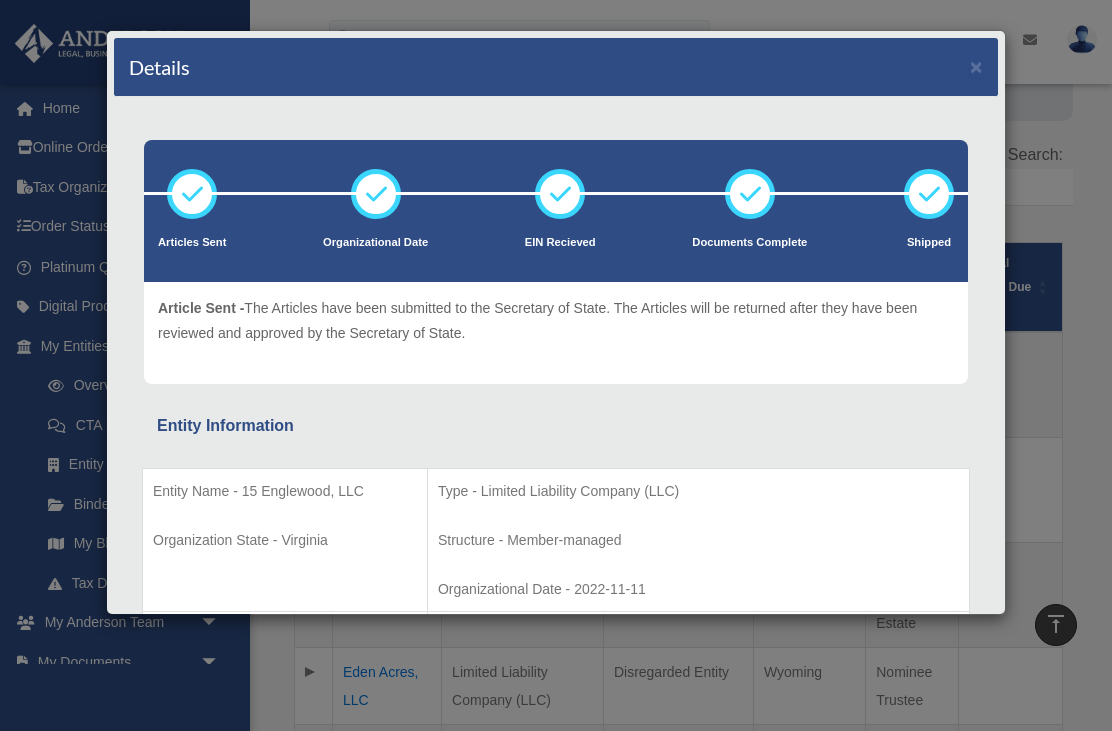 click on "Details
×
Articles Sent
Organizational Date" at bounding box center (556, 365) 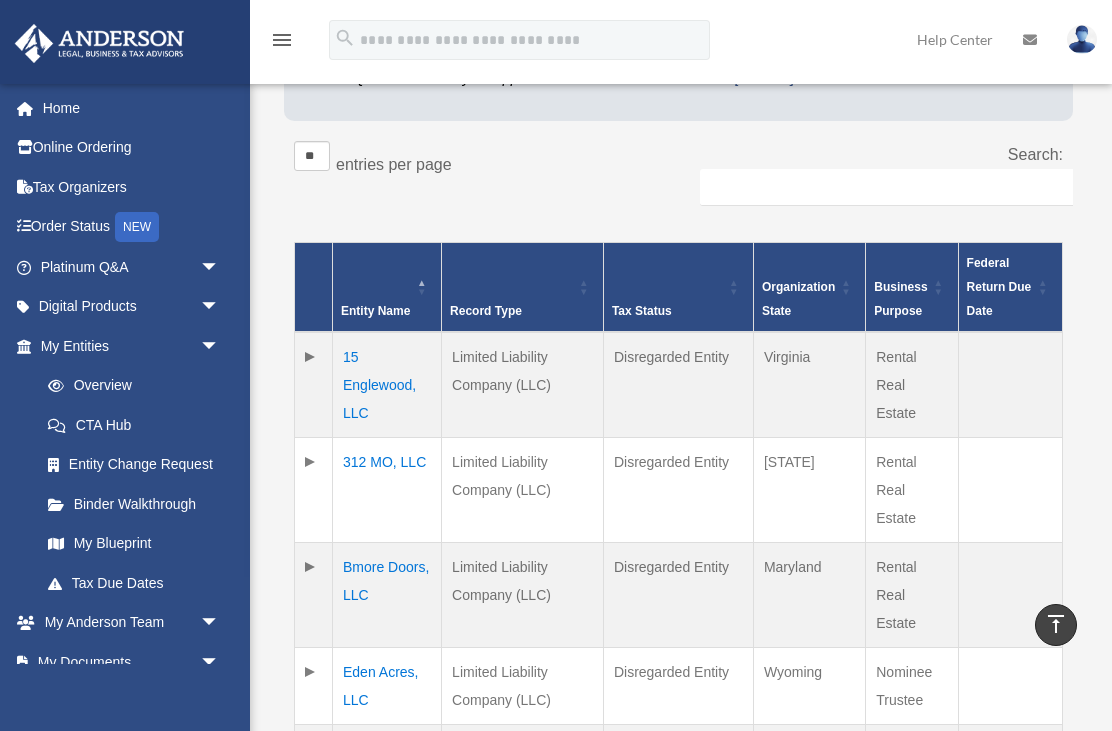 scroll, scrollTop: 0, scrollLeft: 0, axis: both 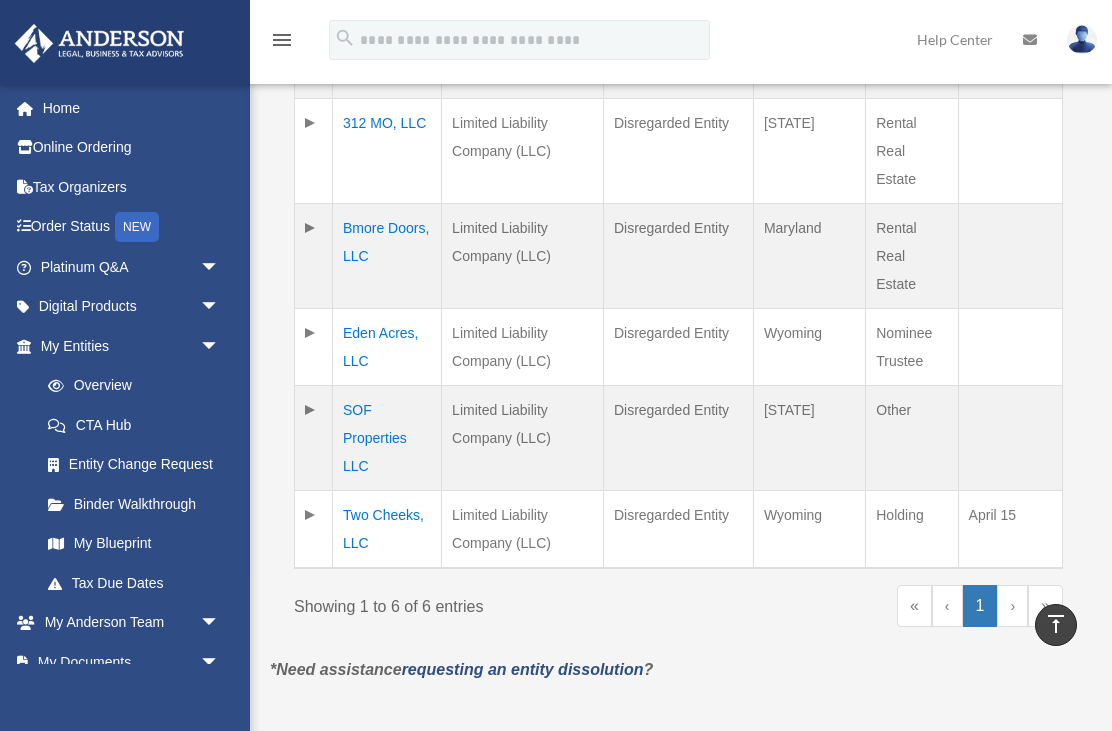 click on "Two Cheeks, LLC" at bounding box center [387, 530] 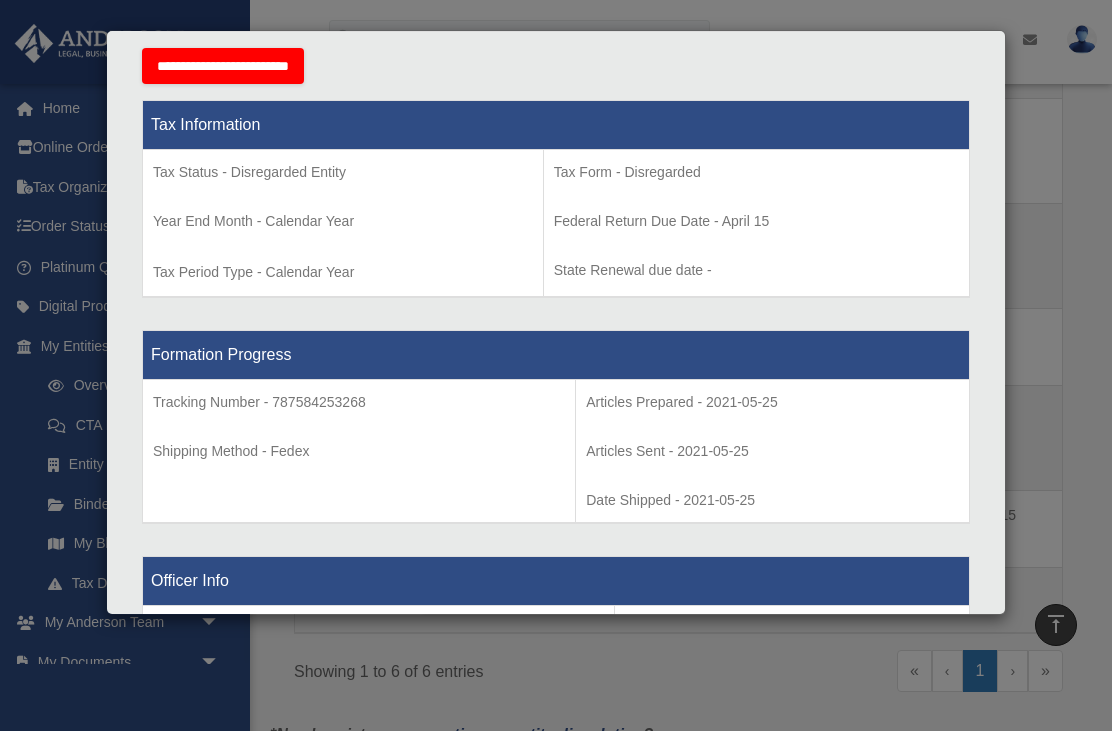 scroll, scrollTop: 302, scrollLeft: 0, axis: vertical 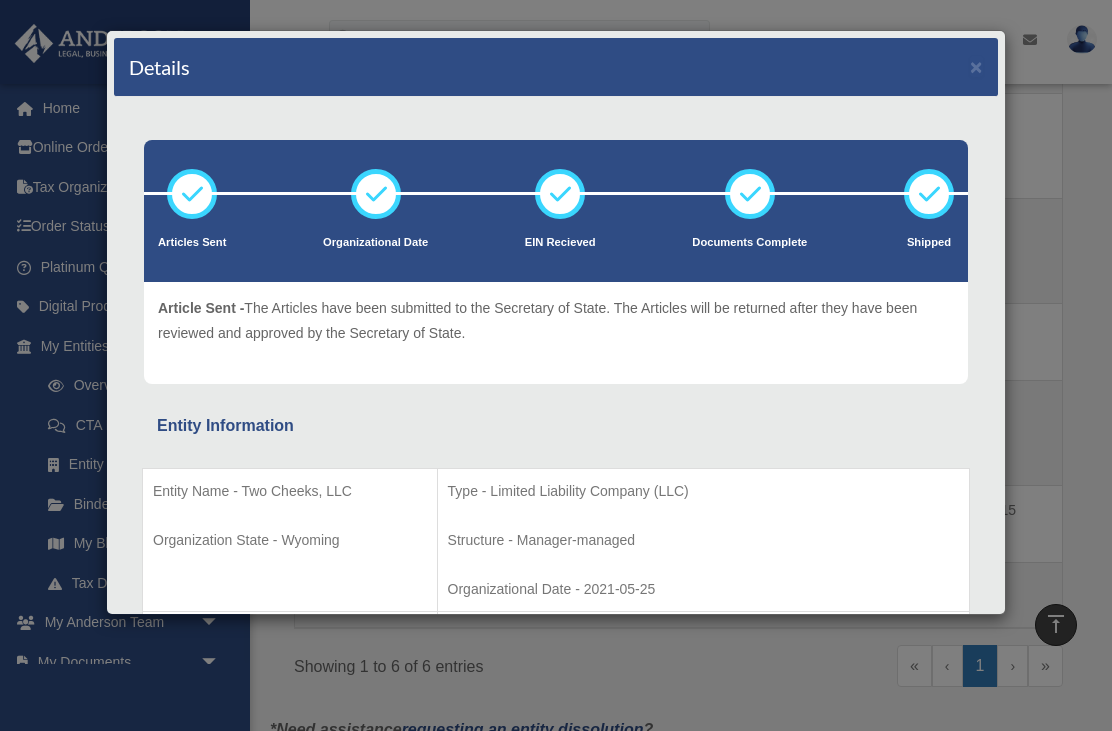 click on "Details
×
Articles Sent
Organizational Date" at bounding box center (556, 365) 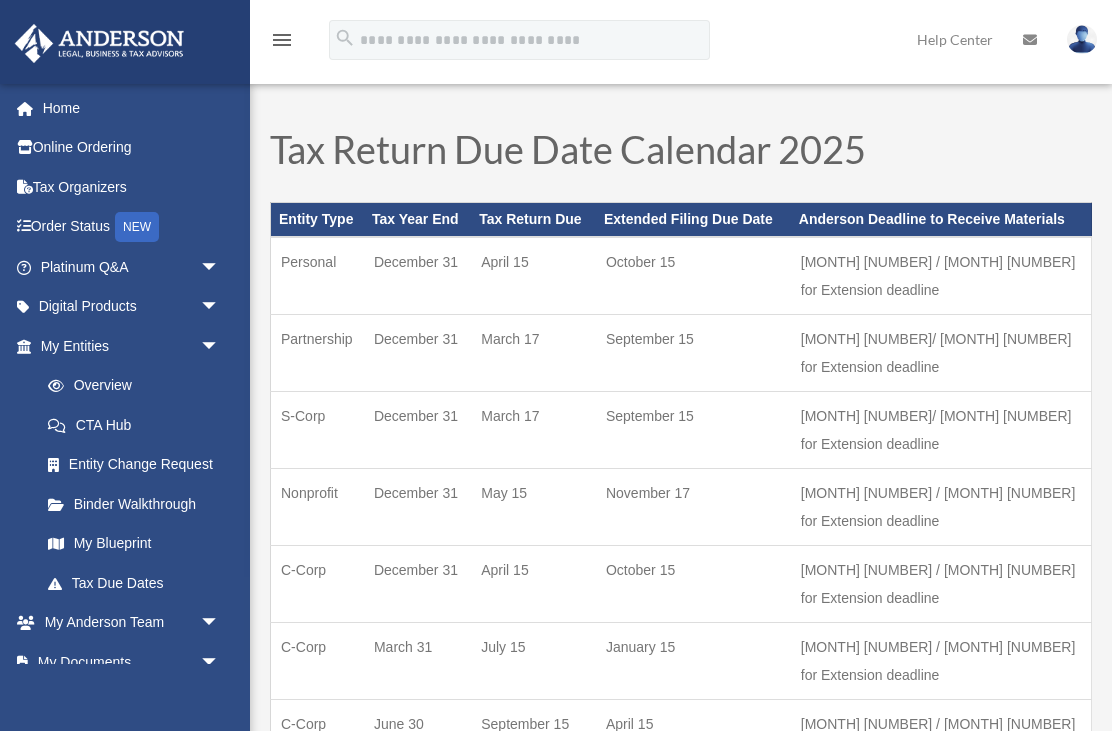 scroll, scrollTop: 0, scrollLeft: 0, axis: both 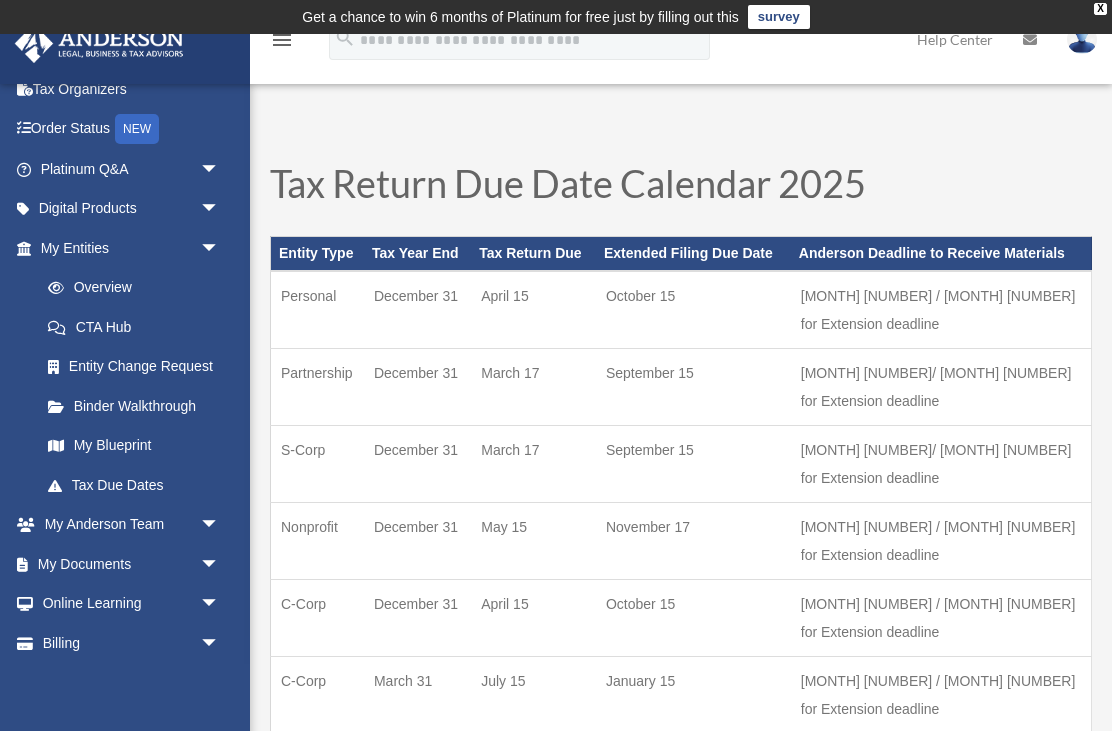 click on "My Documents arrow_drop_down" at bounding box center [132, 564] 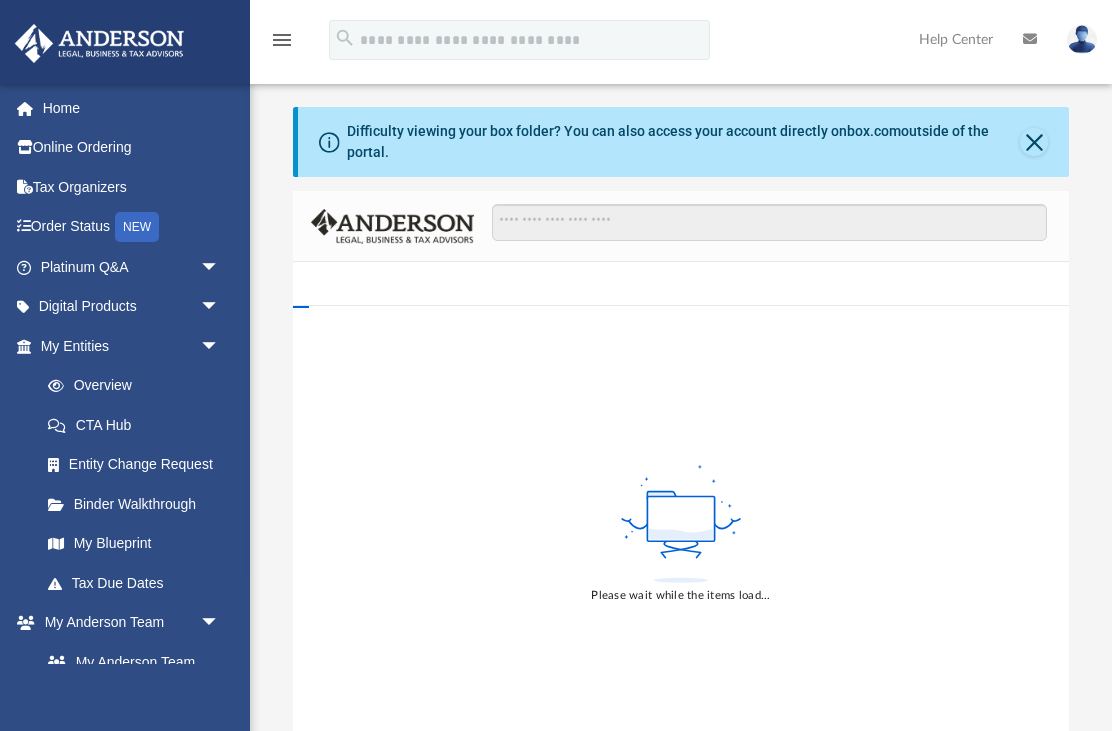 scroll, scrollTop: 0, scrollLeft: 0, axis: both 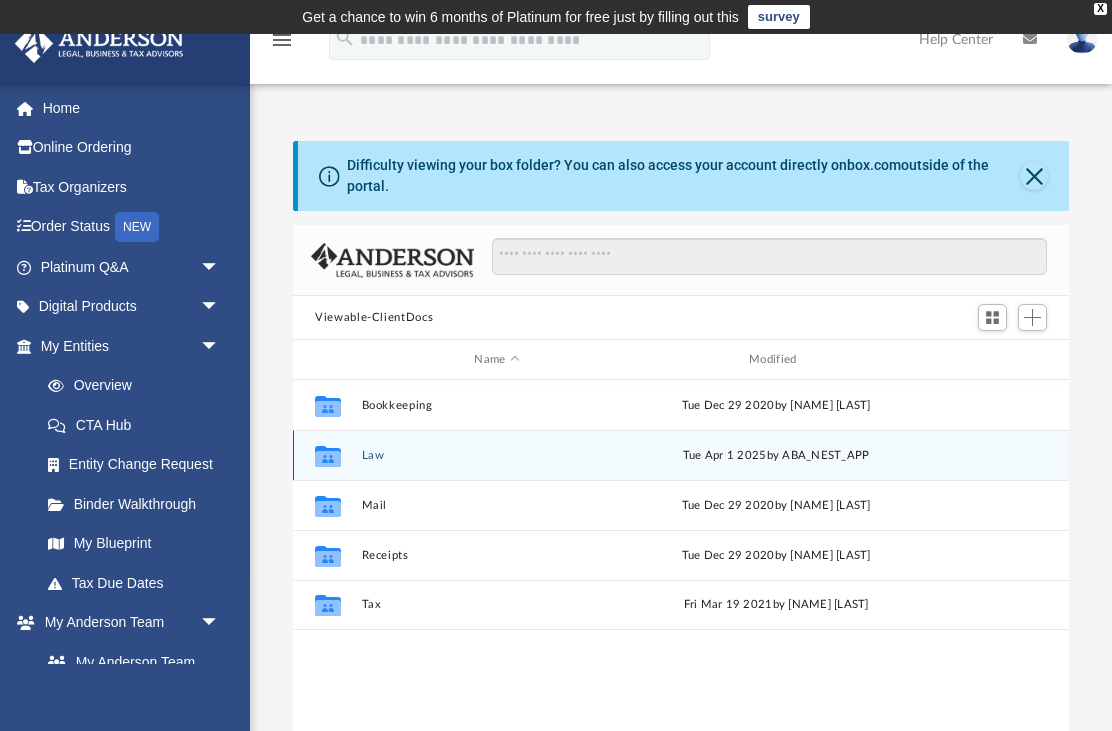 click on "Law" at bounding box center (497, 455) 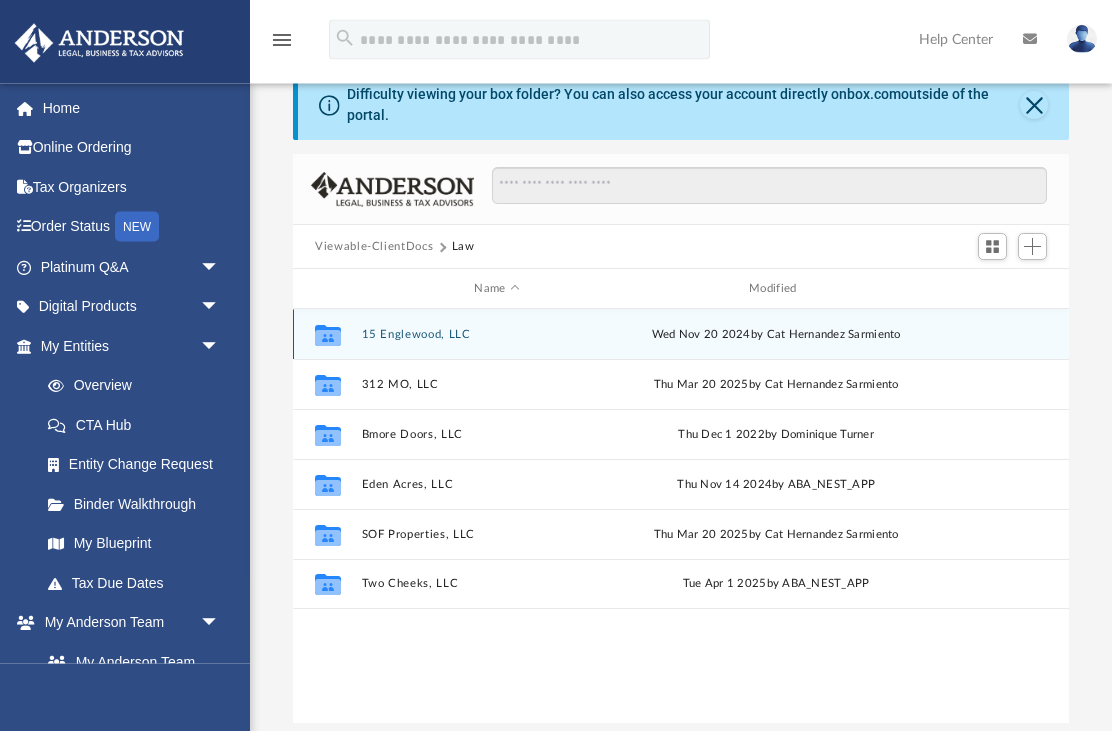 scroll, scrollTop: 73, scrollLeft: 0, axis: vertical 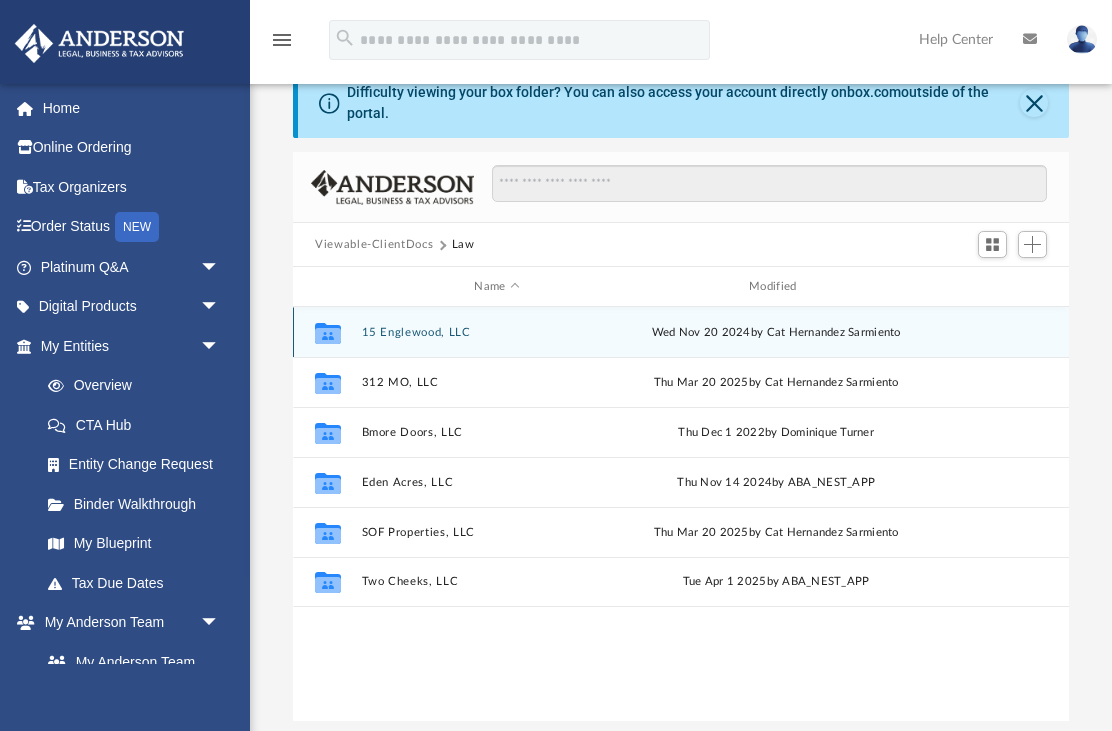 click on "15 Englewood, LLC" at bounding box center [497, 332] 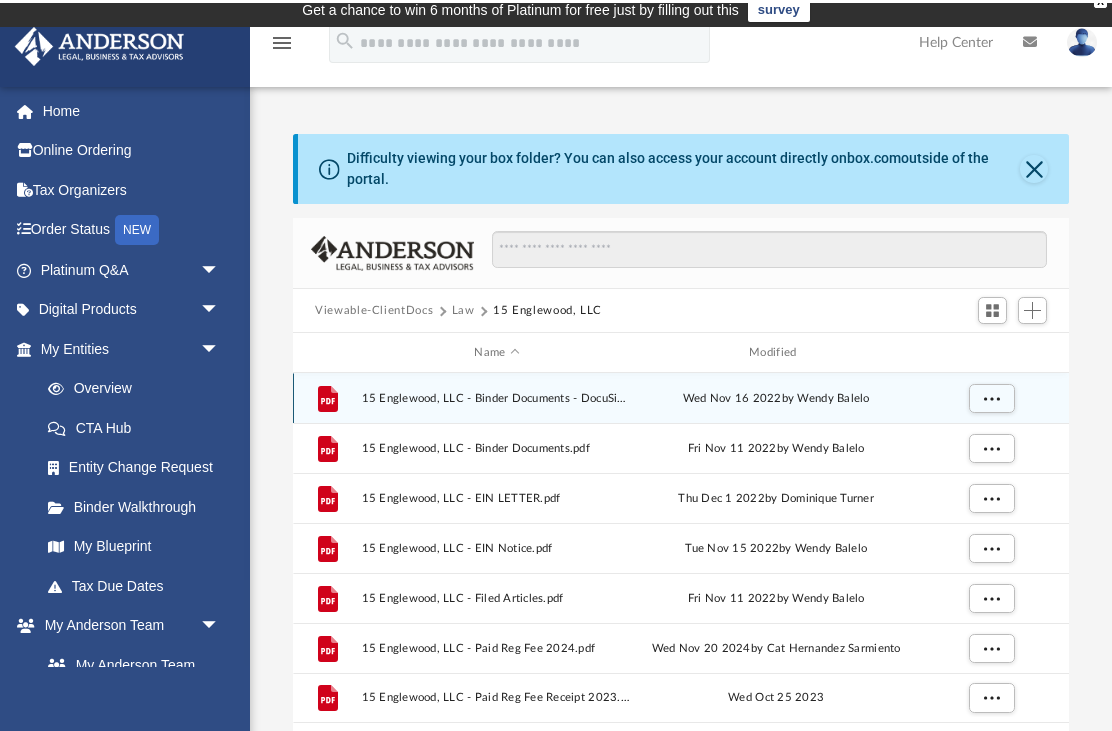 scroll, scrollTop: 0, scrollLeft: 0, axis: both 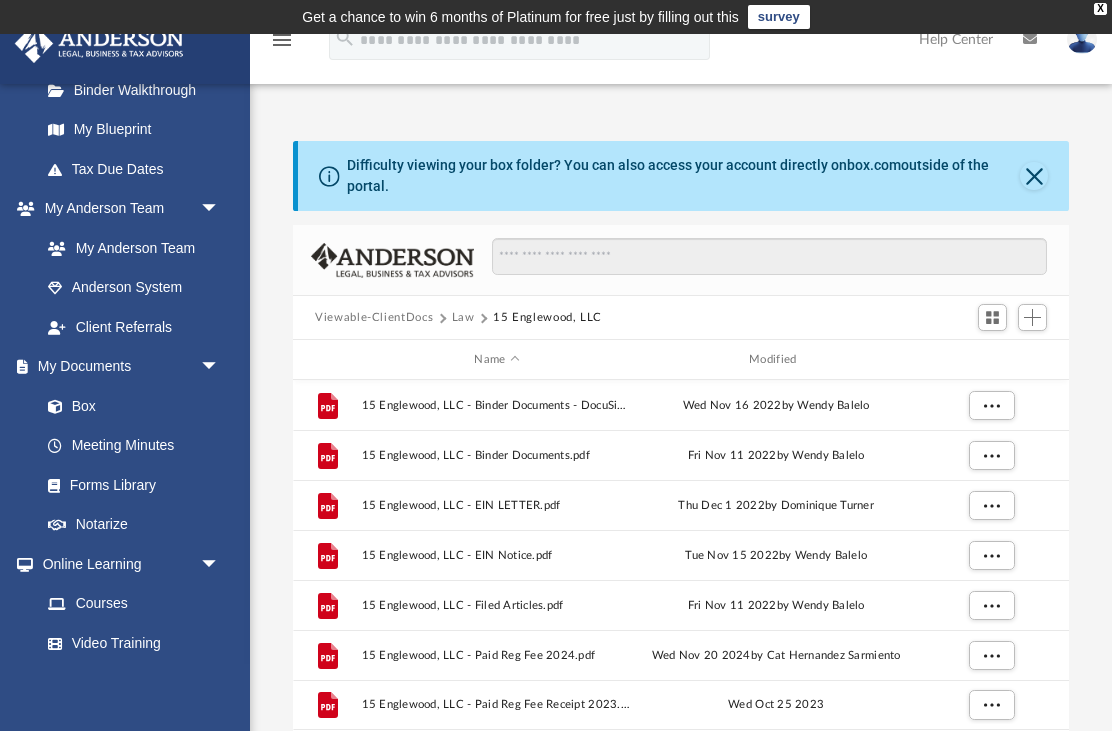 click on "Meeting Minutes" at bounding box center (134, 446) 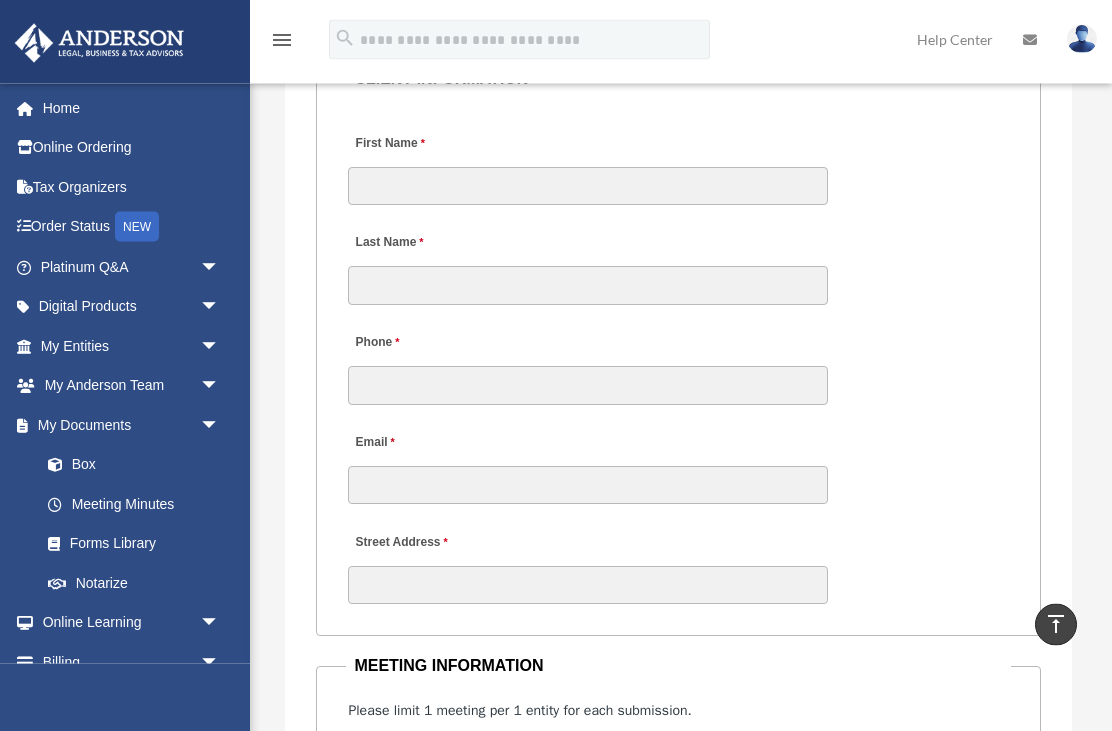 scroll, scrollTop: 2415, scrollLeft: 0, axis: vertical 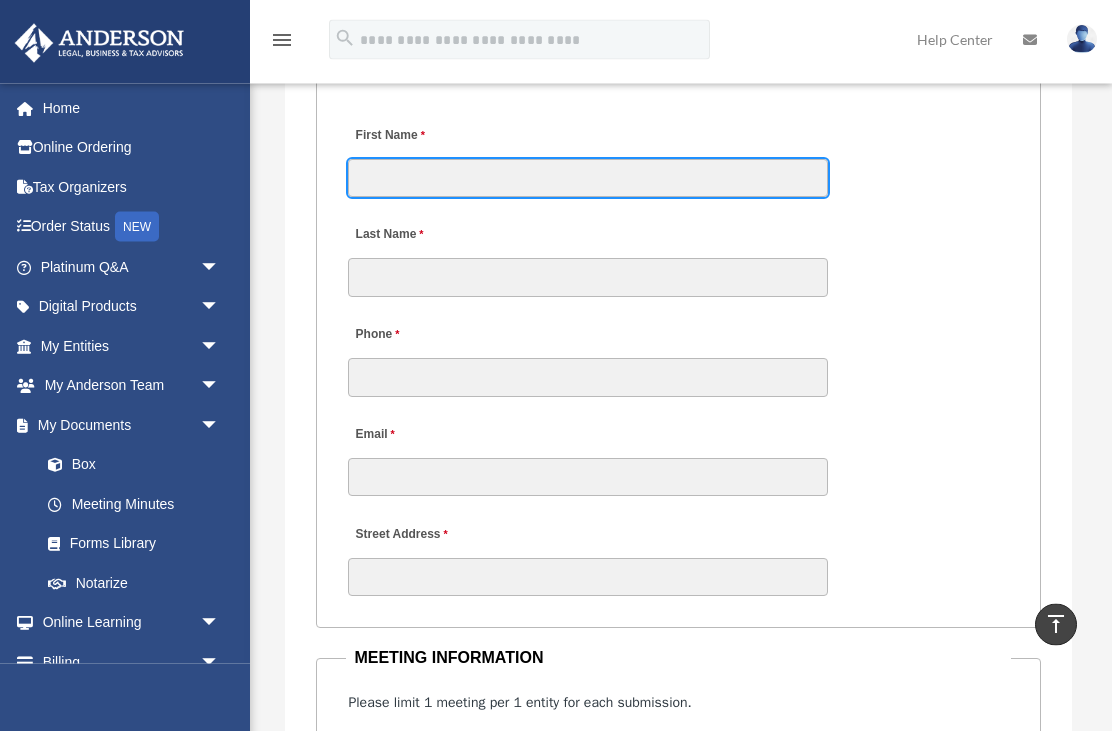 click on "First Name" at bounding box center (588, 179) 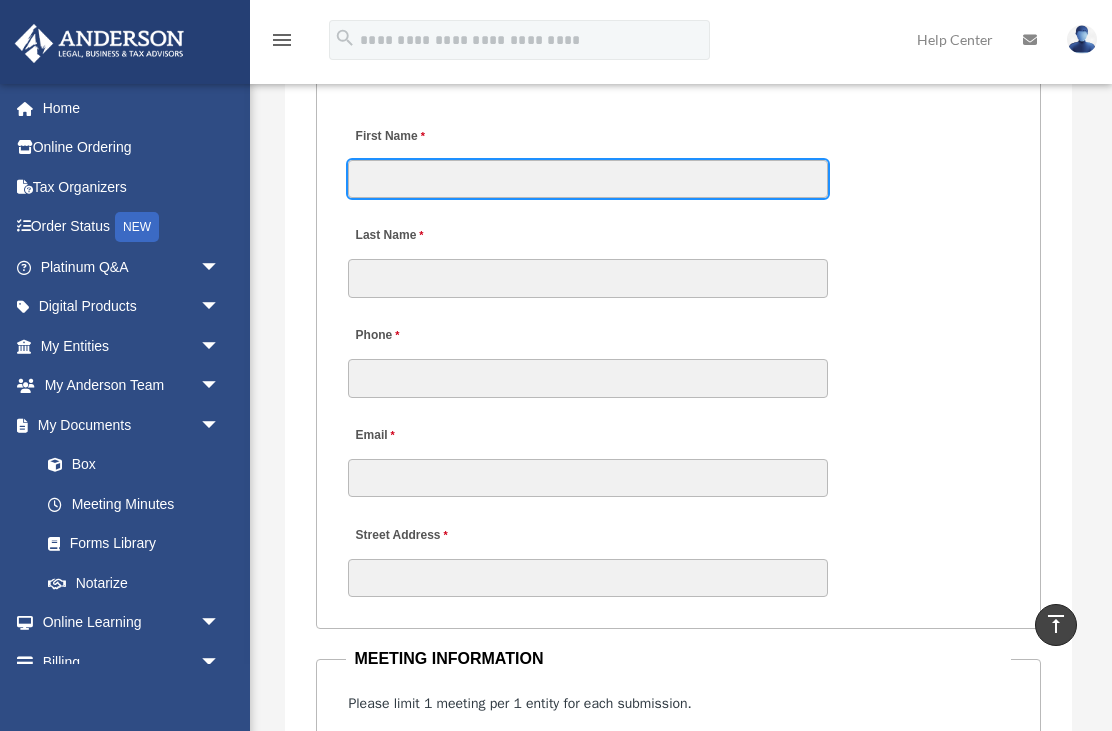 type on "*******" 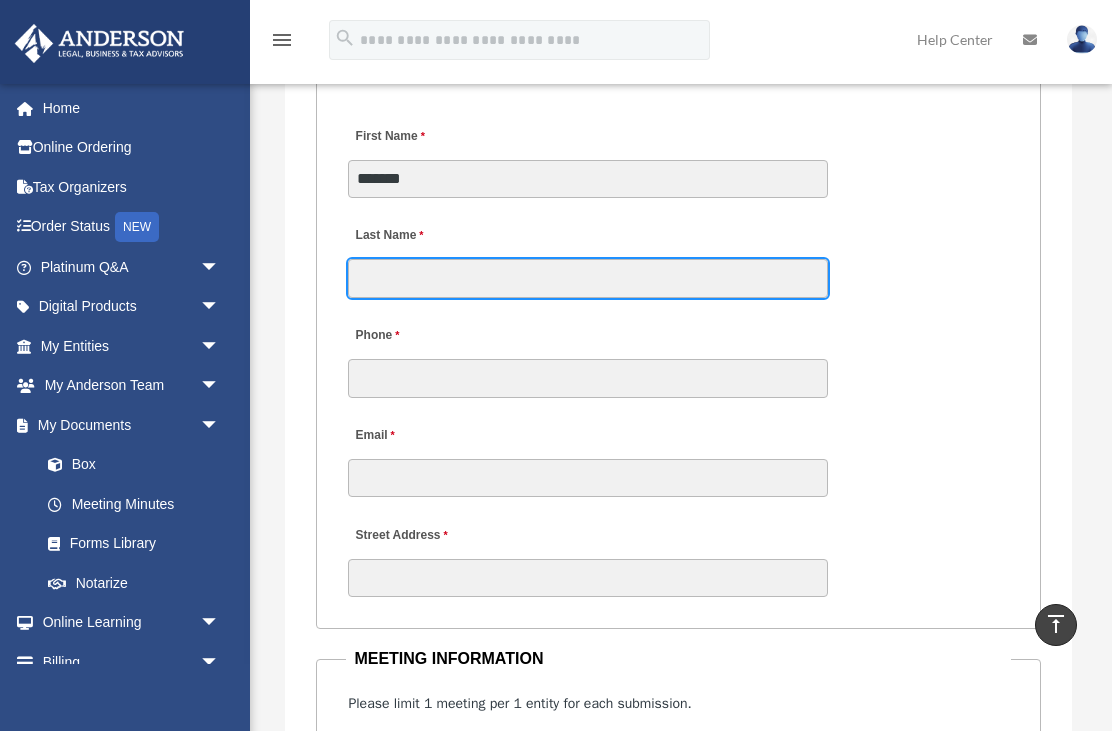 click on "Last Name" at bounding box center (588, 278) 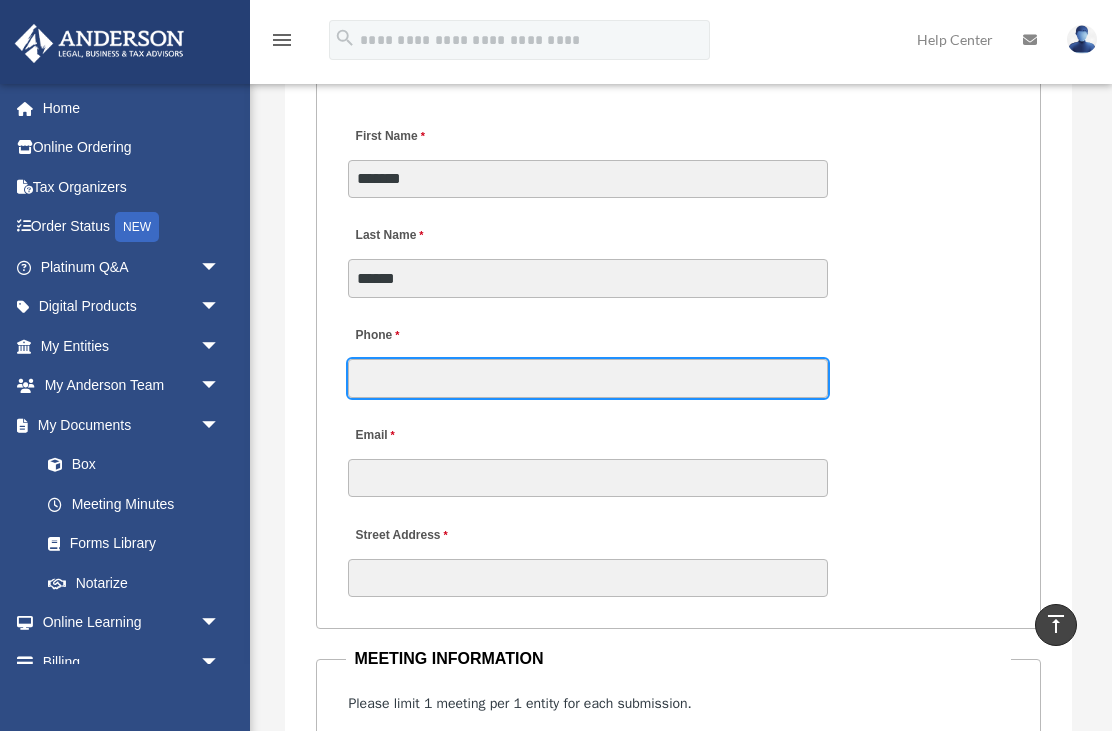 click on "Phone" at bounding box center (588, 378) 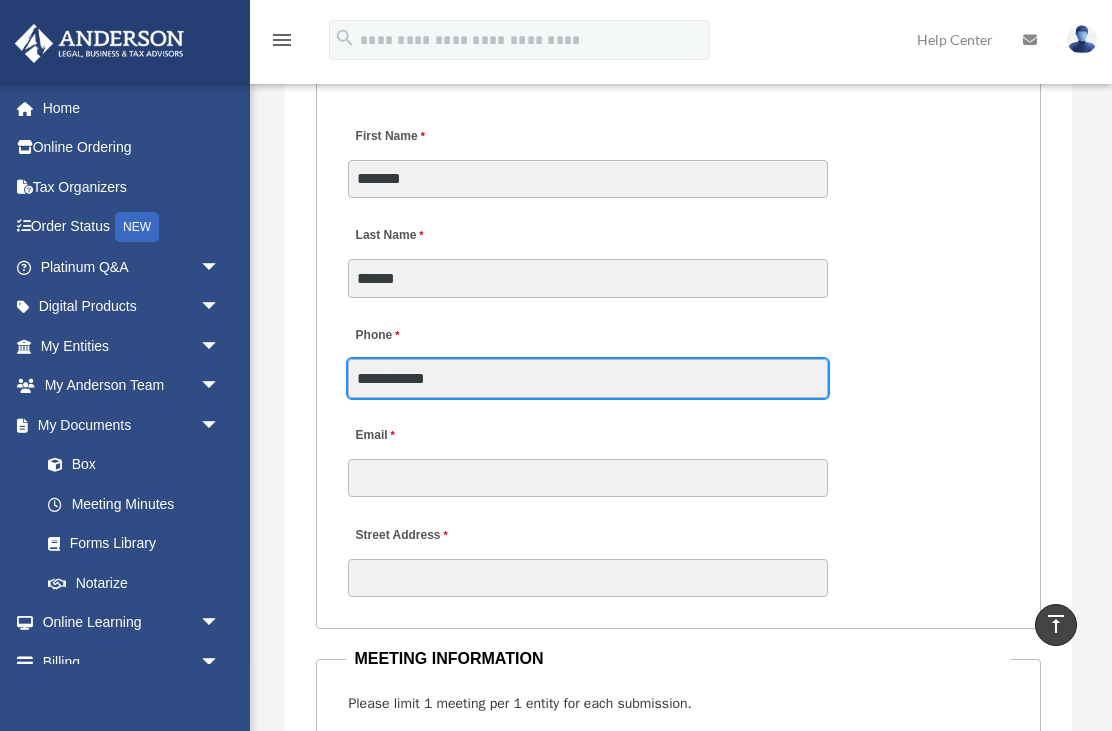 type on "**********" 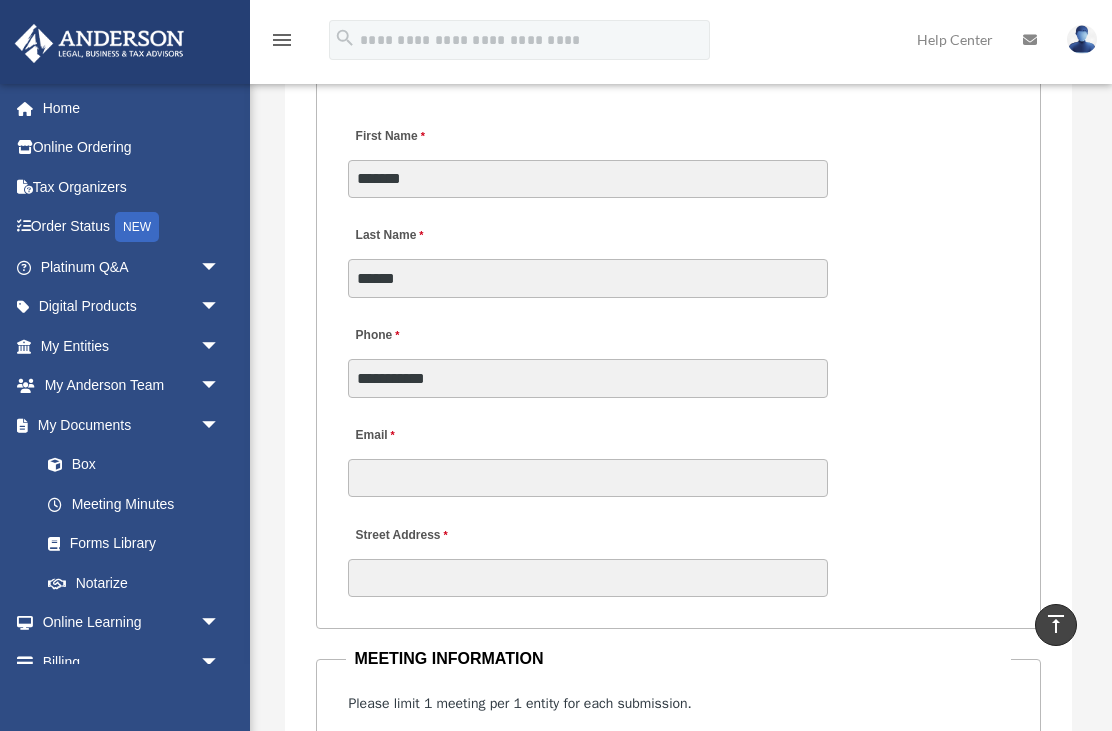 click on "Street Address" at bounding box center (678, 555) 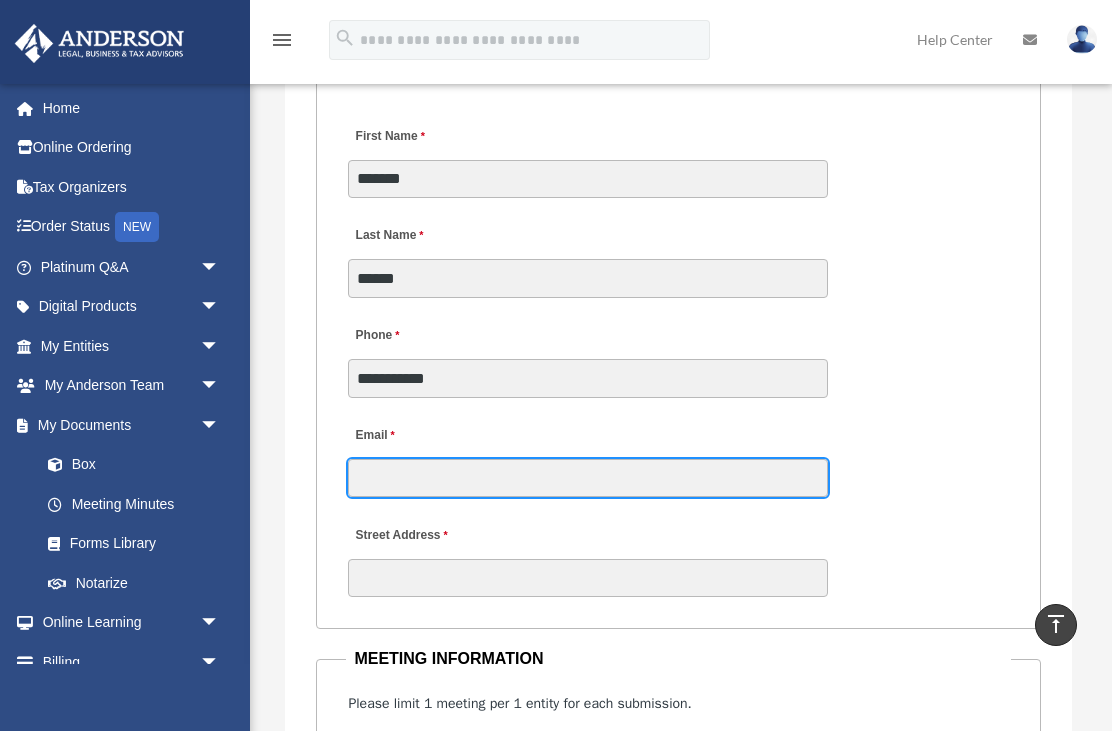 click on "Email" at bounding box center [588, 478] 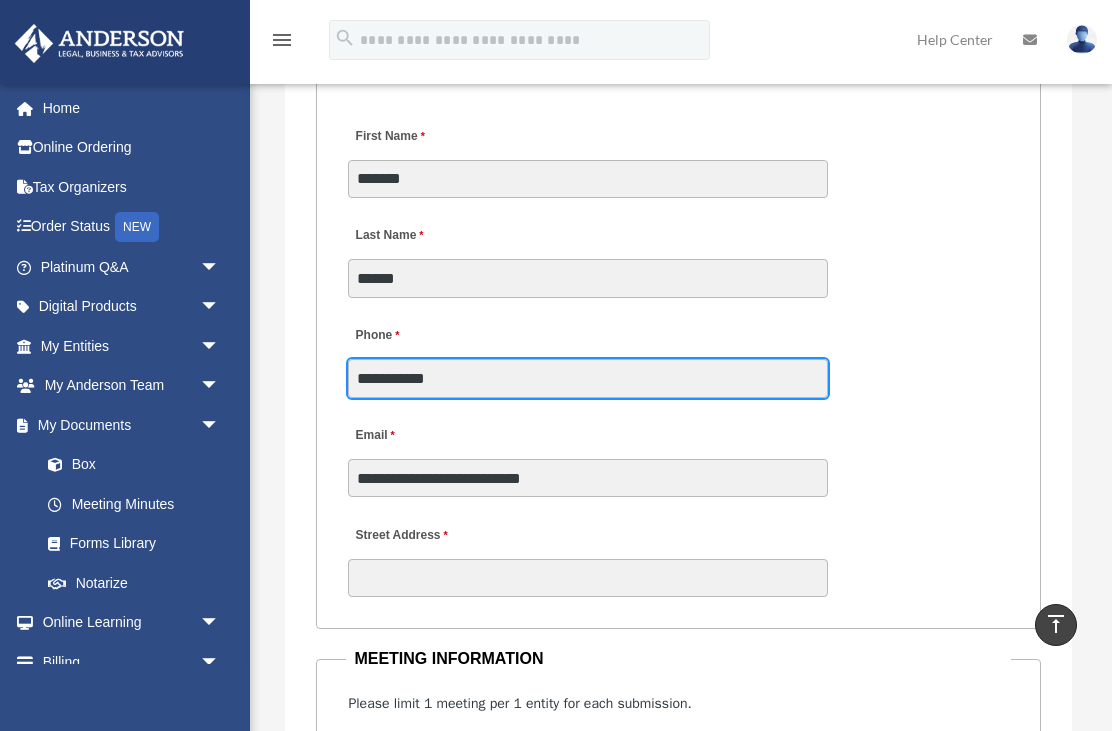 click on "**********" at bounding box center (588, 378) 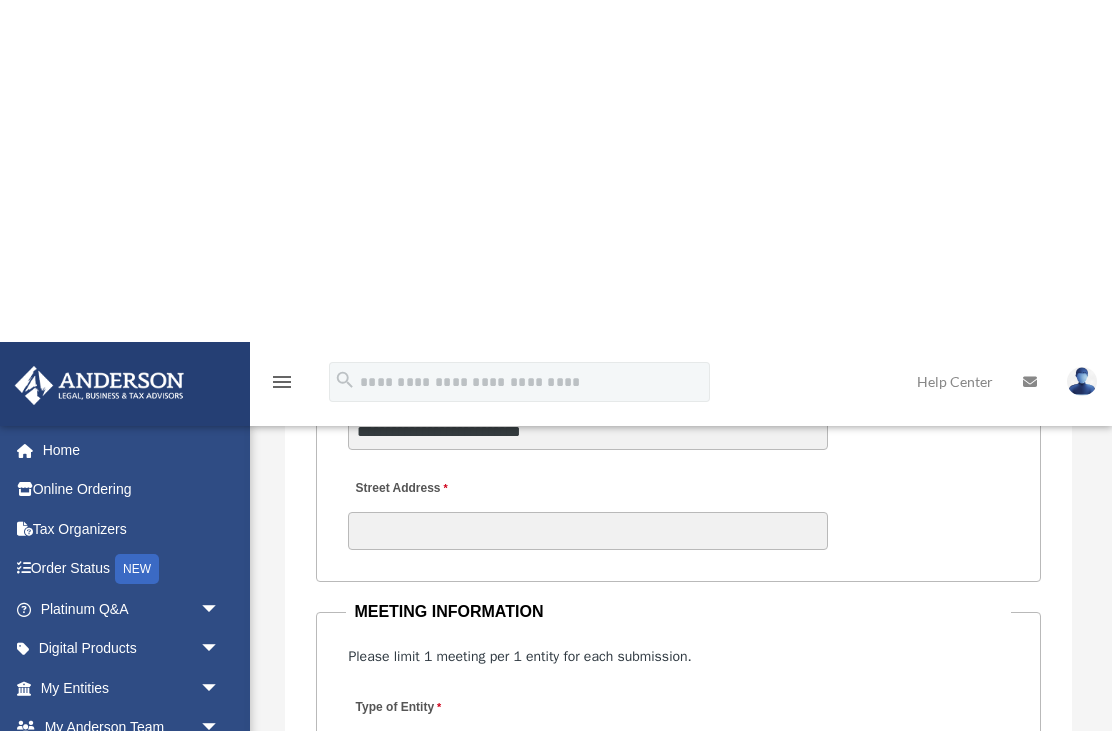 scroll, scrollTop: 2803, scrollLeft: 0, axis: vertical 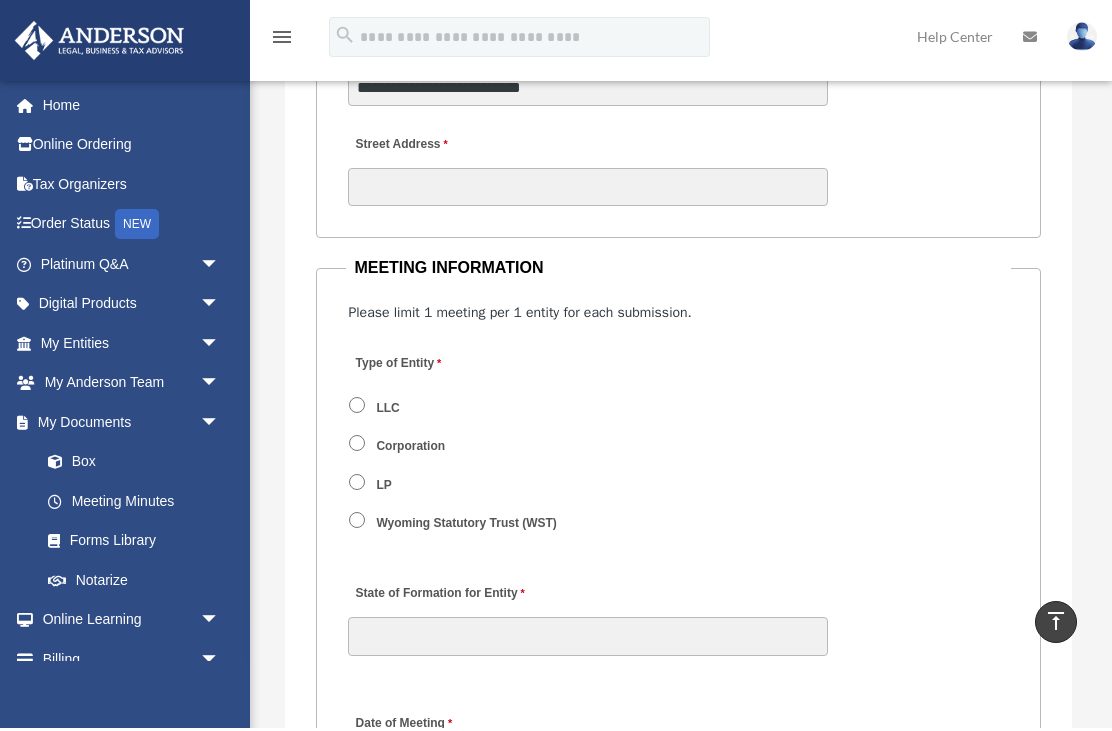 type on "**********" 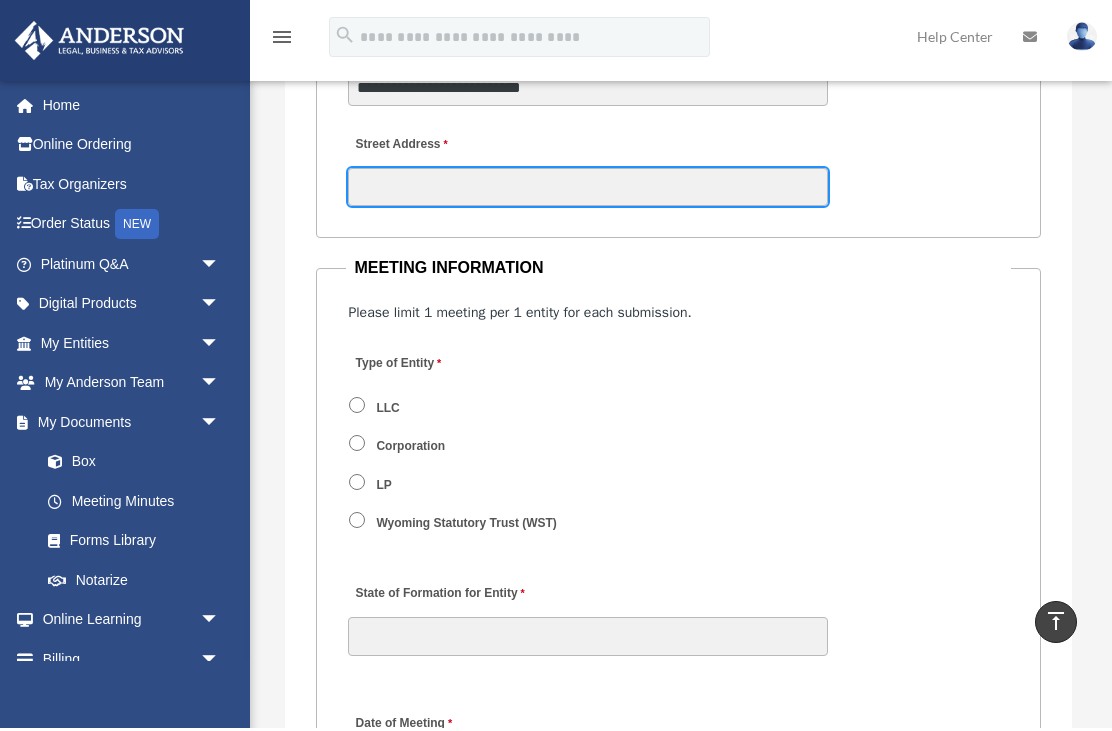 click on "Street Address" at bounding box center [588, 190] 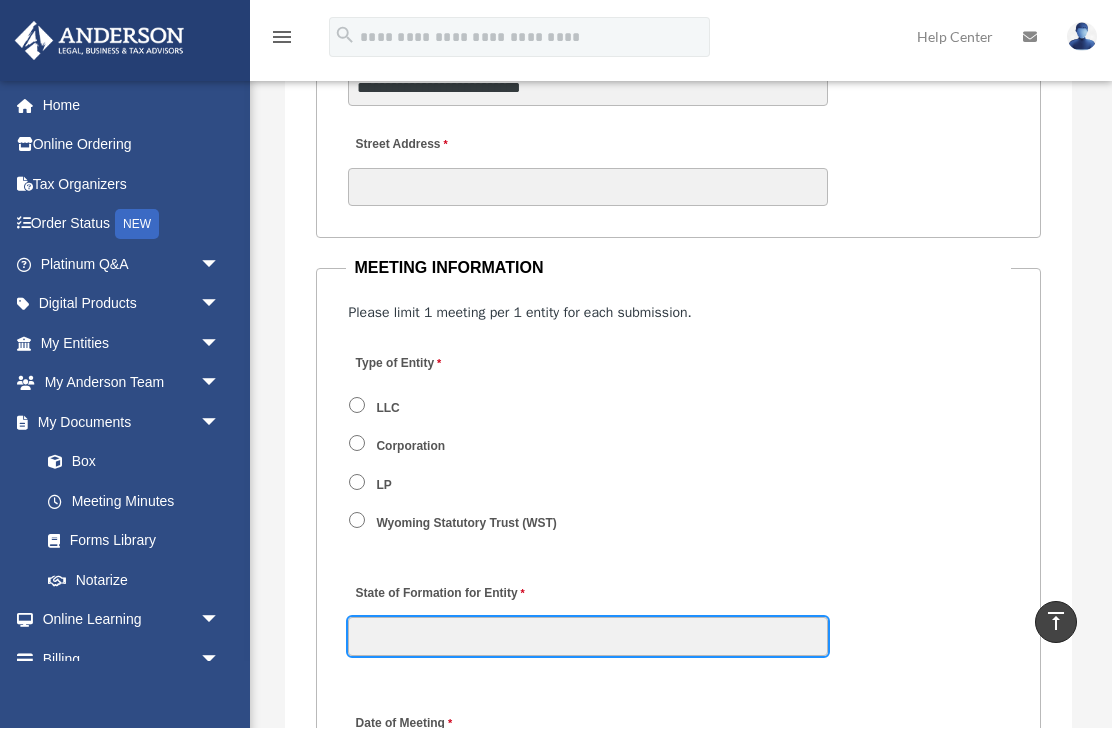 type on "**" 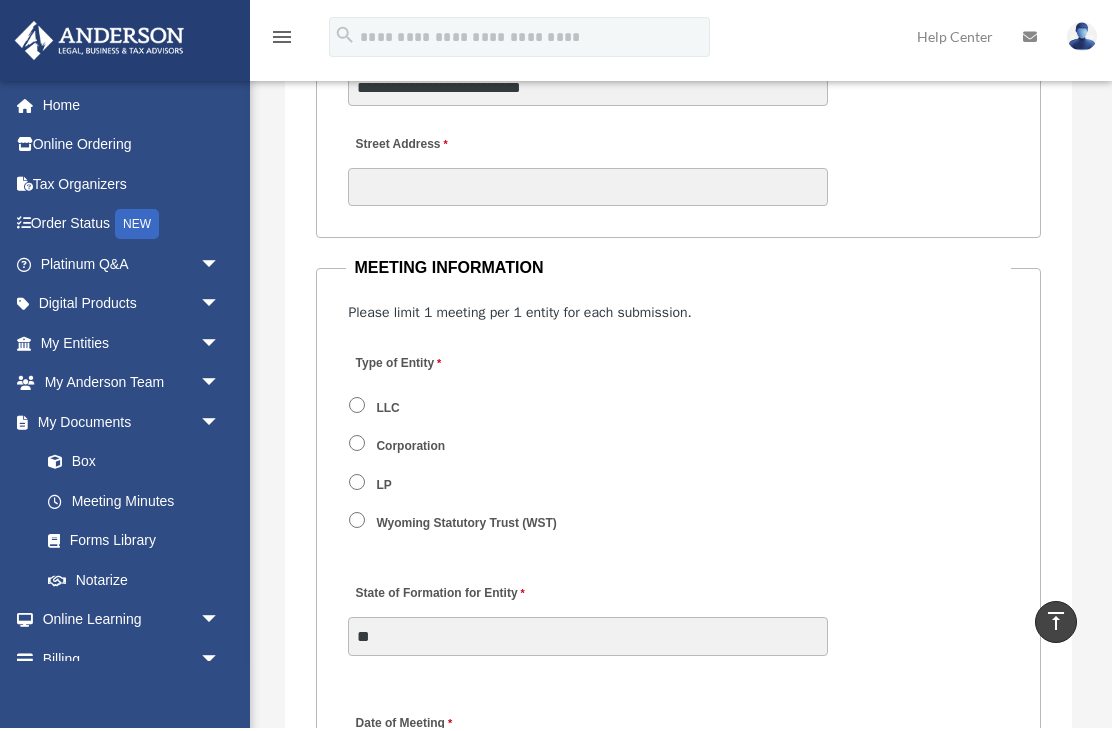 type on "**" 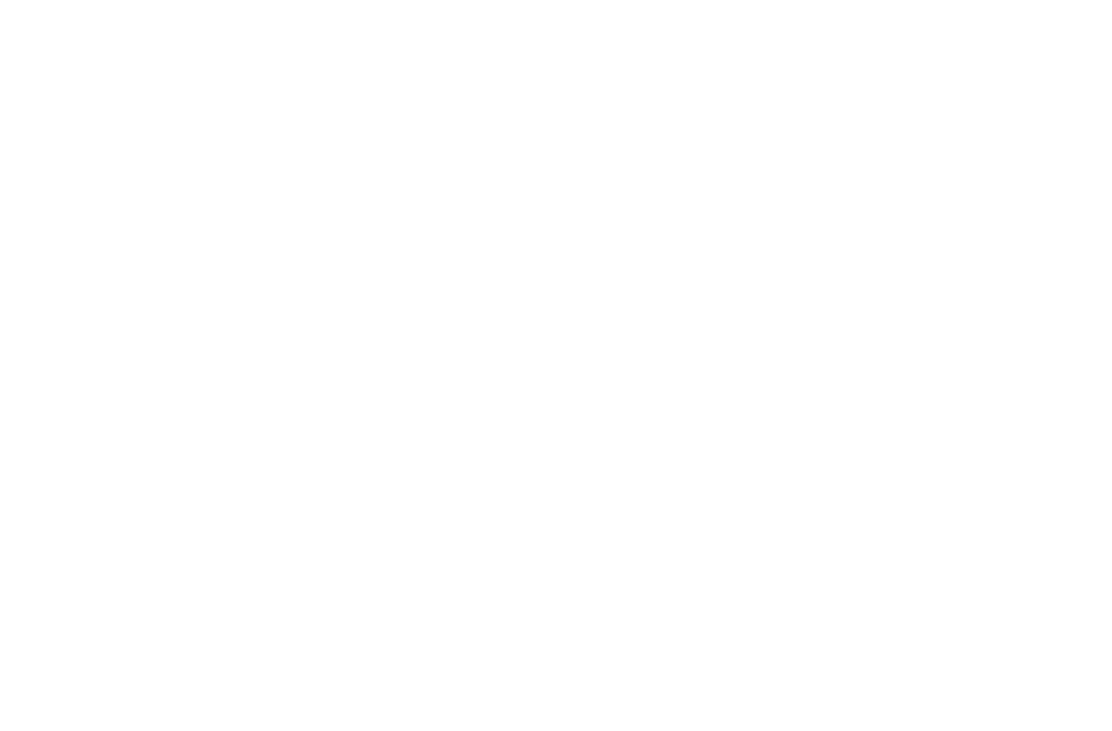 scroll, scrollTop: 2549, scrollLeft: 0, axis: vertical 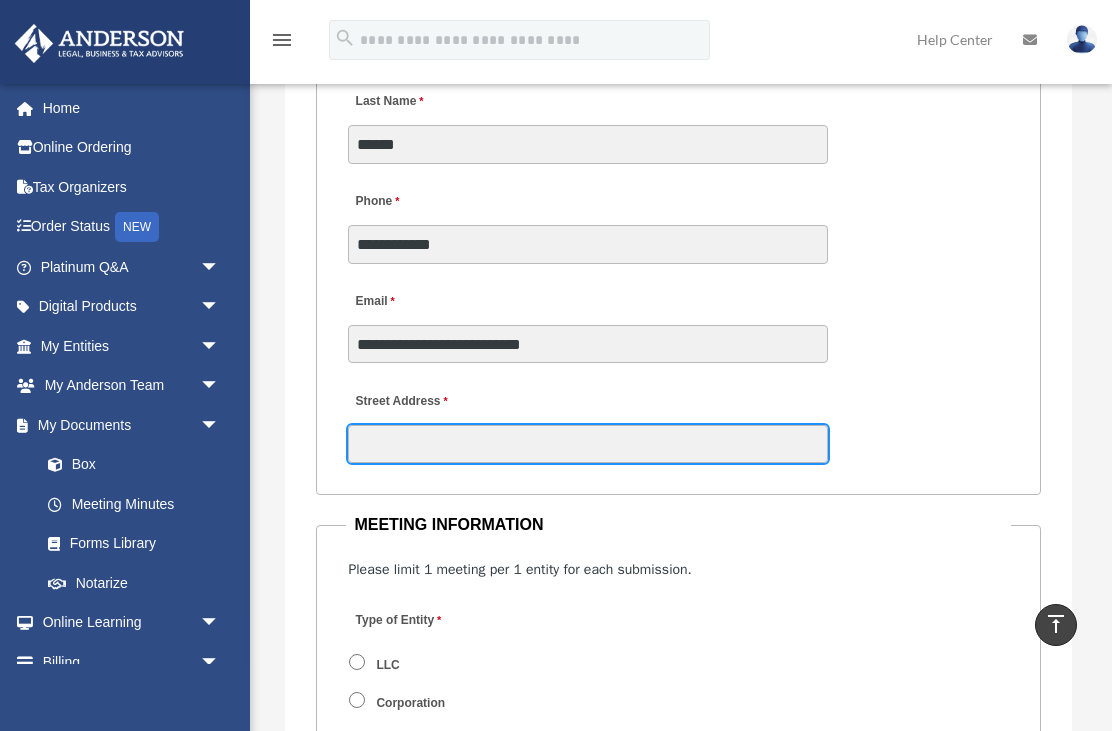 click on "Street Address" at bounding box center [588, 444] 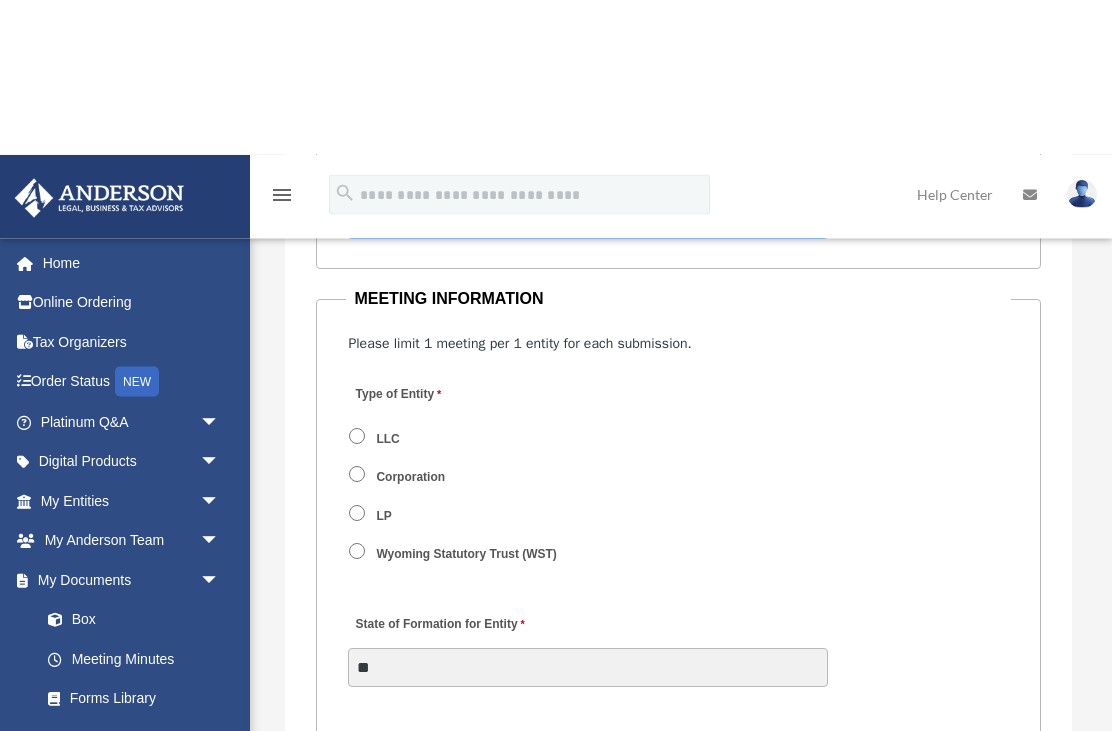 scroll, scrollTop: 2944, scrollLeft: 0, axis: vertical 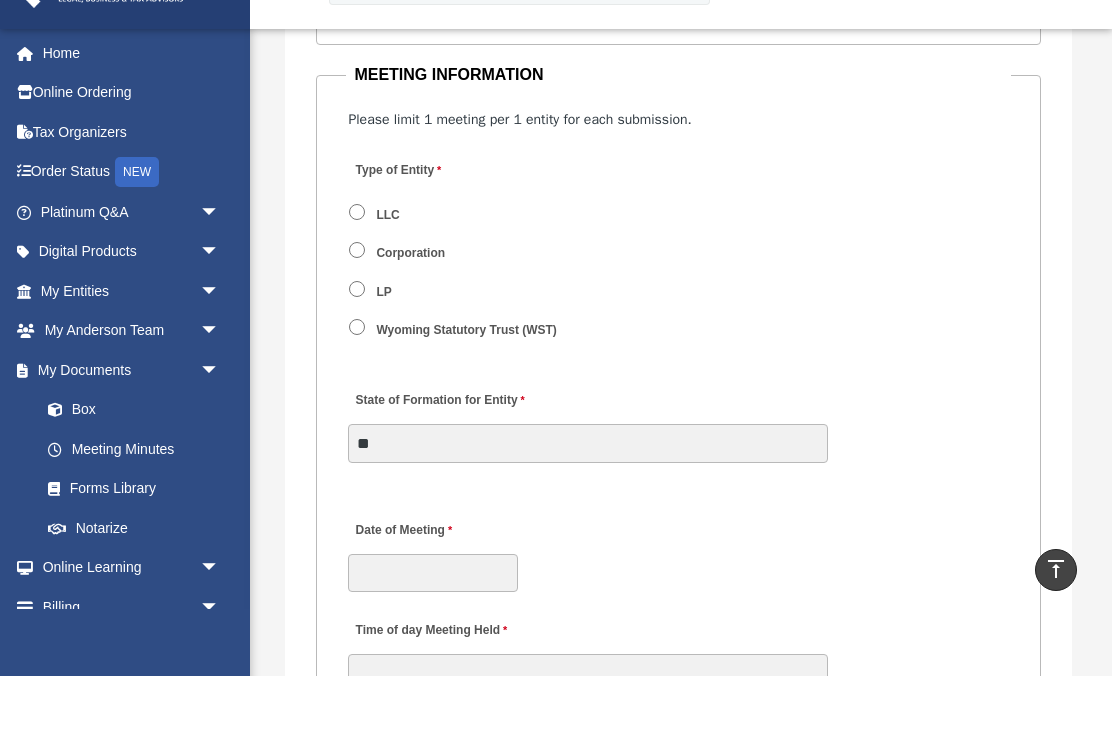 type on "**********" 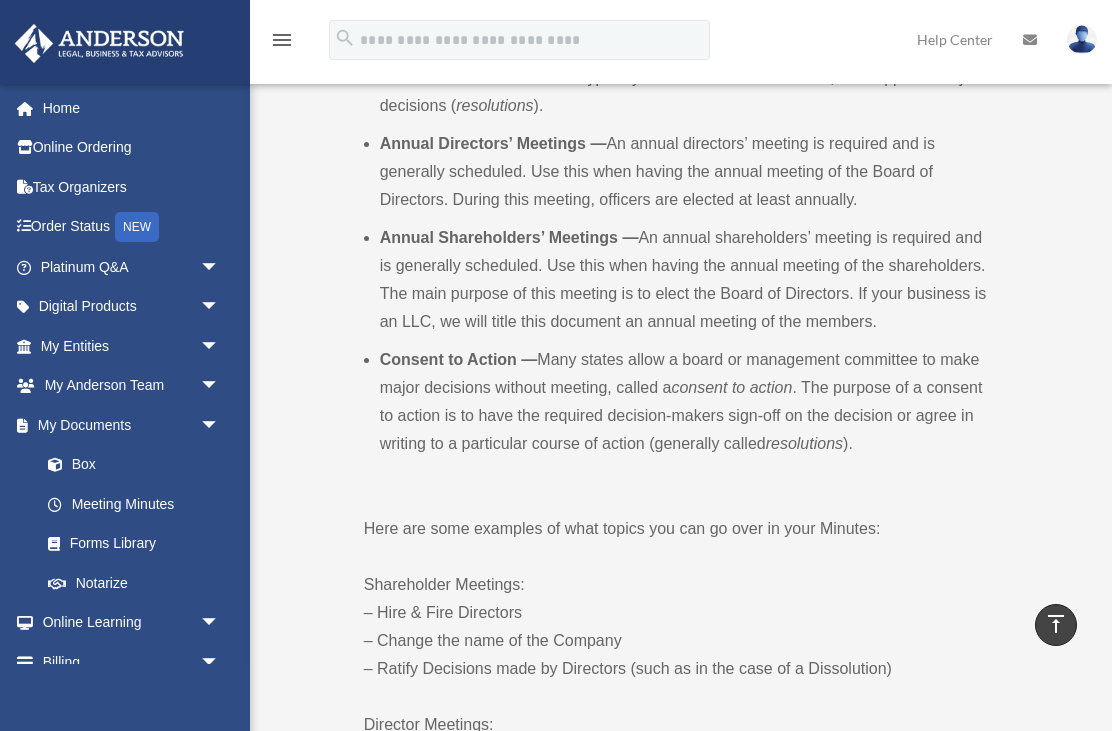 scroll, scrollTop: 780, scrollLeft: 0, axis: vertical 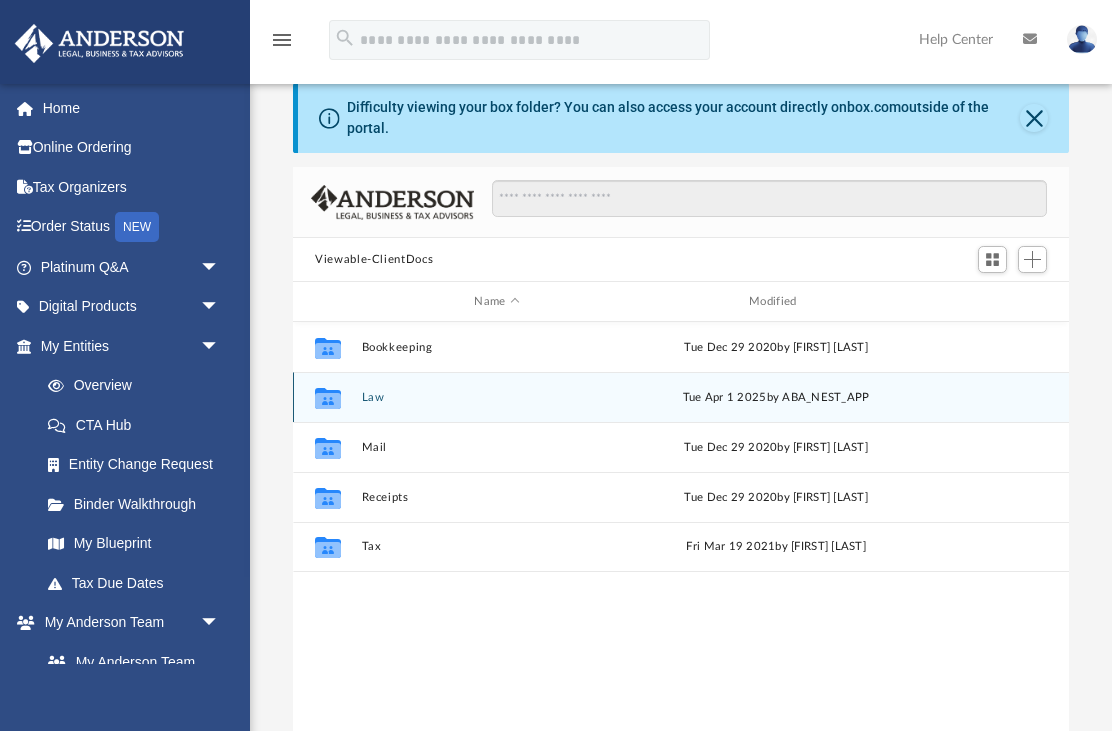click on "Law" at bounding box center [497, 397] 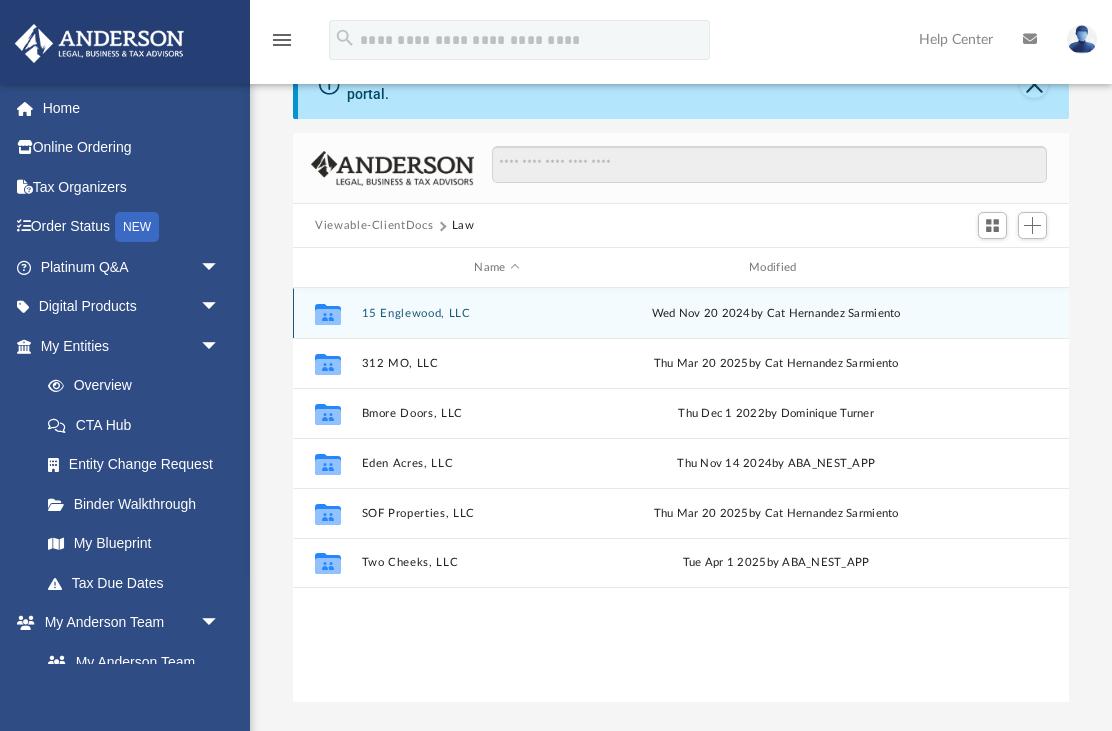 scroll, scrollTop: 94, scrollLeft: 0, axis: vertical 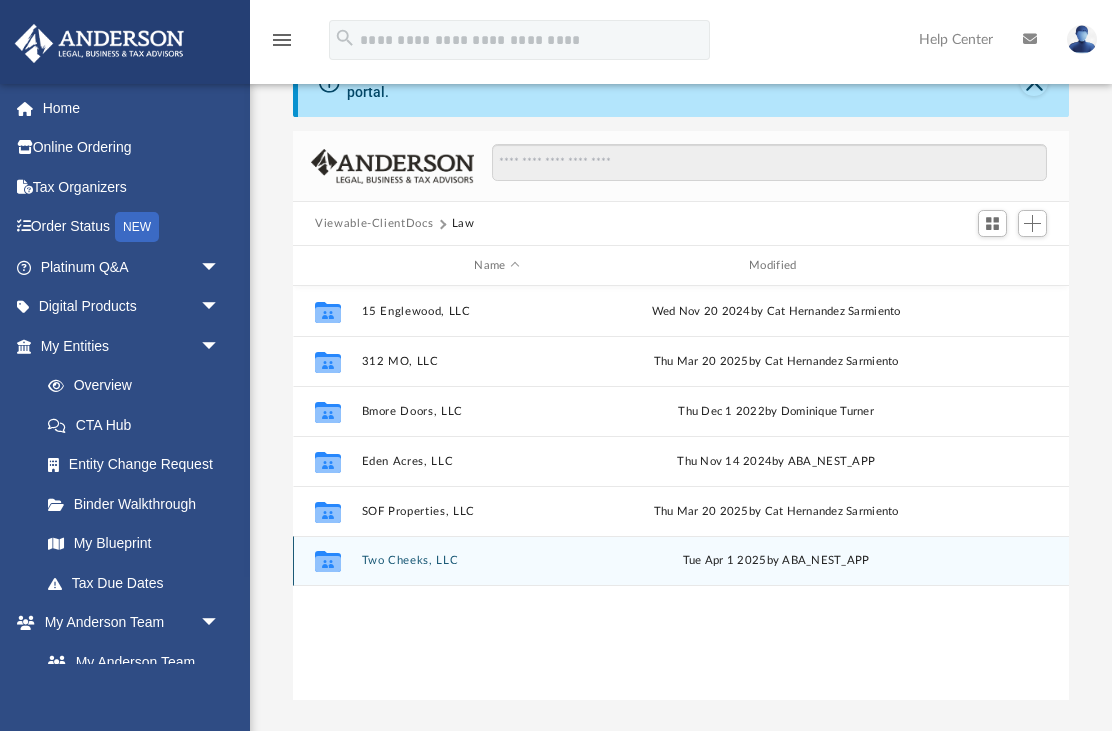 click on "Two Cheeks, LLC" at bounding box center (497, 560) 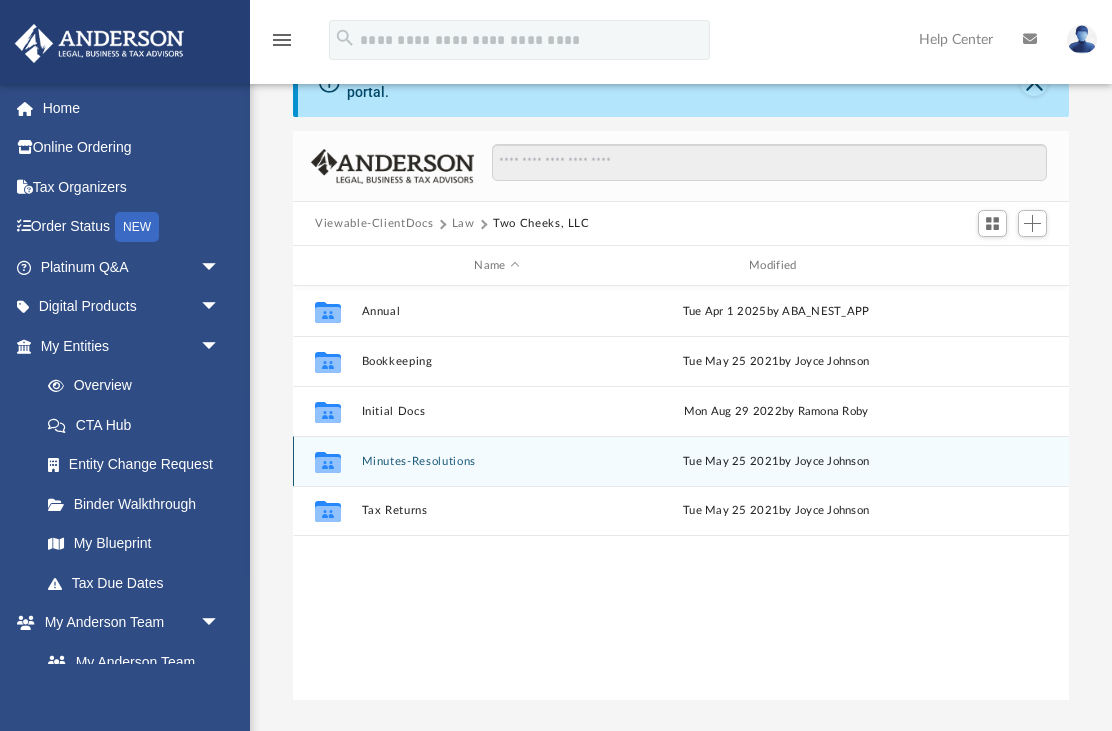click on "Minutes-Resolutions" at bounding box center (497, 461) 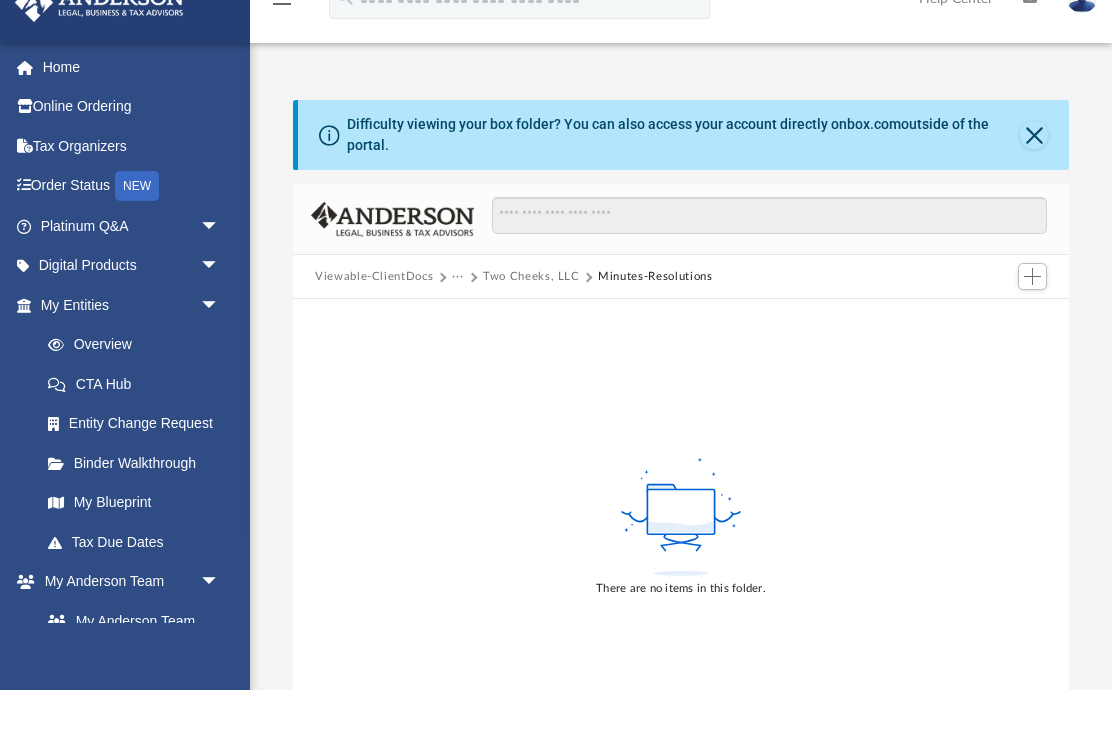scroll, scrollTop: 44, scrollLeft: 0, axis: vertical 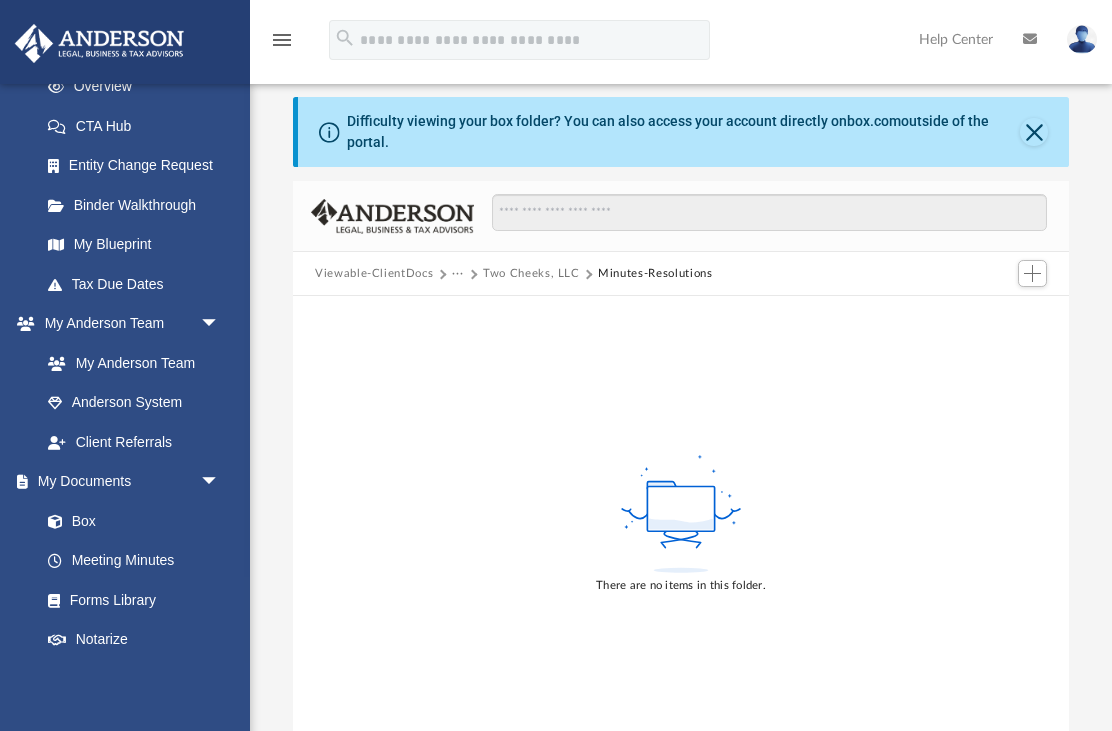 click on "Meeting Minutes" at bounding box center [134, 561] 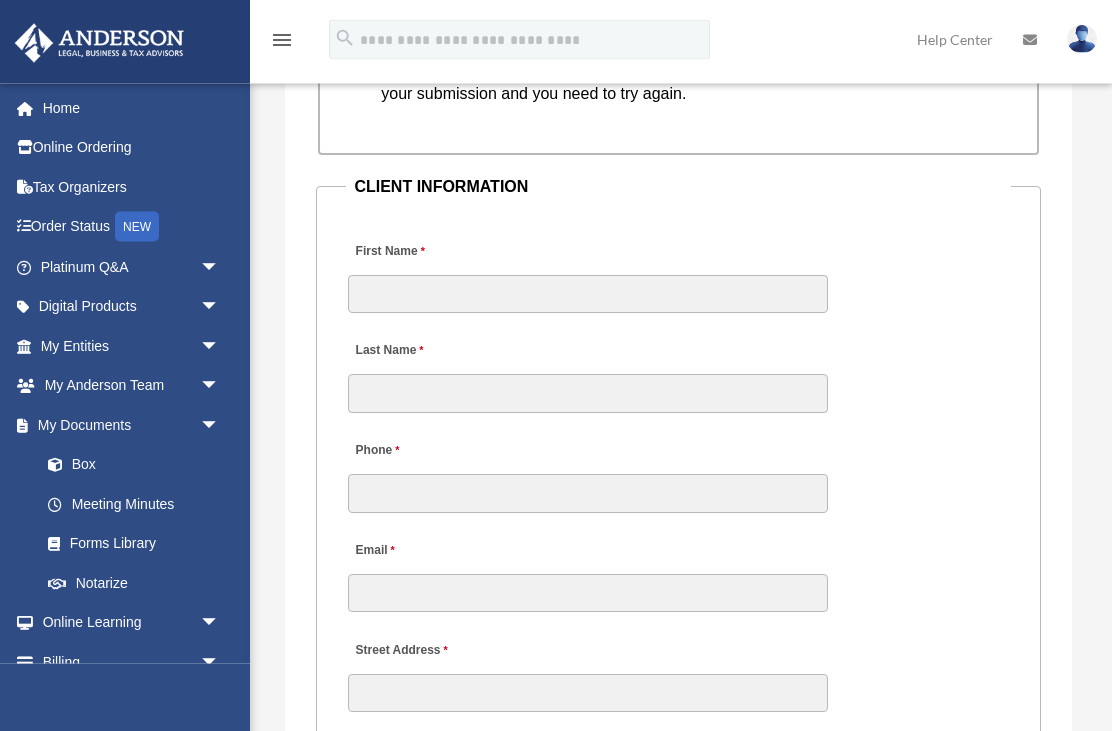 scroll, scrollTop: 2380, scrollLeft: 0, axis: vertical 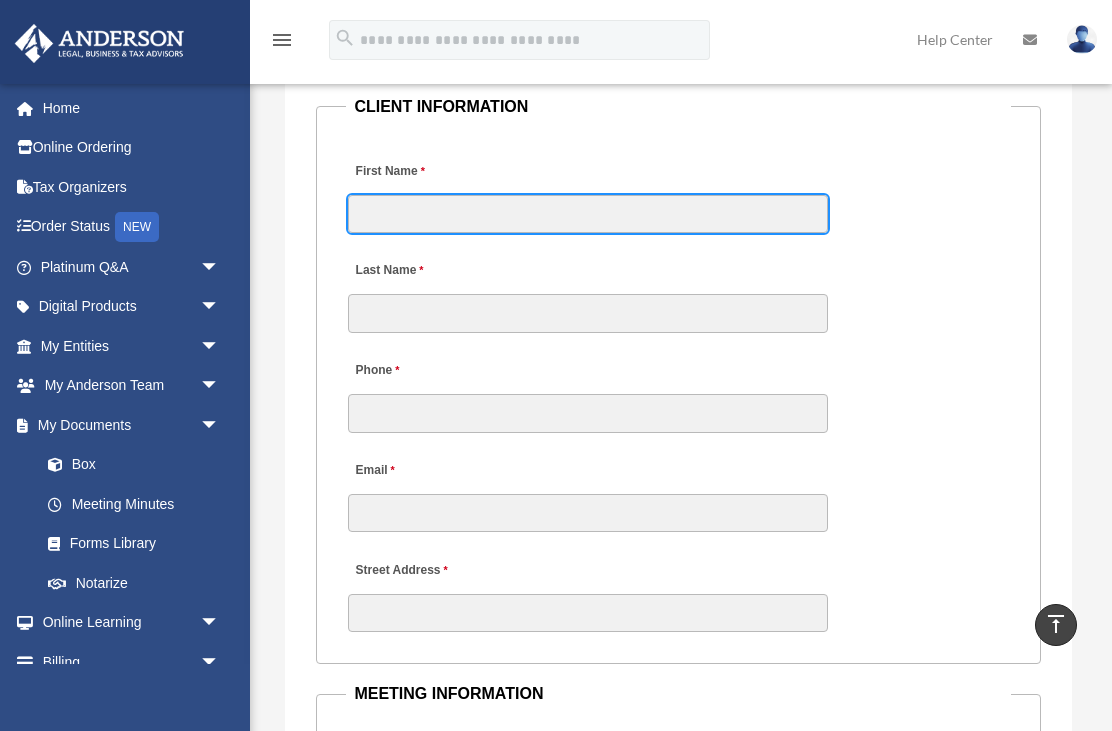 click on "First Name" at bounding box center (588, 214) 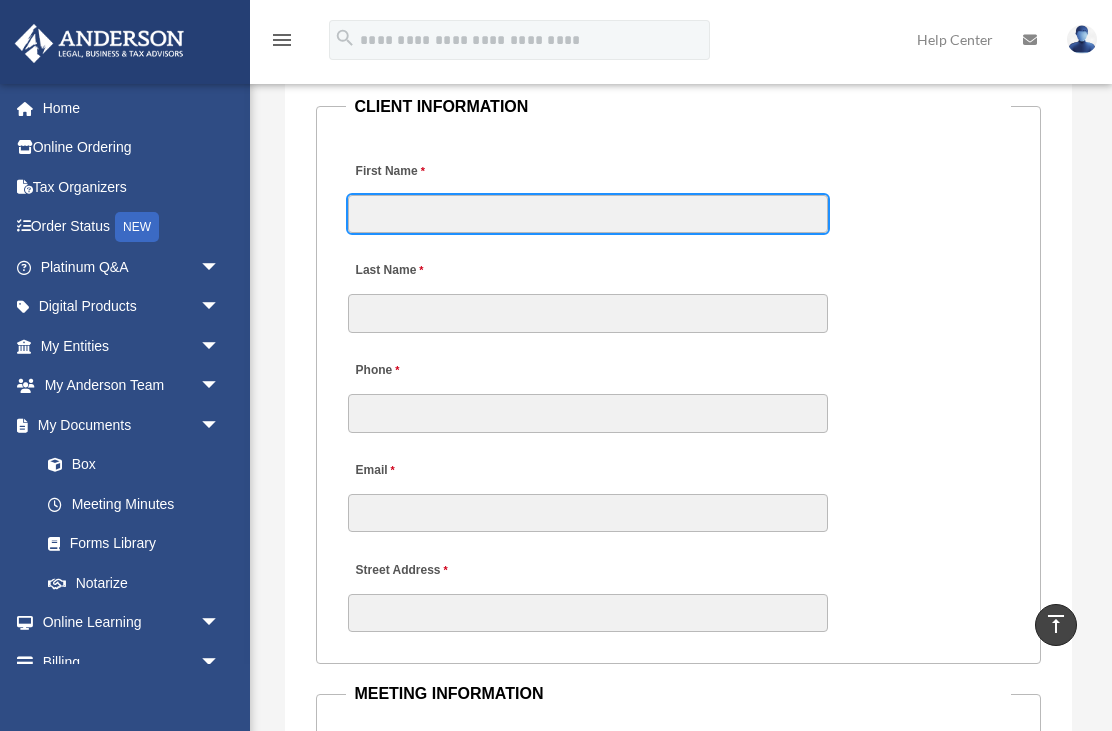 type on "*******" 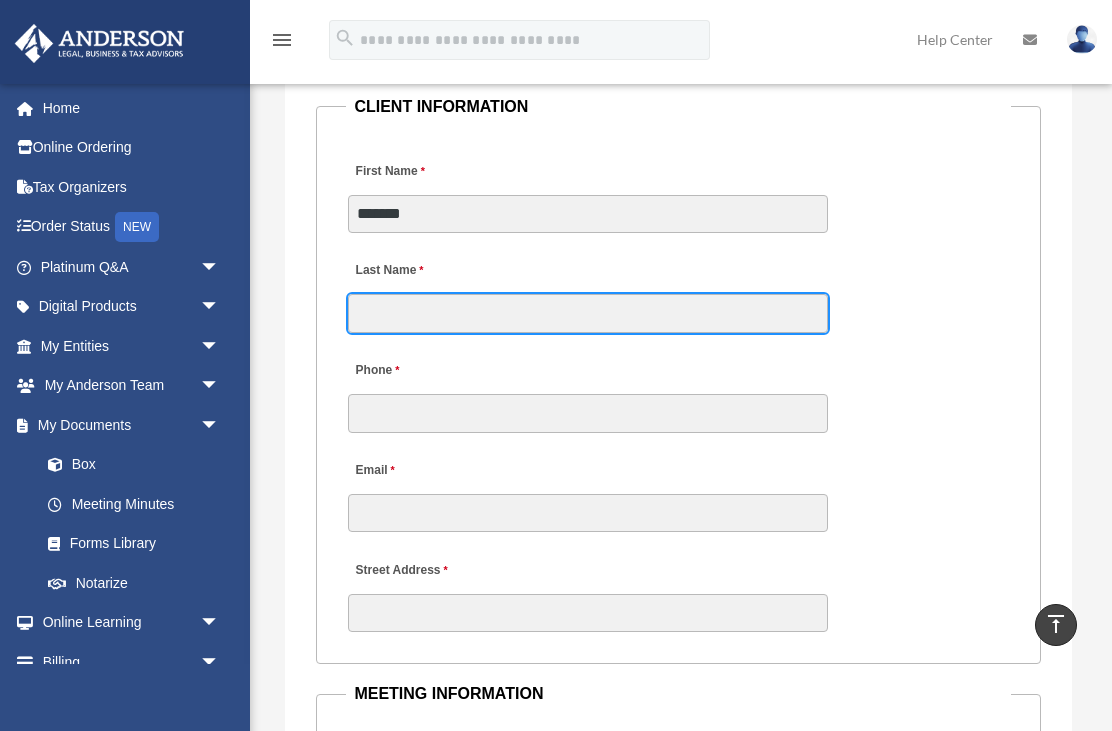click on "Last Name" at bounding box center (588, 313) 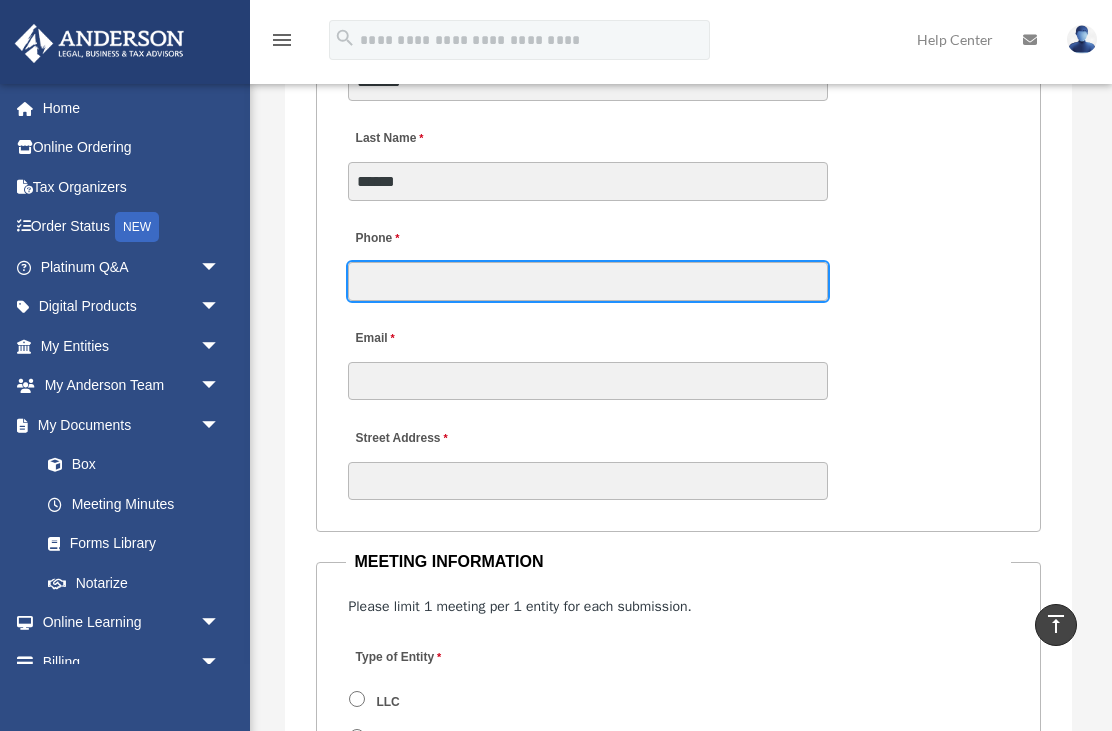scroll, scrollTop: 2511, scrollLeft: 0, axis: vertical 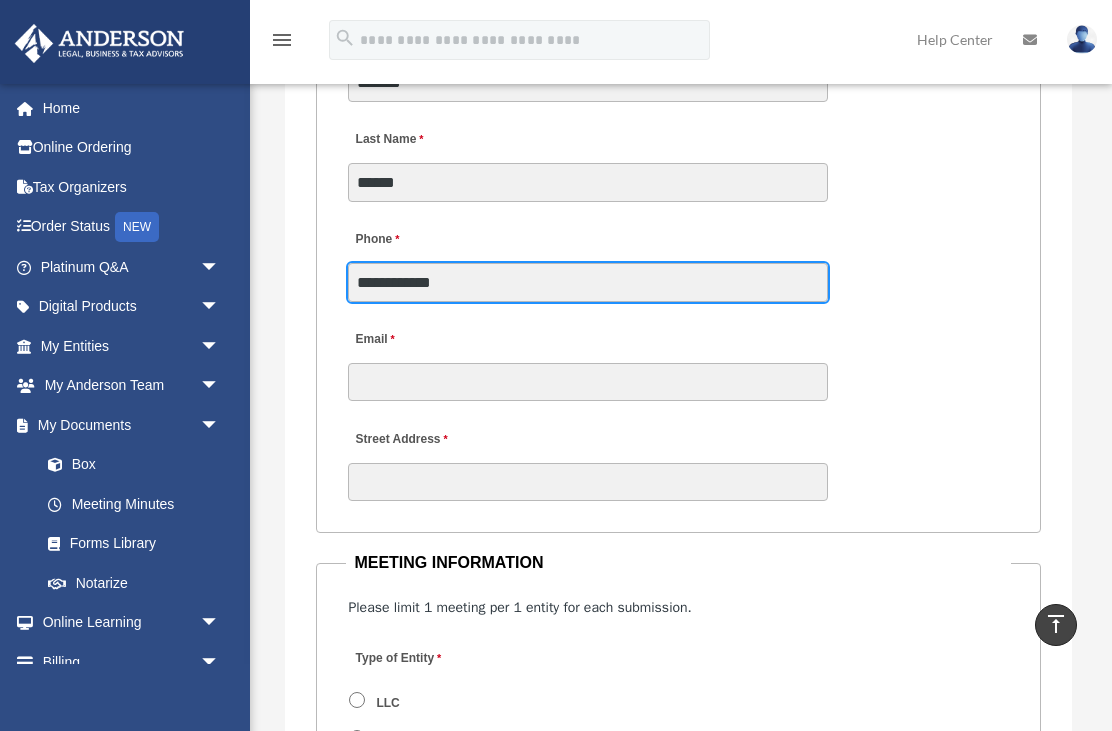 type on "**********" 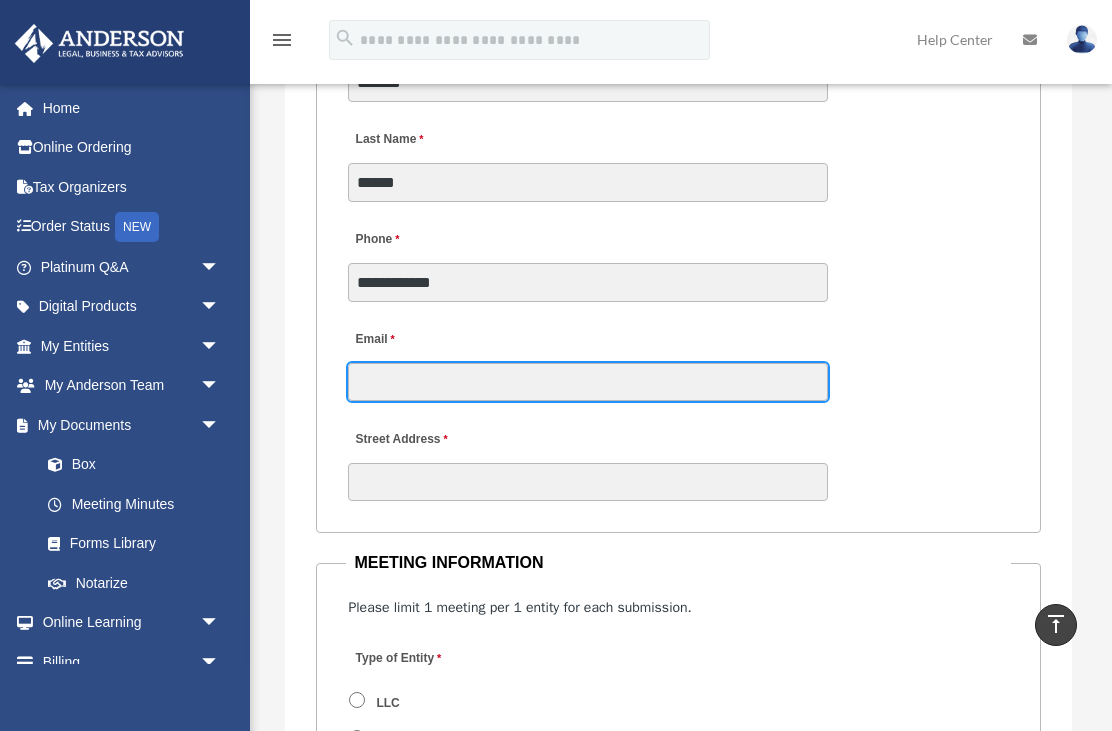 click on "Email" at bounding box center (588, 382) 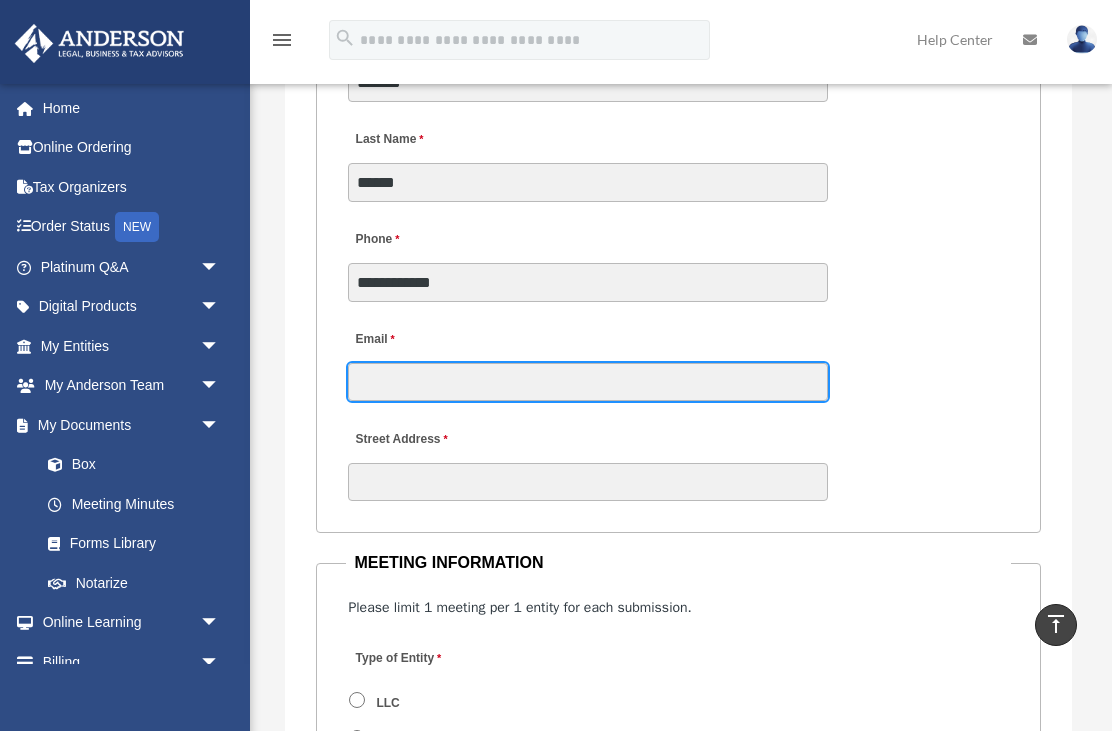 type on "**********" 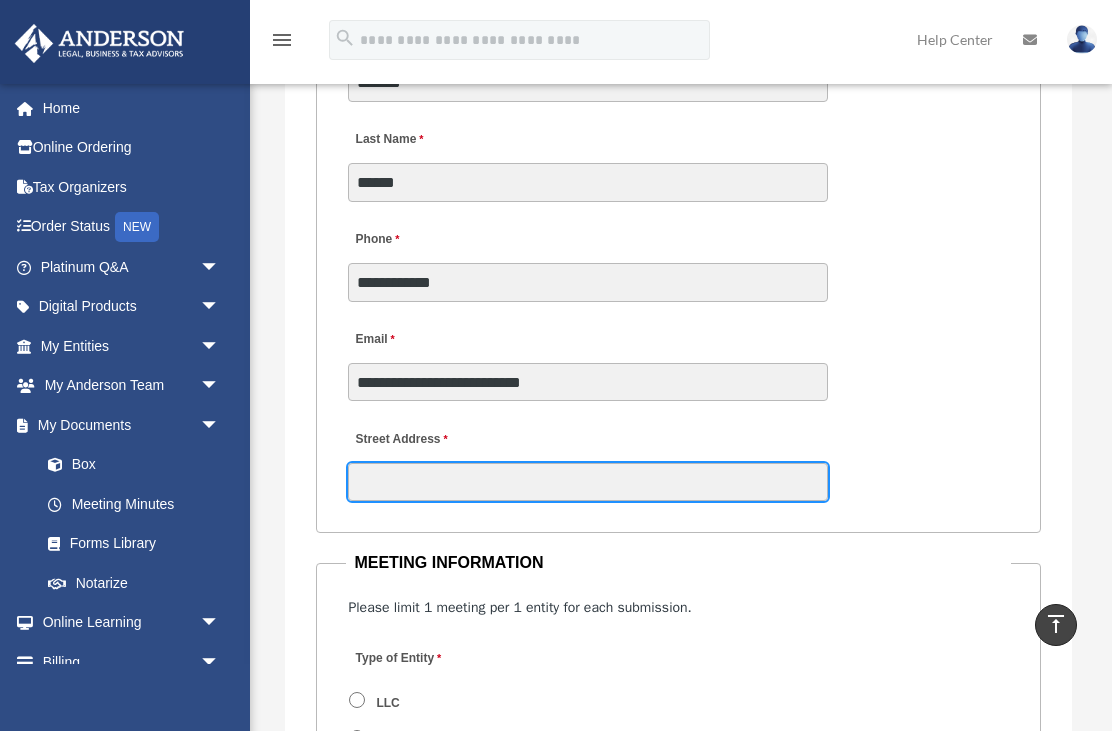 click on "Street Address" at bounding box center [588, 482] 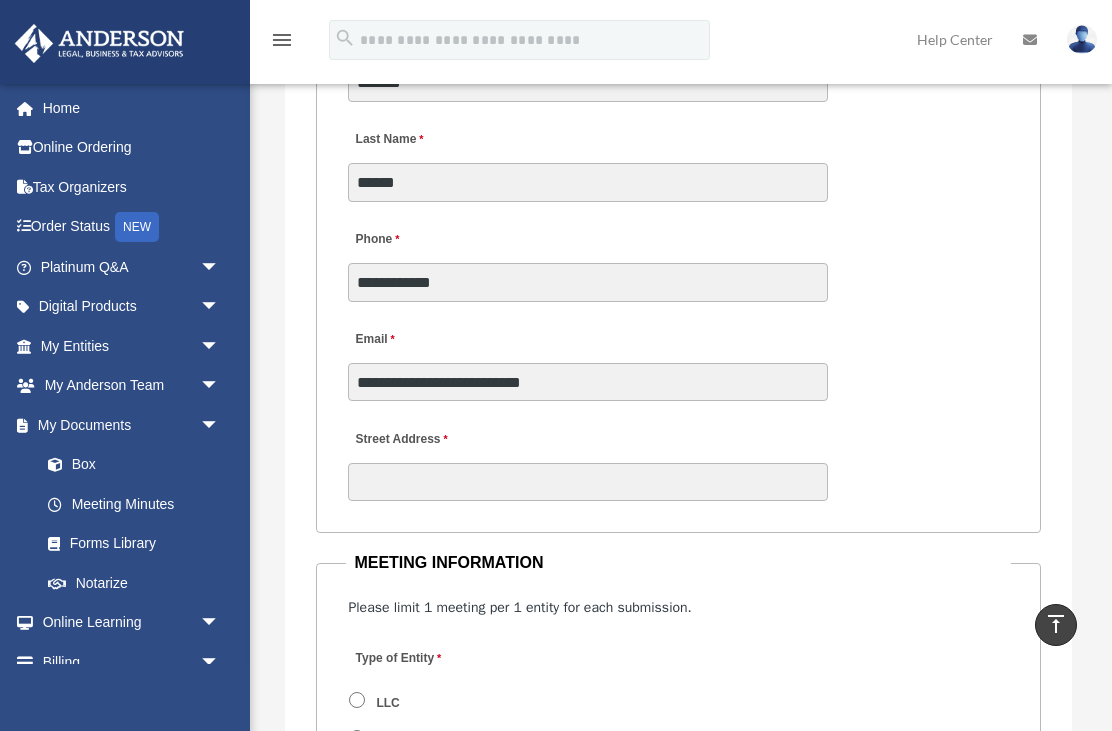 type on "**" 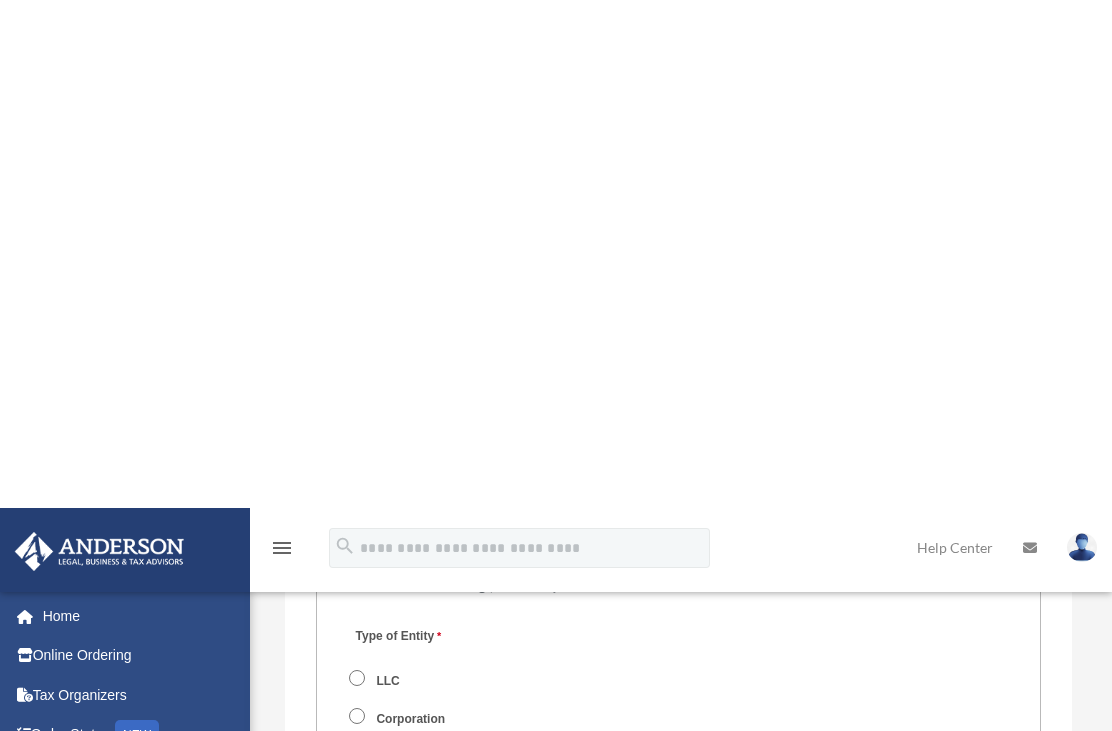scroll, scrollTop: 3017, scrollLeft: 0, axis: vertical 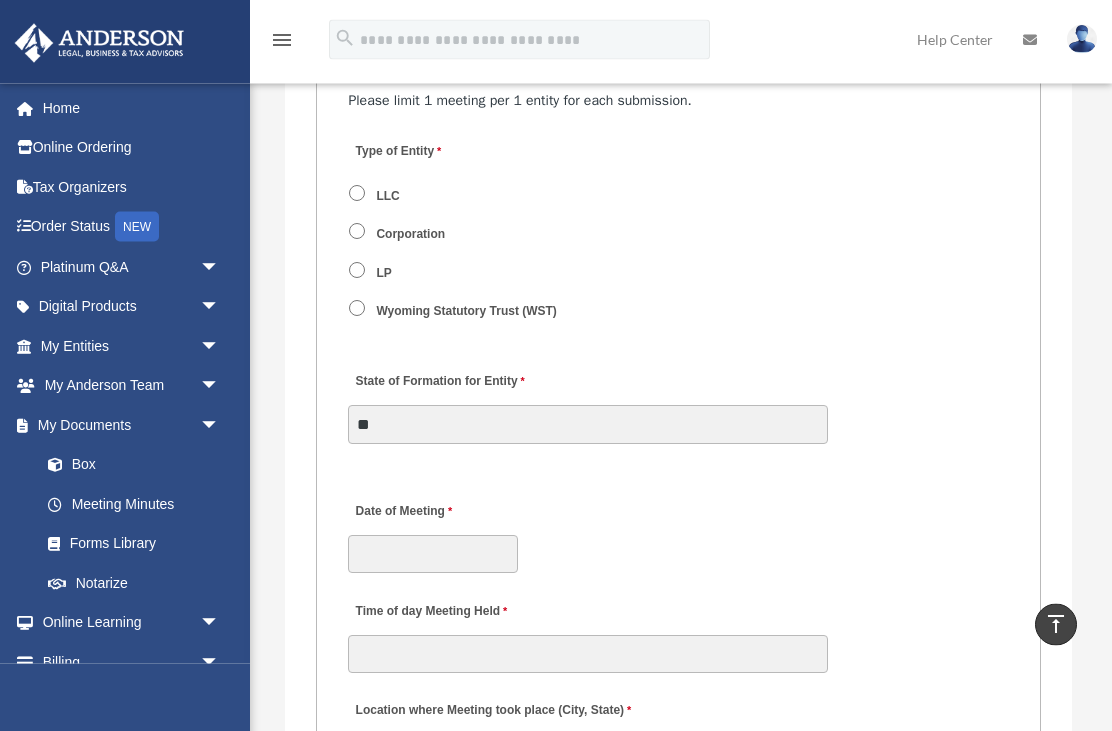 type on "**********" 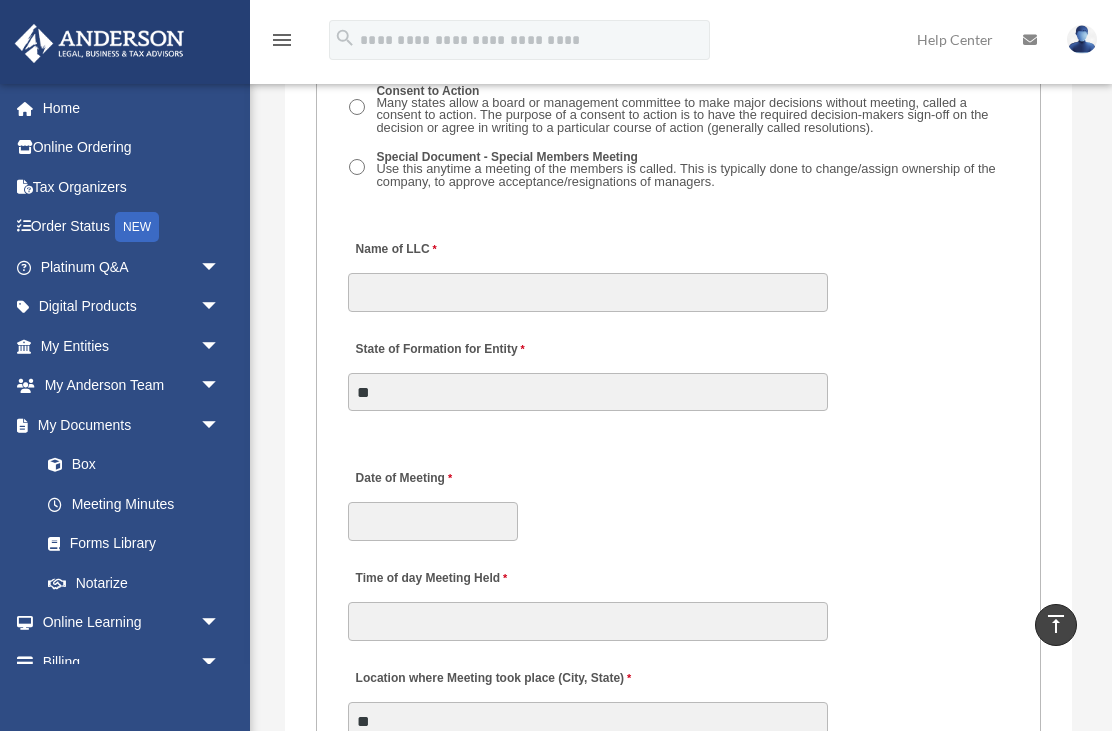 scroll, scrollTop: 3710, scrollLeft: 0, axis: vertical 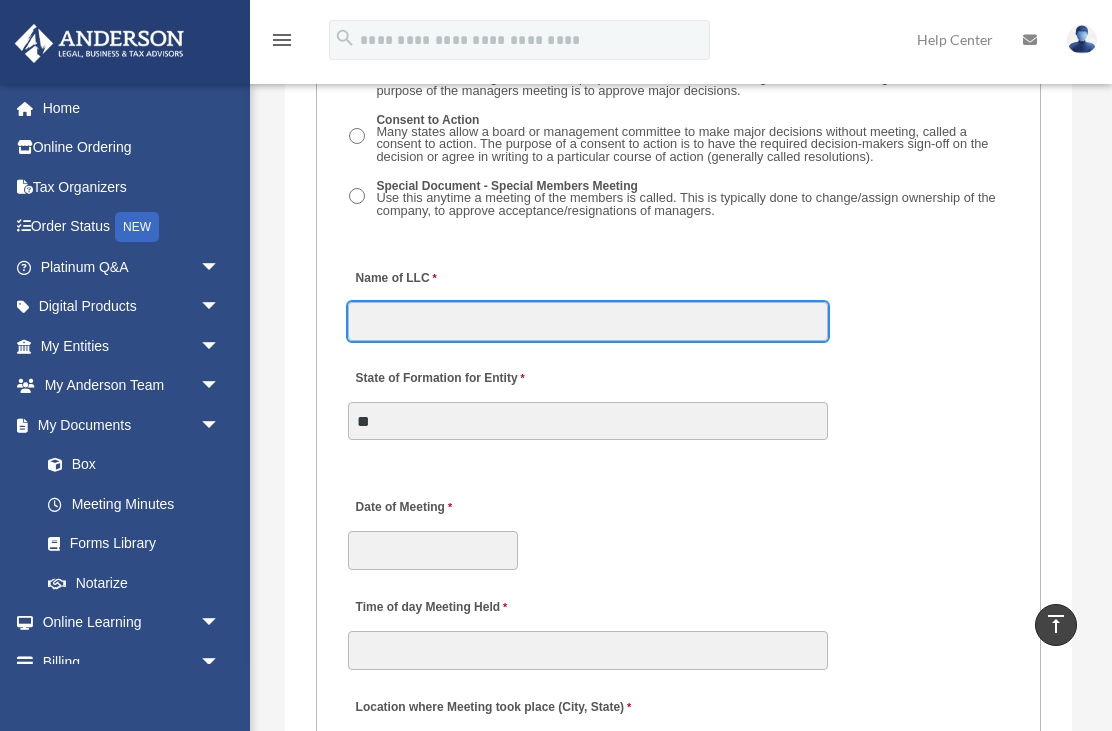 click on "Name of LLC" at bounding box center (588, 321) 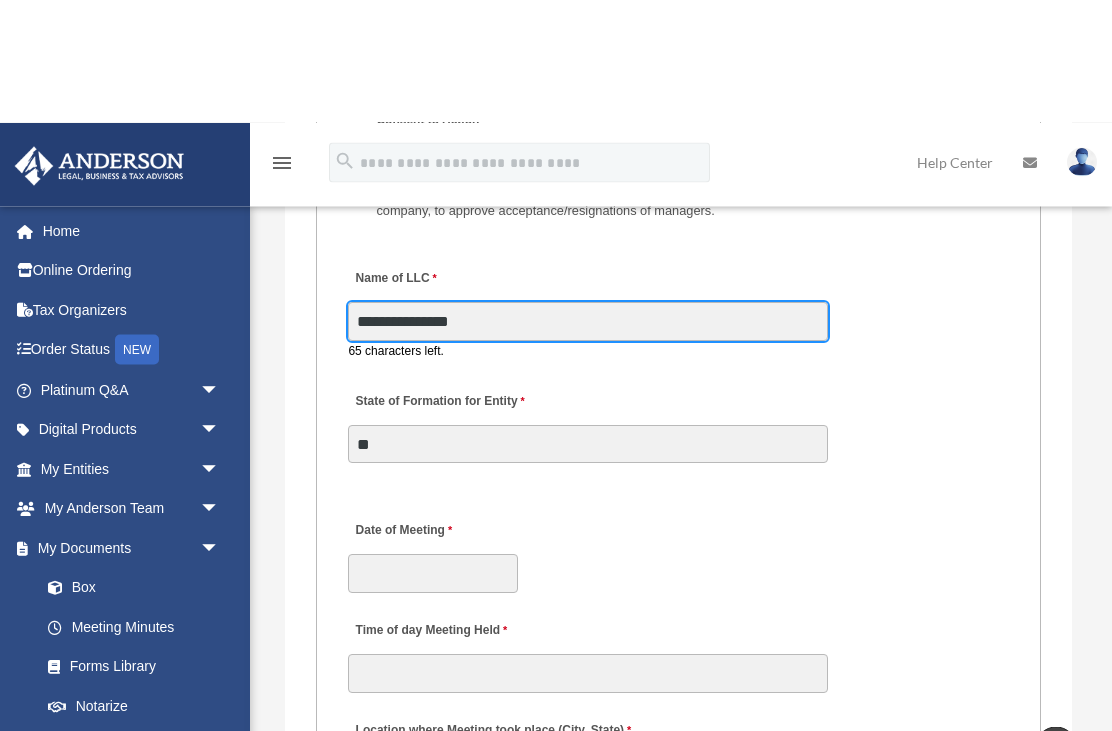 scroll, scrollTop: 3835, scrollLeft: 0, axis: vertical 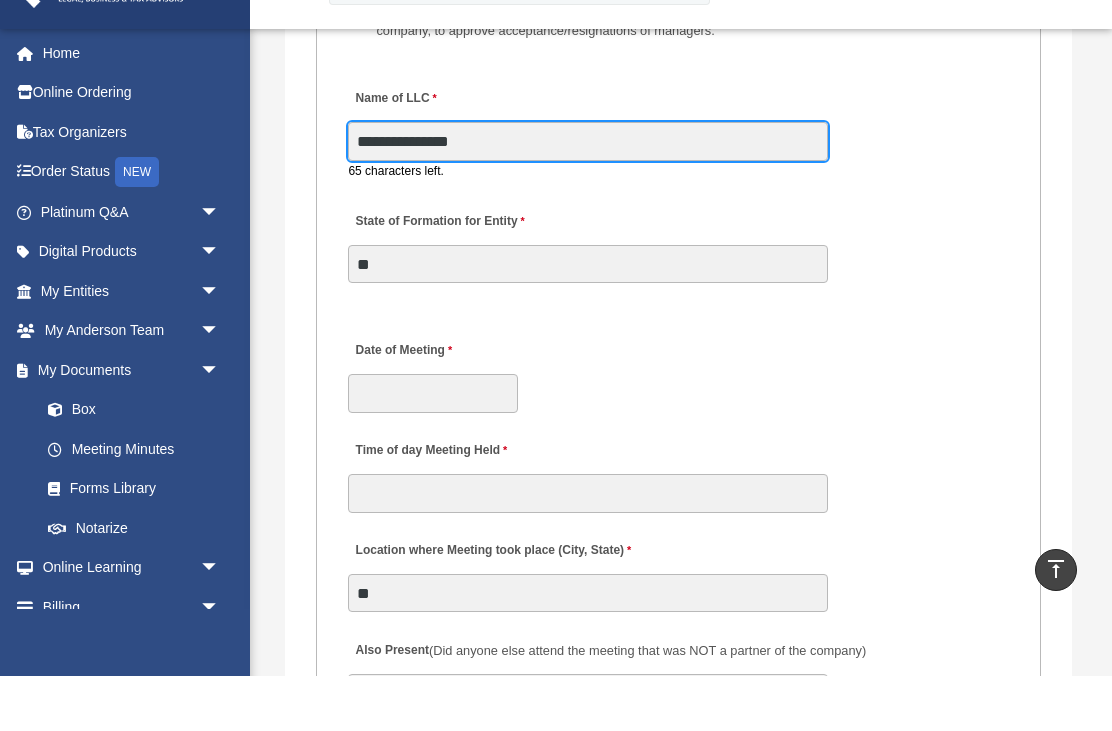 type on "**********" 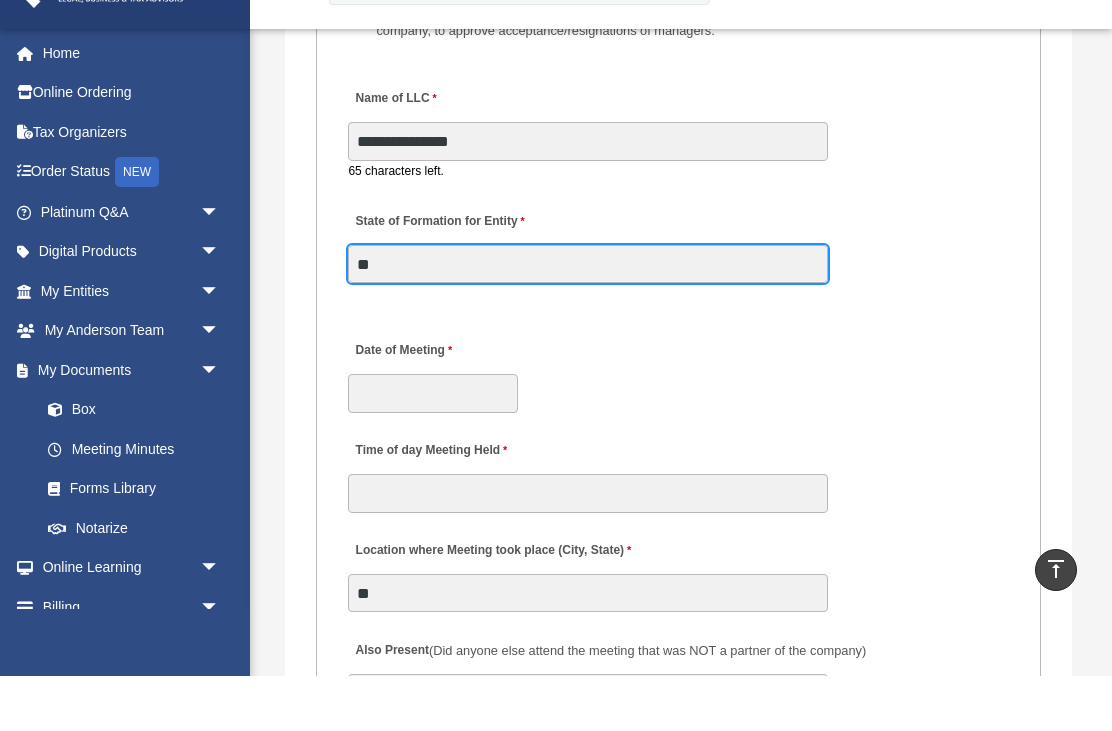 click on "MEETING INFORMATION
Please limit 1 meeting per 1 entity for each submission.
Type of Entity LLC Corporation LP Wyoming Statutory Trust (WST)
280A Option I Need a 280A Agreement to Rent a Residence Included with my Minutes
The 280A Option should only be checked if the LLC is Taxed as a C or S Corporation
WST Option Special Trustees Meeting
Use this when a meeting of trustees is called for a Wyoming Statutory Trust. Please note that technically there are no requirements for meetings in a WST so there are no annual meetings, just trustee meetings.
Name of Wyoming Statutory Trust
I need a Valuation Worksheet included with my minutes
Is this LLC Member Managed or Manager Managed? Member Managed Manager Managed
Document Requested - LLC Member Managed Special Members Meeting LLC Annual Meeting Consent to Action
Document Requested - LLC Manager Managed Special Managers Meeting LLC Annual Meeting Consent to Action Special Document - Special Members Meeting" at bounding box center (678, 664) 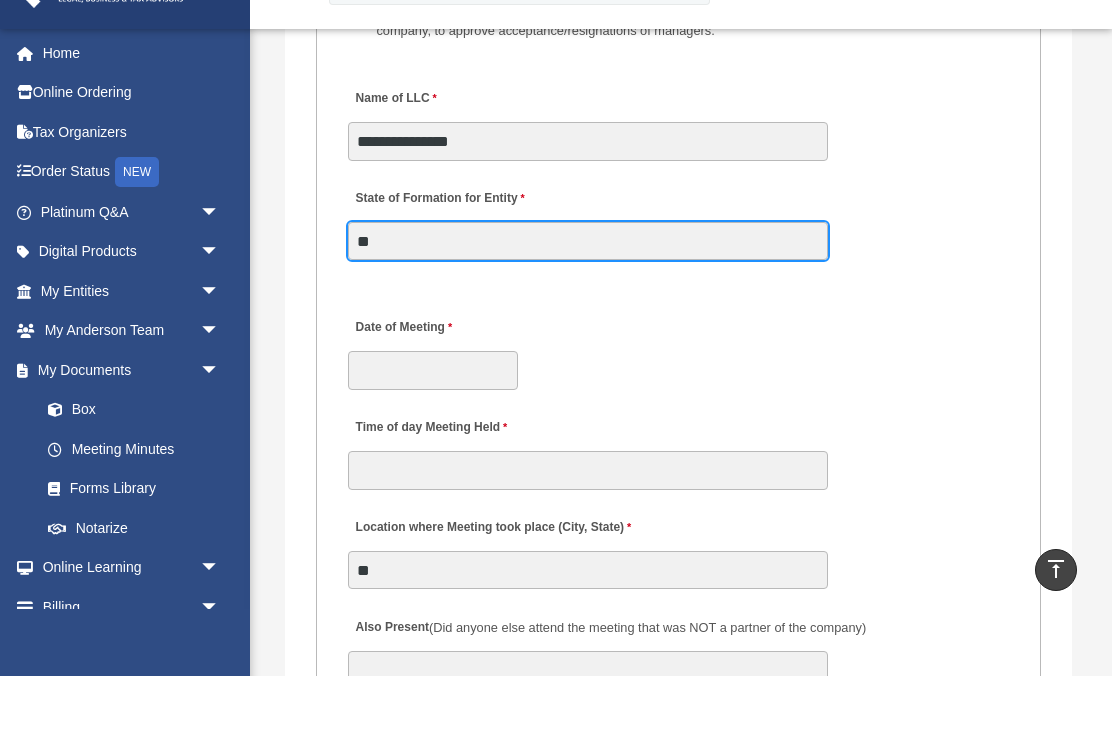 type on "*" 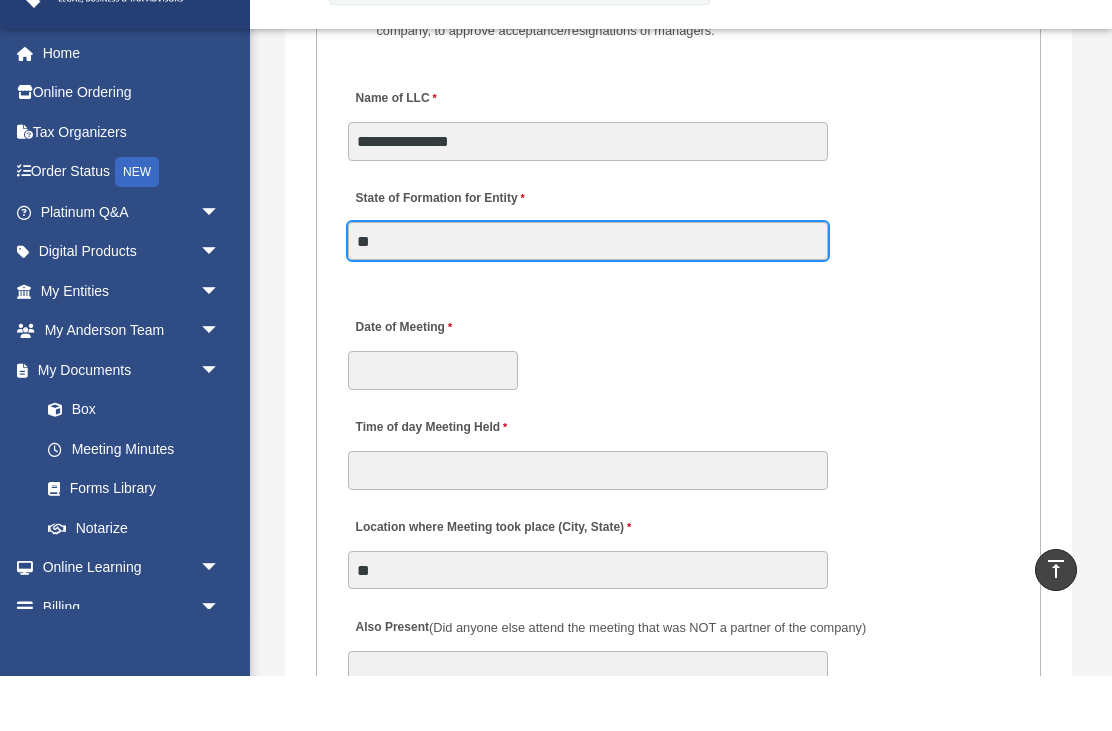 type on "**" 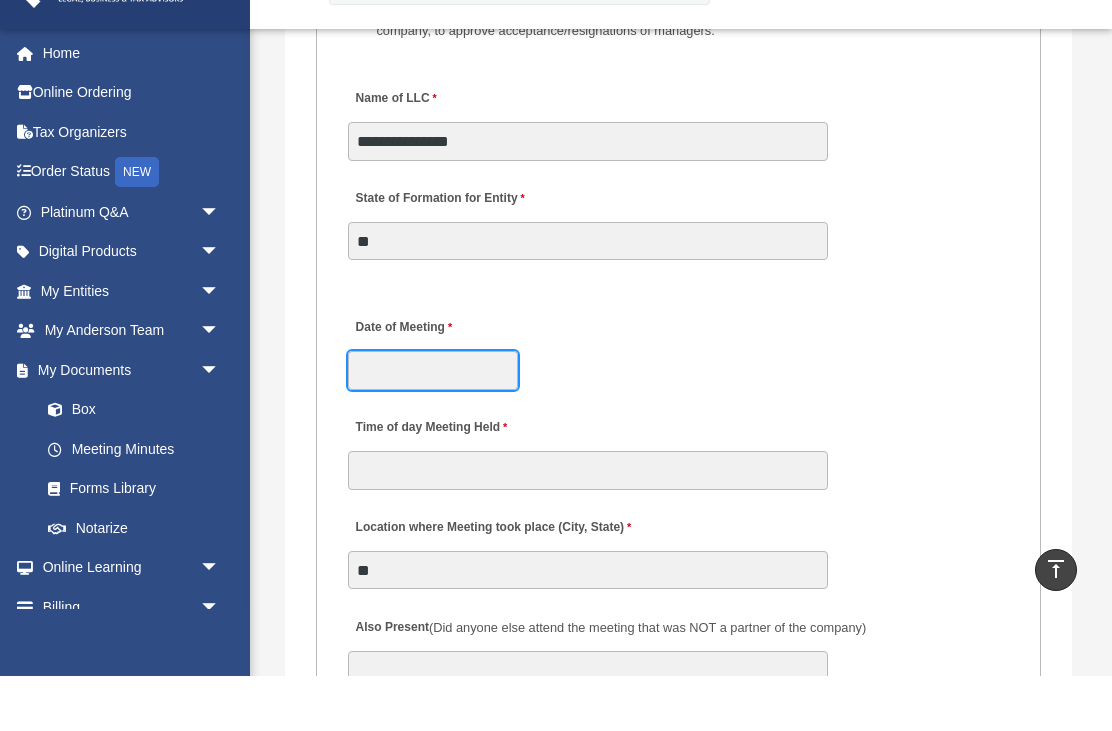 click on "Date of Meeting" at bounding box center [433, 425] 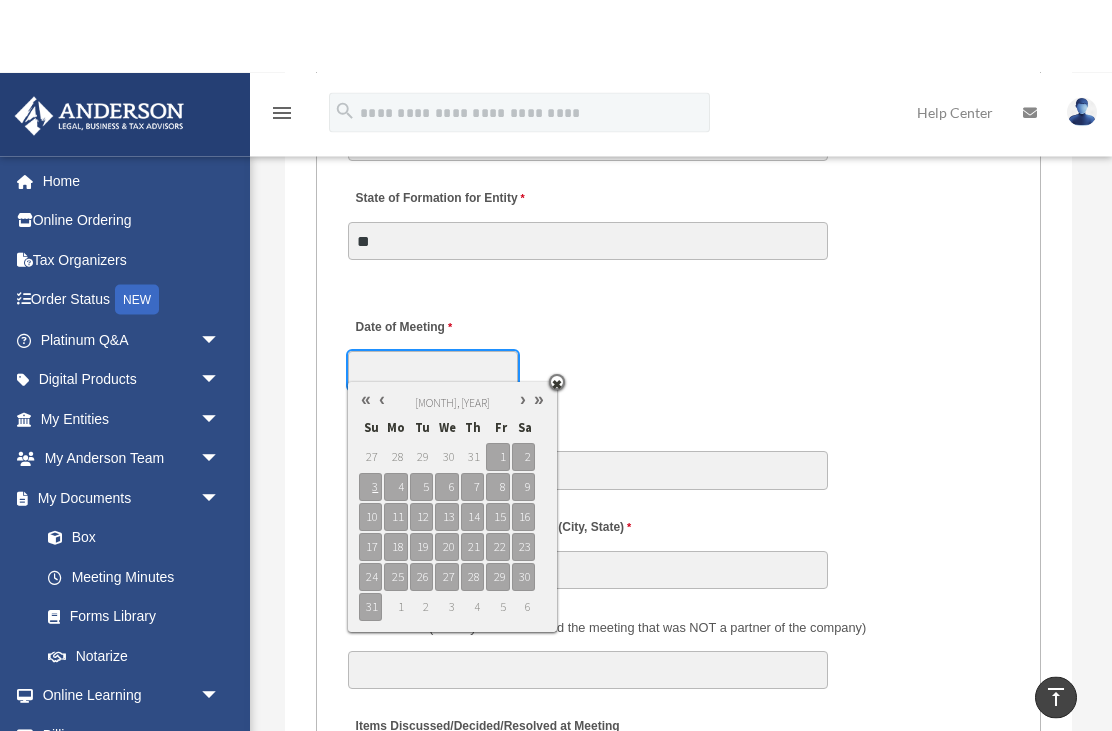 scroll, scrollTop: 4003, scrollLeft: 0, axis: vertical 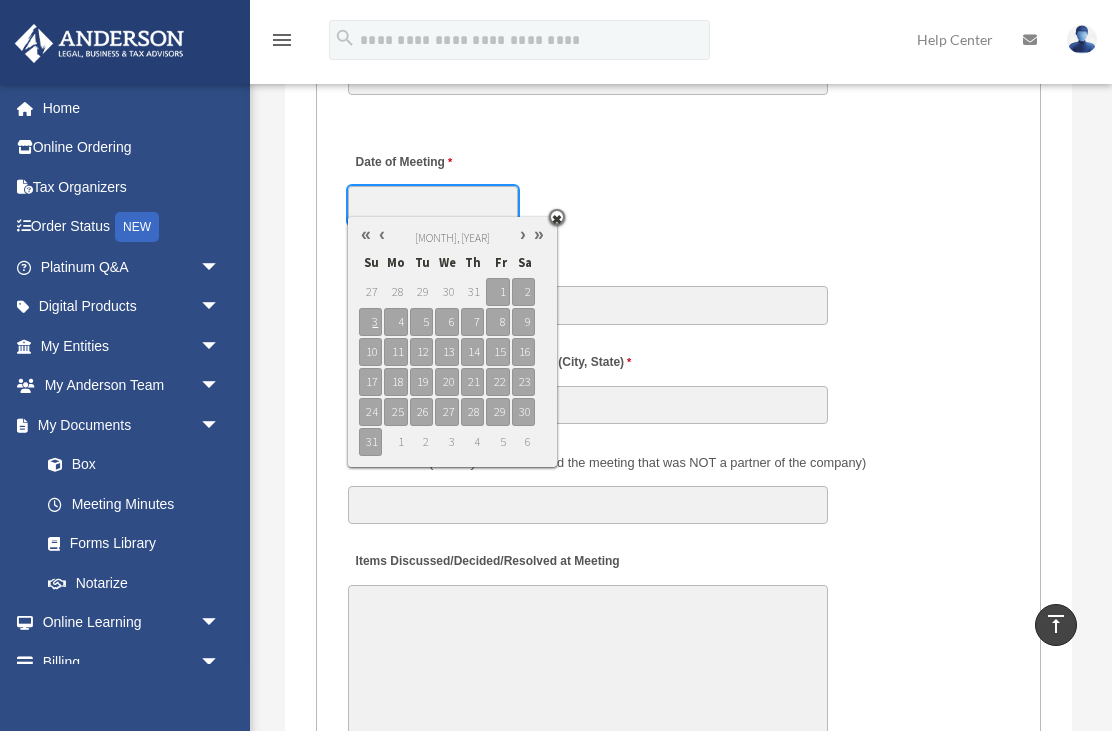 click at bounding box center [382, 234] 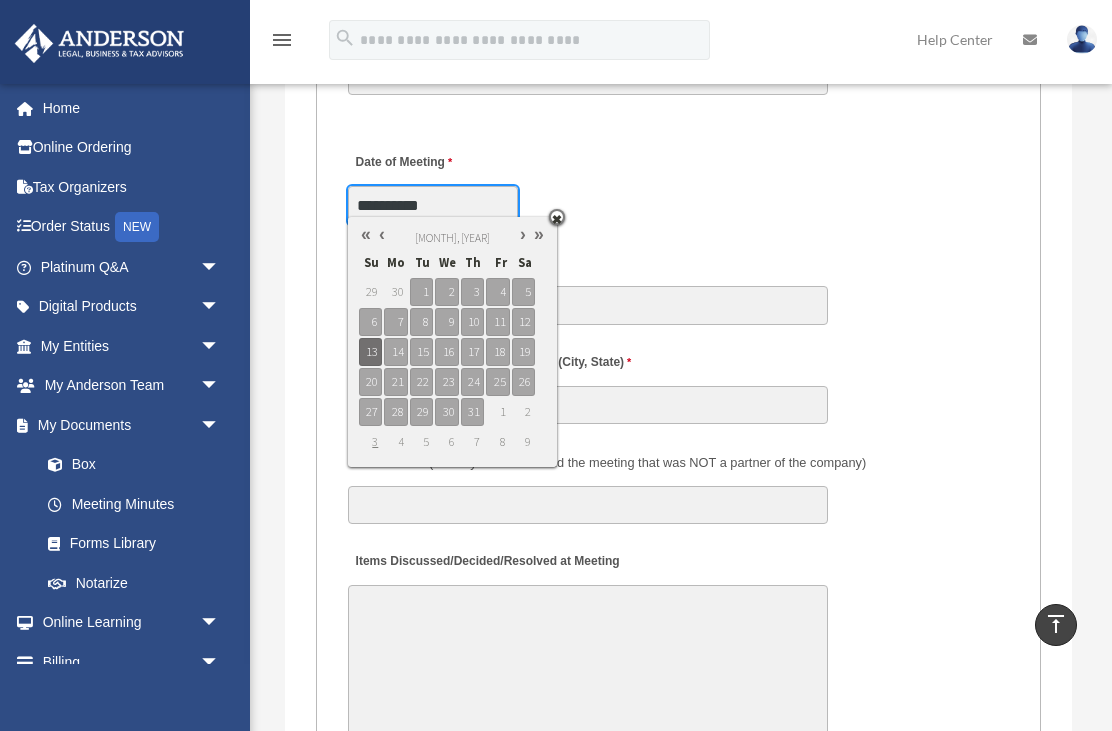 click on "12" at bounding box center [523, 322] 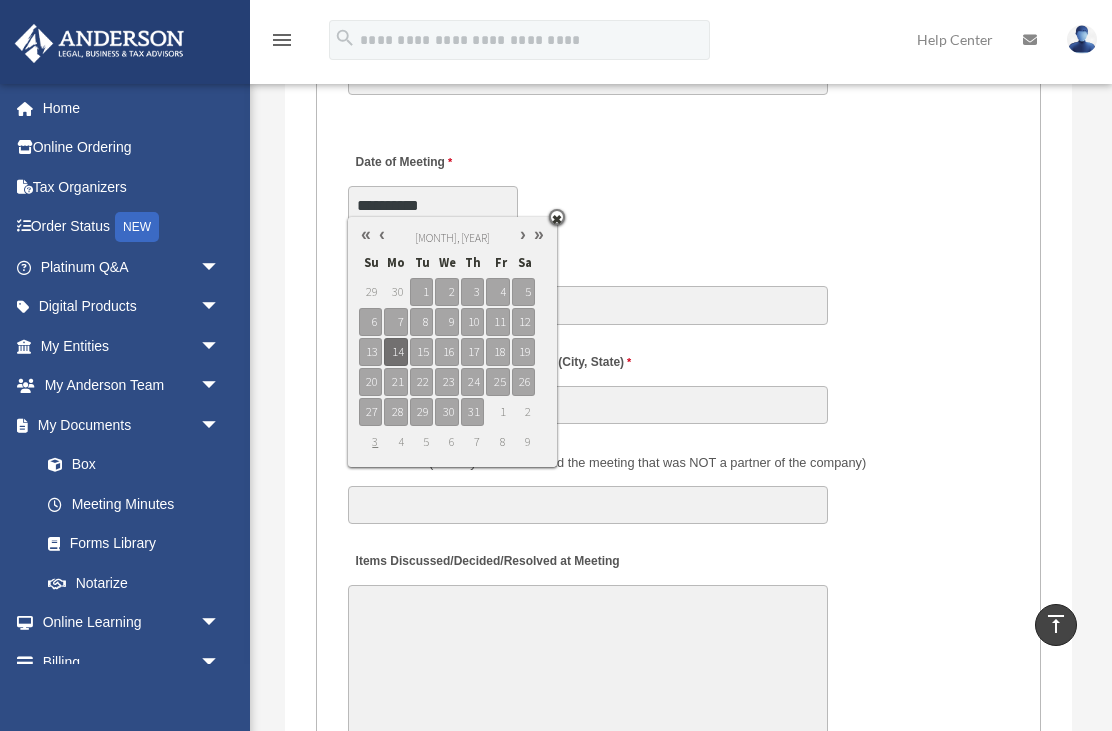 click on "MEETING INFORMATION
Please limit 1 meeting per 1 entity for each submission.
Type of Entity LLC Corporation LP Wyoming Statutory Trust (WST)
280A Option I Need a 280A Agreement to Rent a Residence Included with my Minutes
The 280A Option should only be checked if the LLC is Taxed as a C or S Corporation
WST Option Special Trustees Meeting
Use this when a meeting of trustees is called for a Wyoming Statutory Trust. Please note that technically there are no requirements for meetings in a WST so there are no annual meetings, just trustee meetings.
Name of Wyoming Statutory Trust
I need a Valuation Worksheet included with my minutes
Is this LLC Member Managed or Manager Managed? Member Managed Manager Managed
Document Requested - LLC Member Managed Special Members Meeting LLC Annual Meeting Consent to Action
Document Requested - LLC Manager Managed Special Managers Meeting LLC Annual Meeting Consent to Action Special Document - Special Members Meeting" at bounding box center (678, 433) 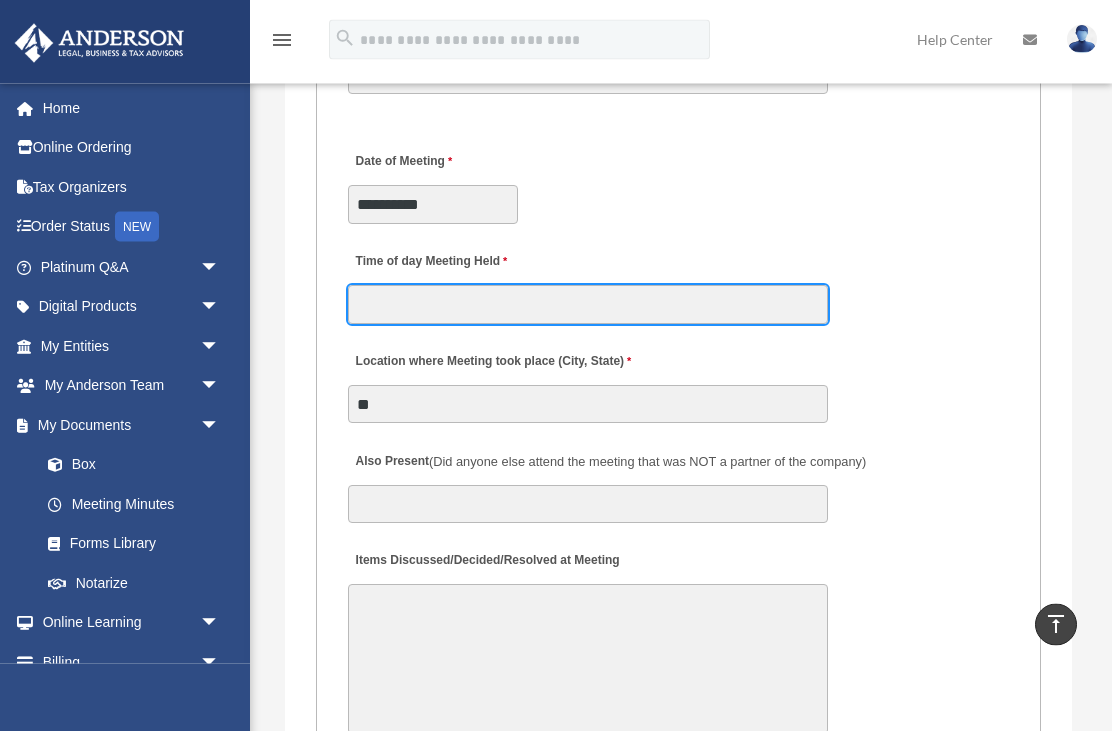 click on "Time of day Meeting Held" at bounding box center (588, 305) 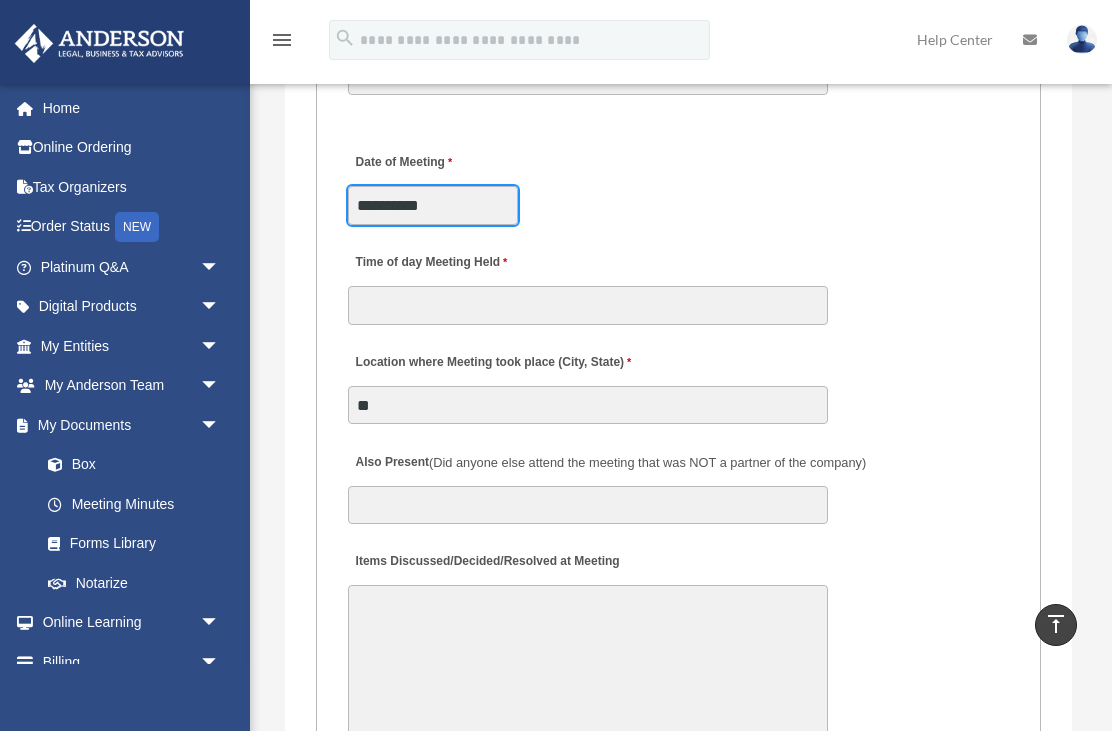 click on "**********" at bounding box center (433, 205) 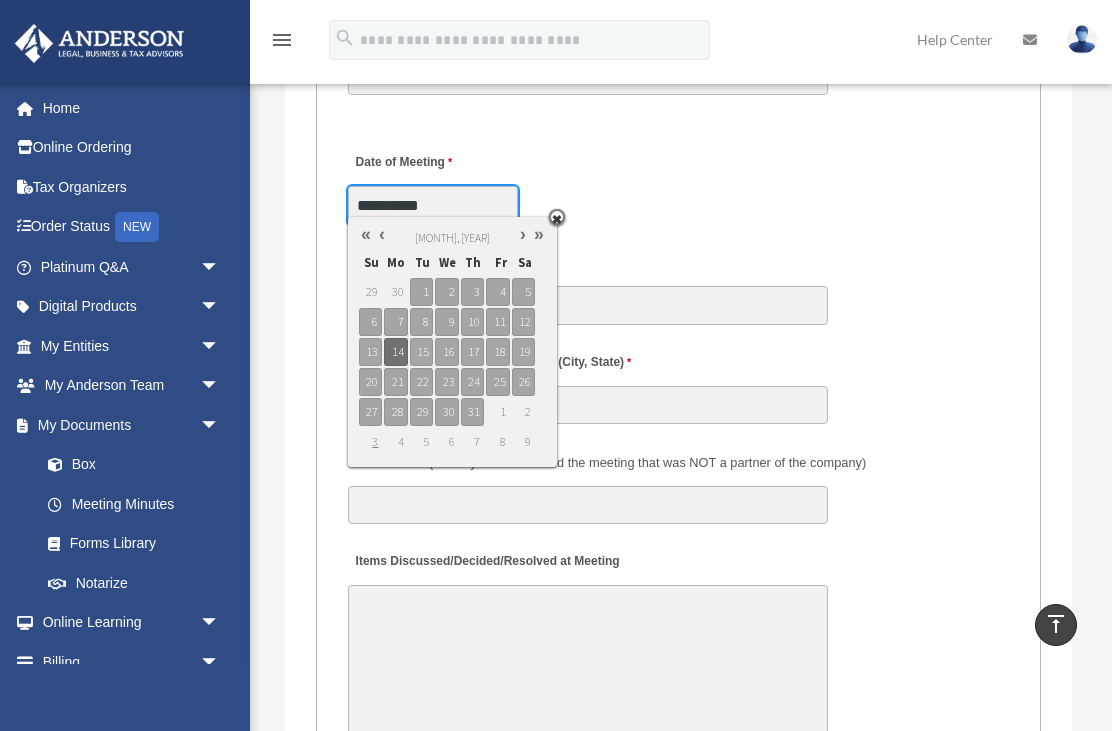 type on "**********" 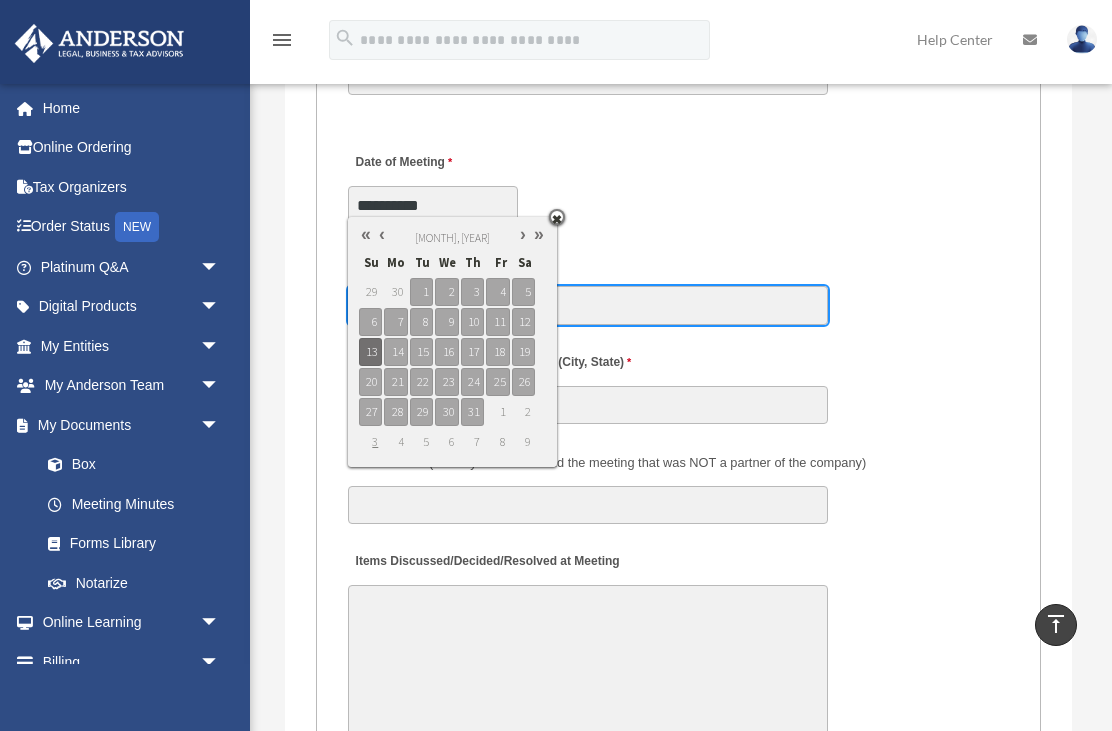 click on "Time of day Meeting Held" at bounding box center [588, 305] 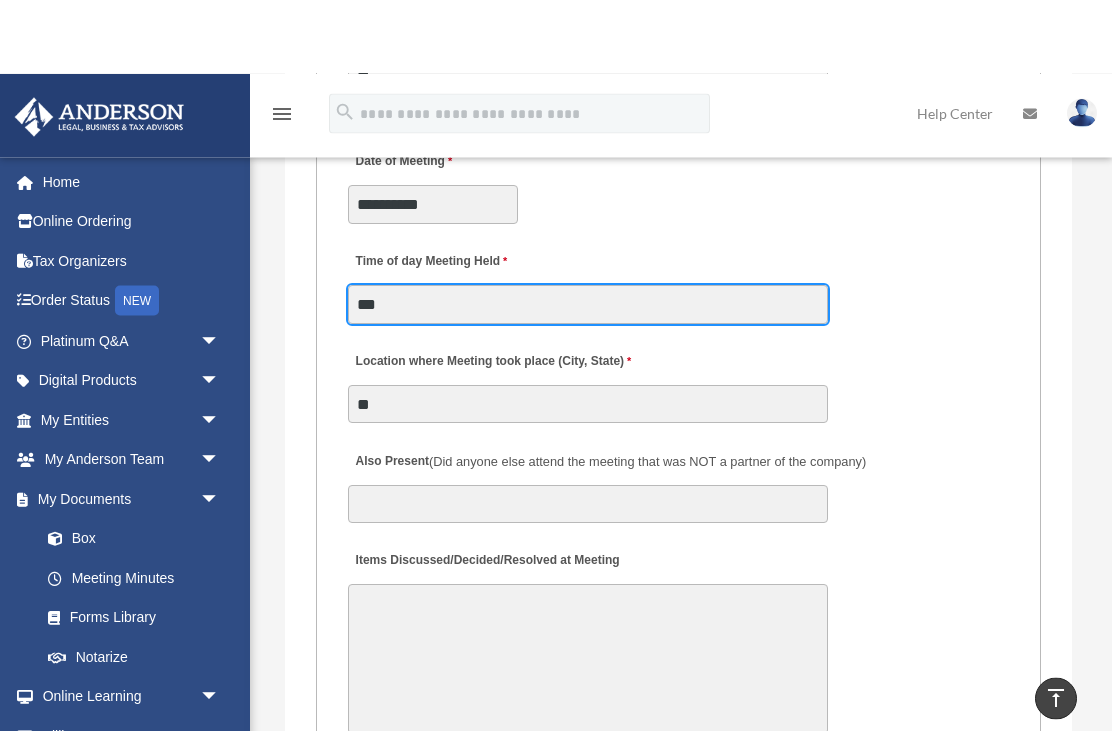 scroll, scrollTop: 4141, scrollLeft: 0, axis: vertical 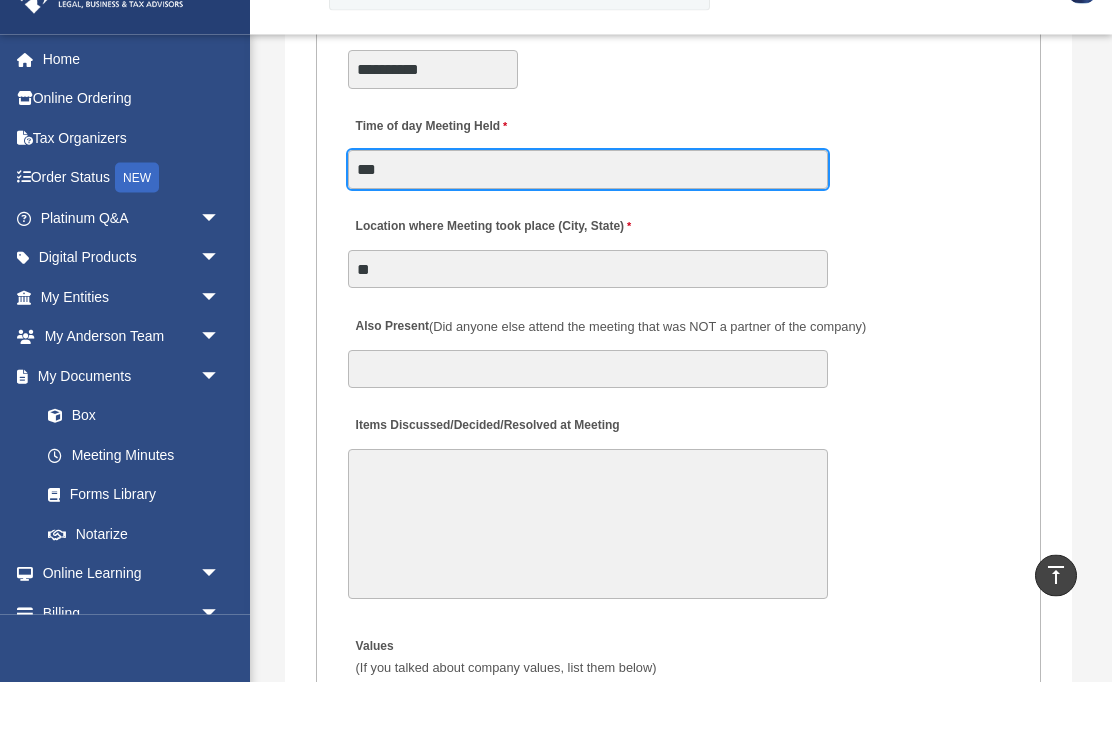 type on "***" 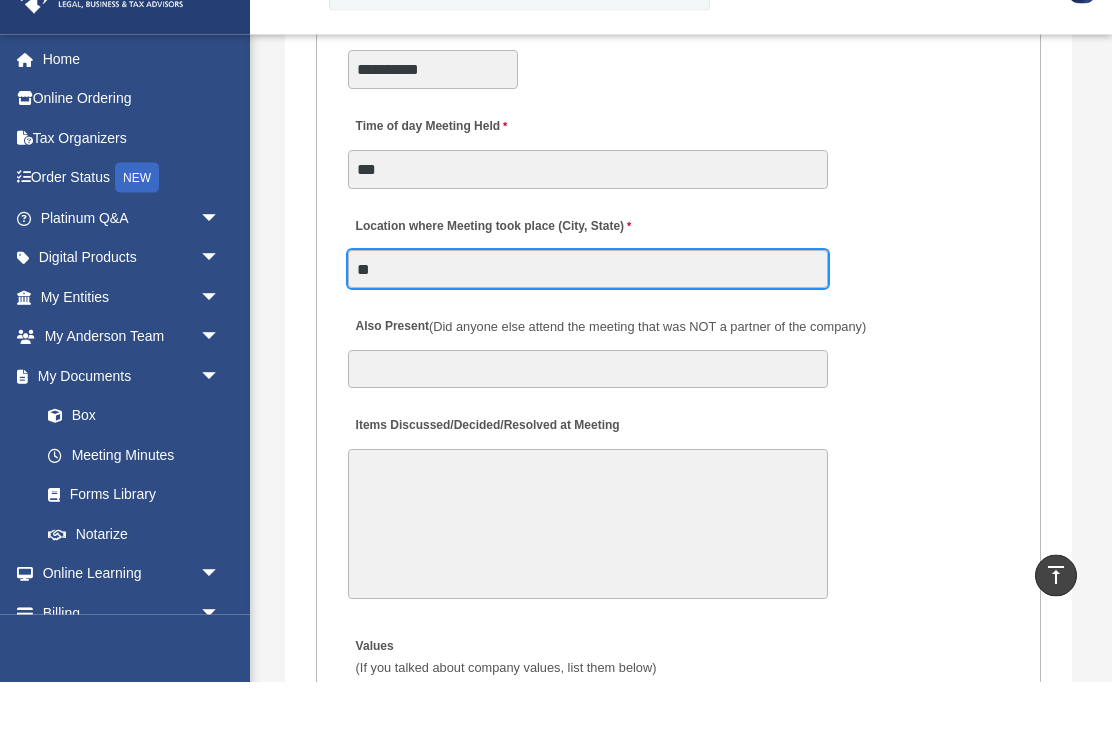 click on "**" at bounding box center [588, 319] 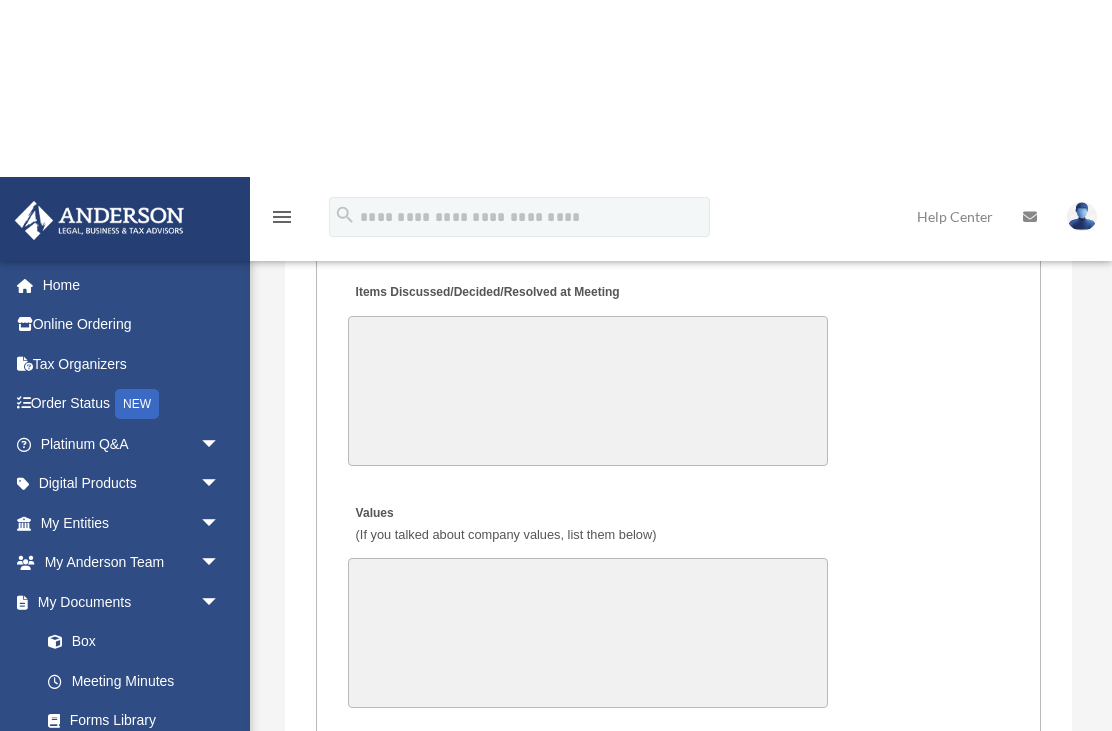 scroll, scrollTop: 4508, scrollLeft: 0, axis: vertical 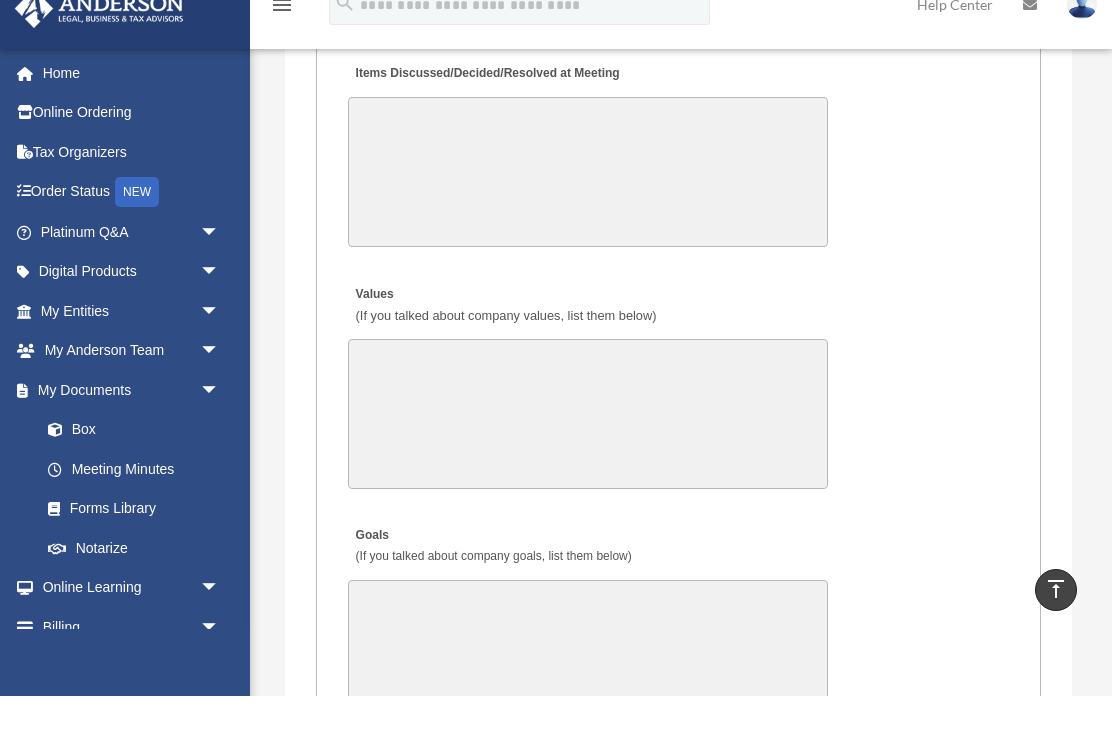 click on "Items Discussed/Decided/Resolved at Meeting" at bounding box center (588, 207) 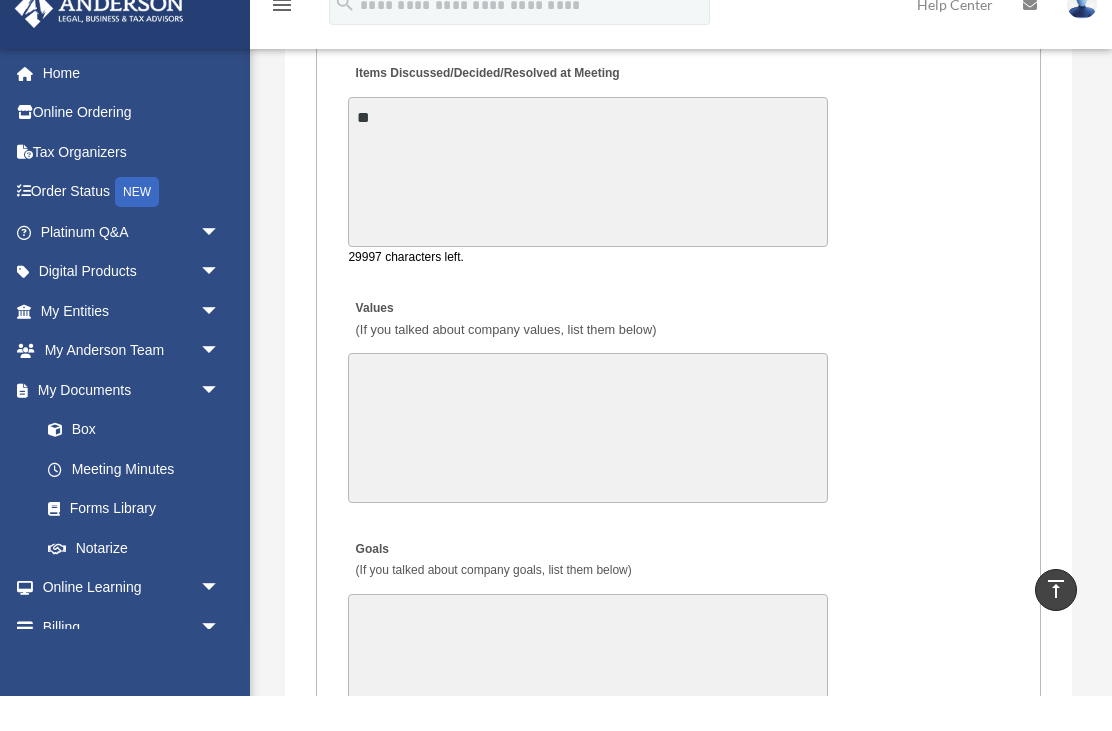 type on "*" 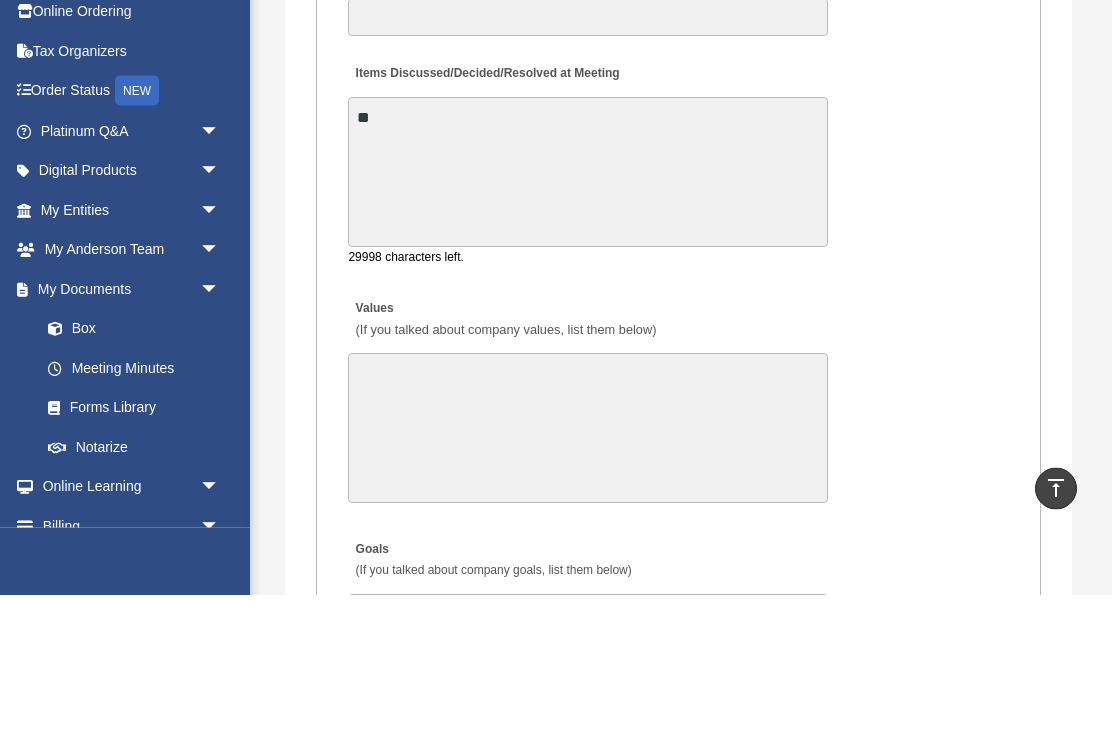 scroll, scrollTop: 4407, scrollLeft: 0, axis: vertical 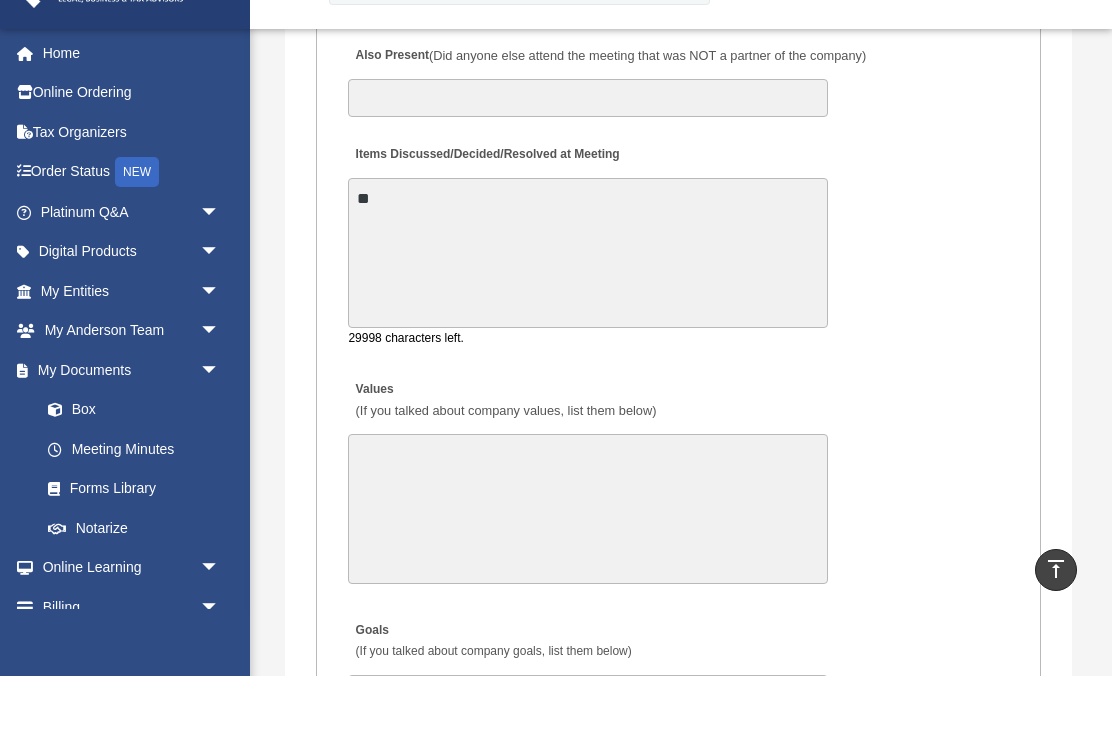 type on "*" 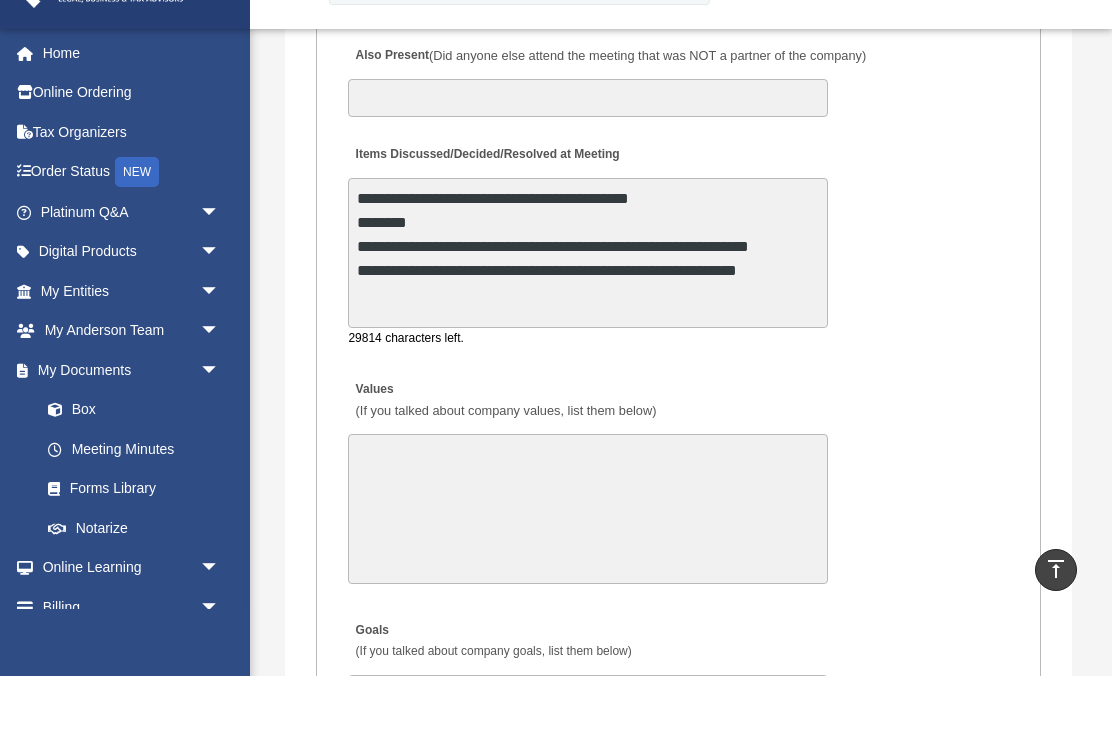 scroll, scrollTop: 3, scrollLeft: 0, axis: vertical 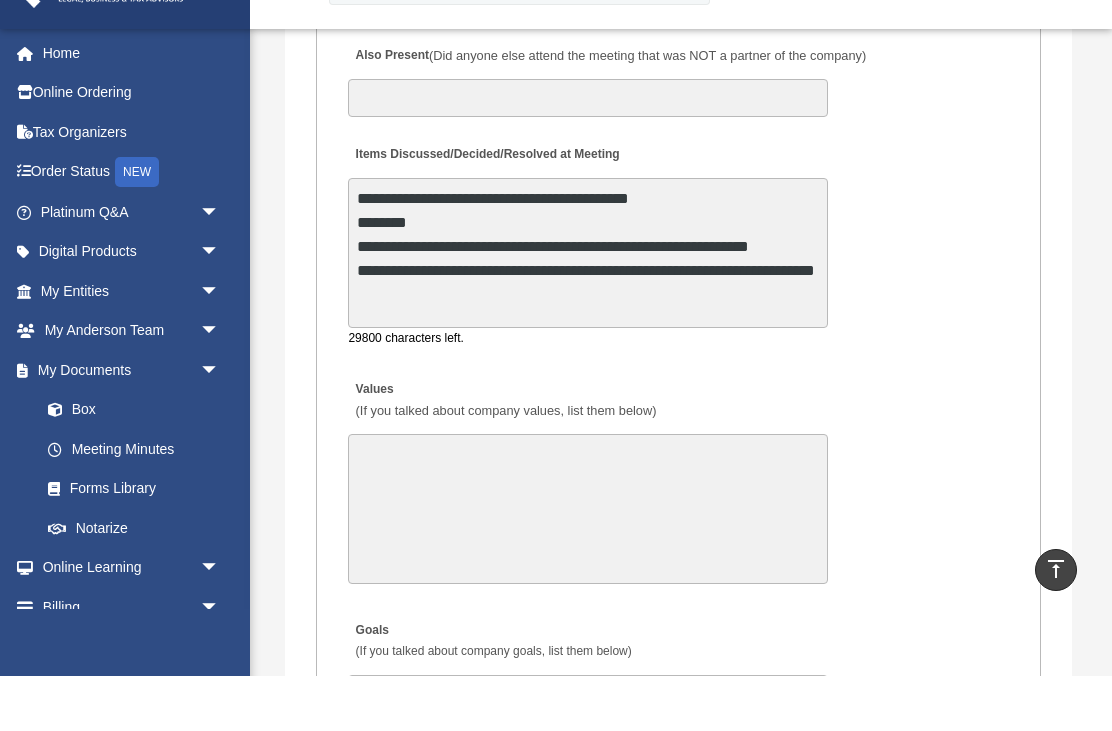 click on "**********" at bounding box center [588, 308] 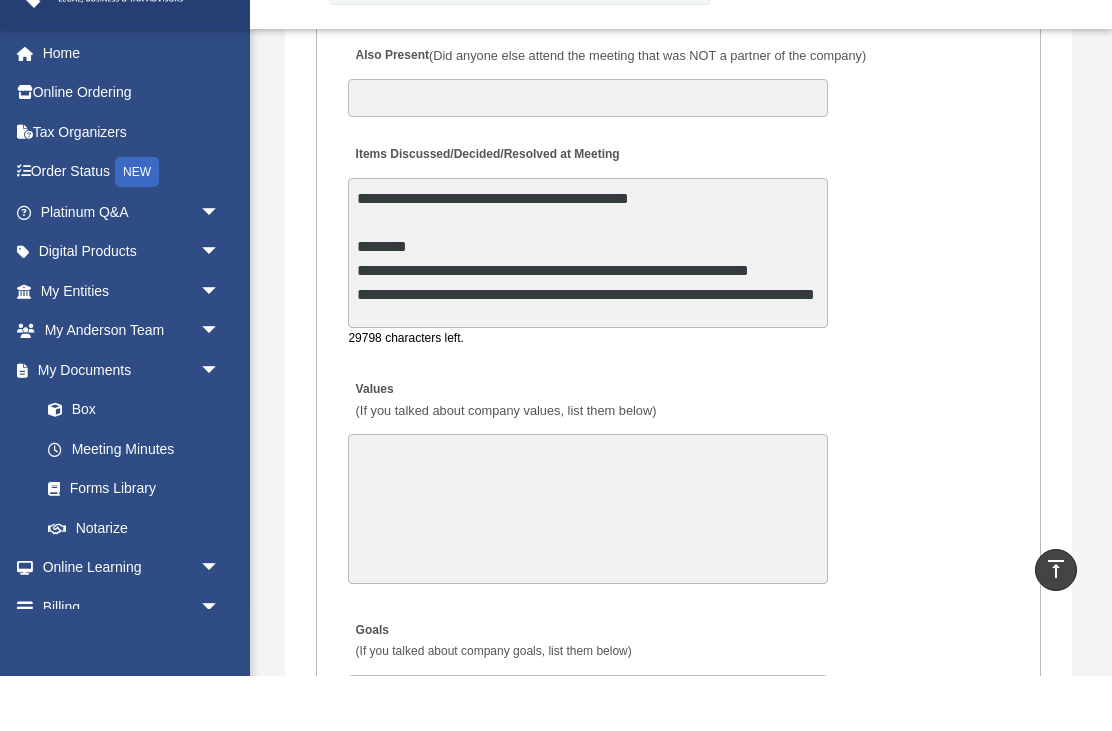 scroll, scrollTop: 27, scrollLeft: 0, axis: vertical 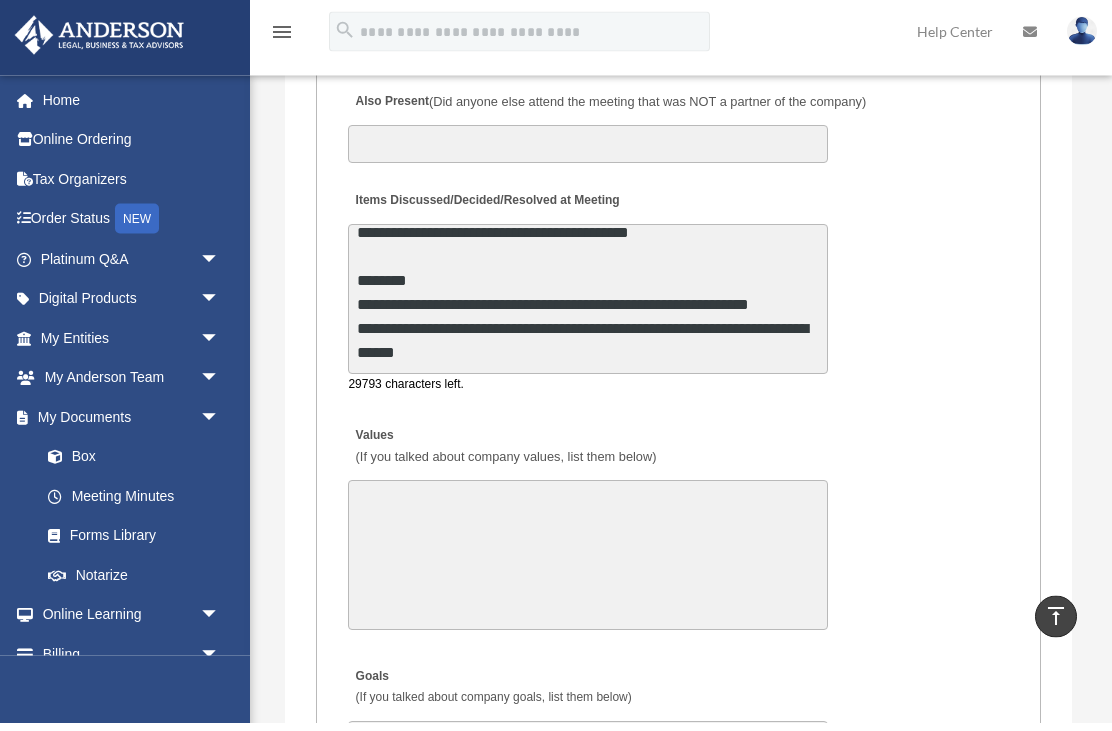 click on "**********" at bounding box center (588, 308) 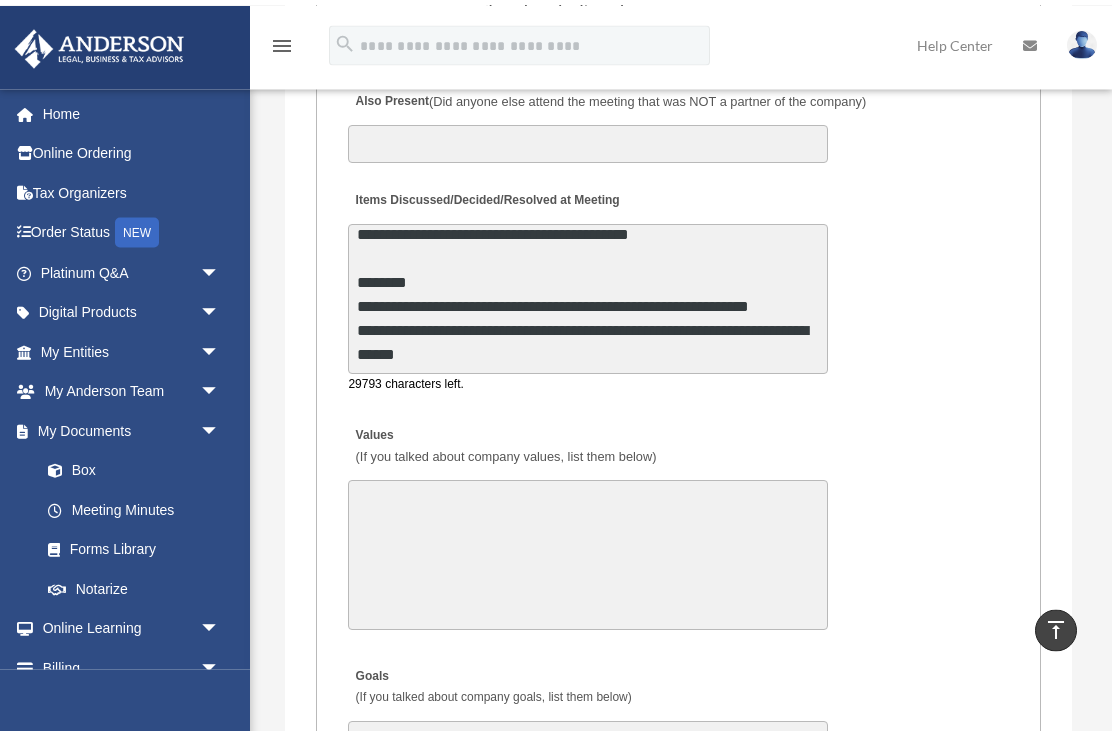 scroll, scrollTop: 4428, scrollLeft: 0, axis: vertical 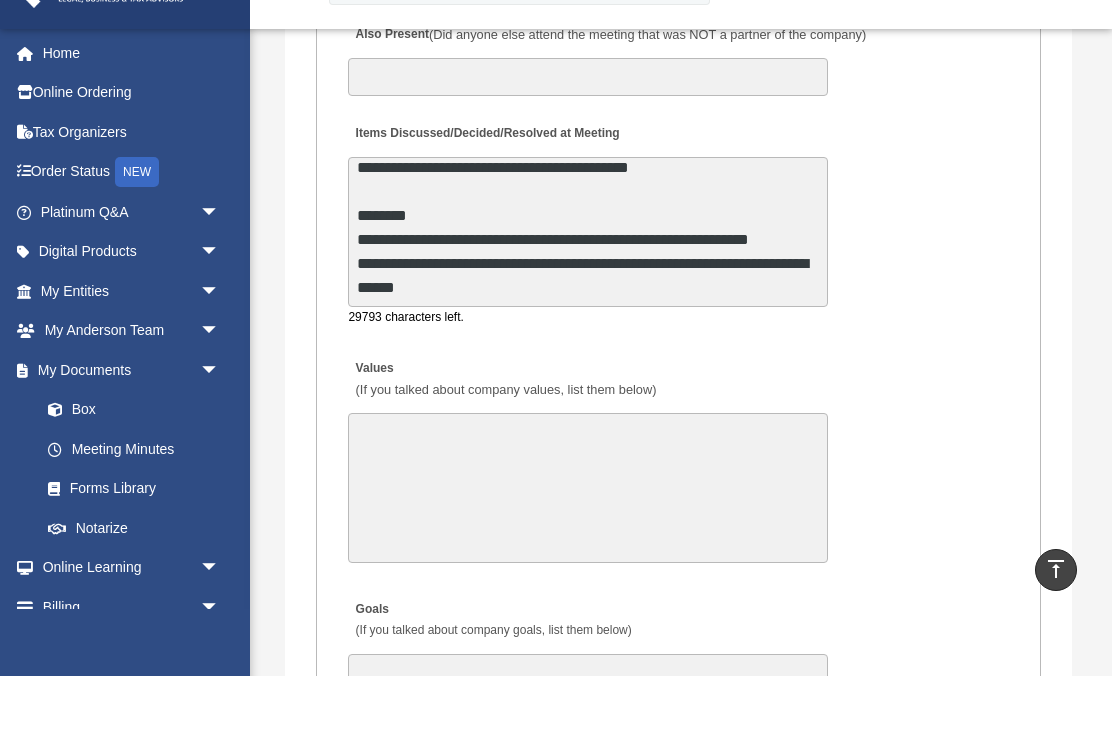 click on "**********" at bounding box center [588, 287] 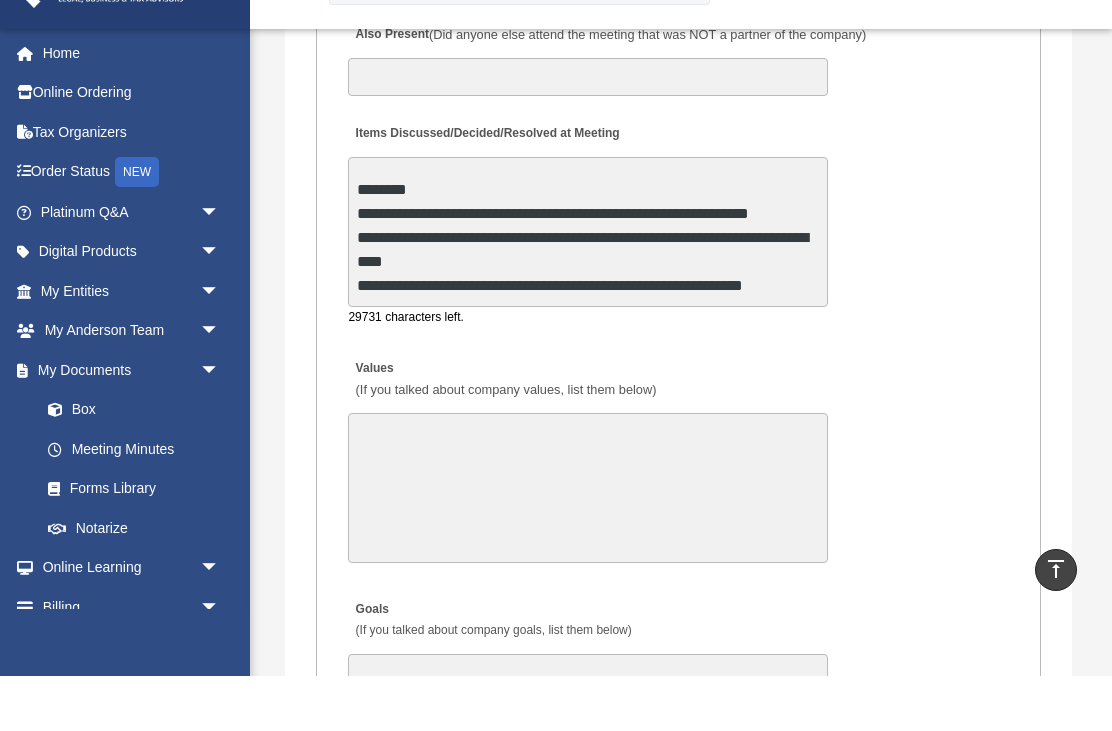 scroll, scrollTop: 75, scrollLeft: 0, axis: vertical 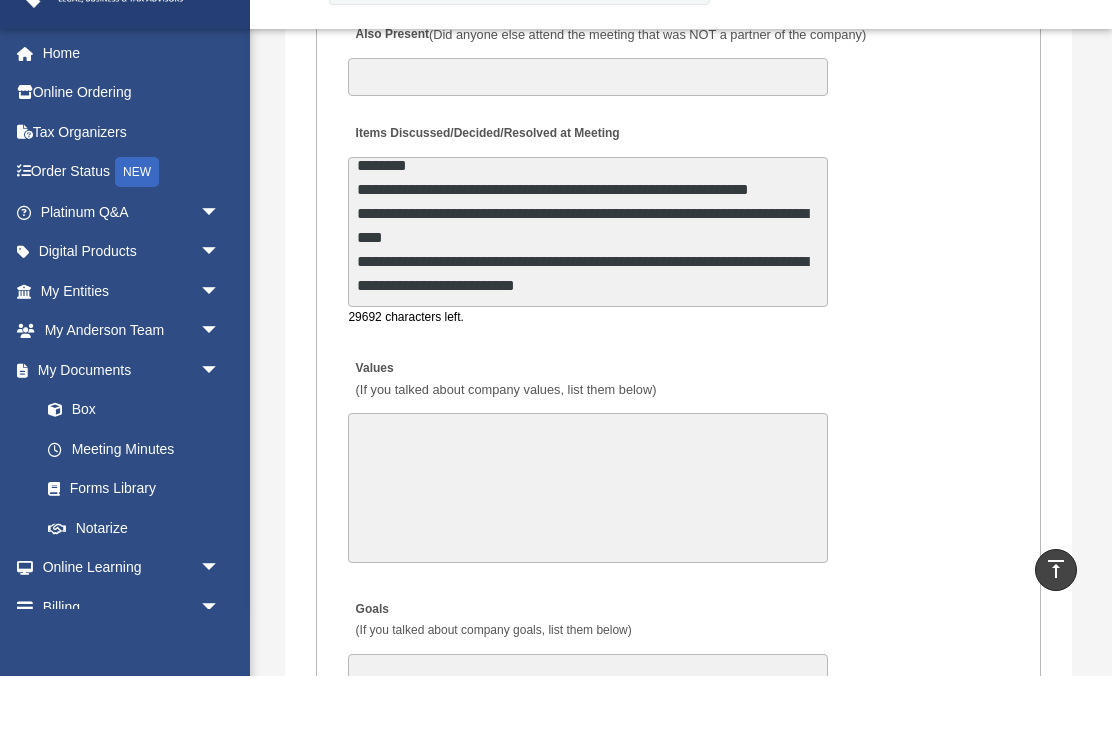 click on "**********" at bounding box center [588, 287] 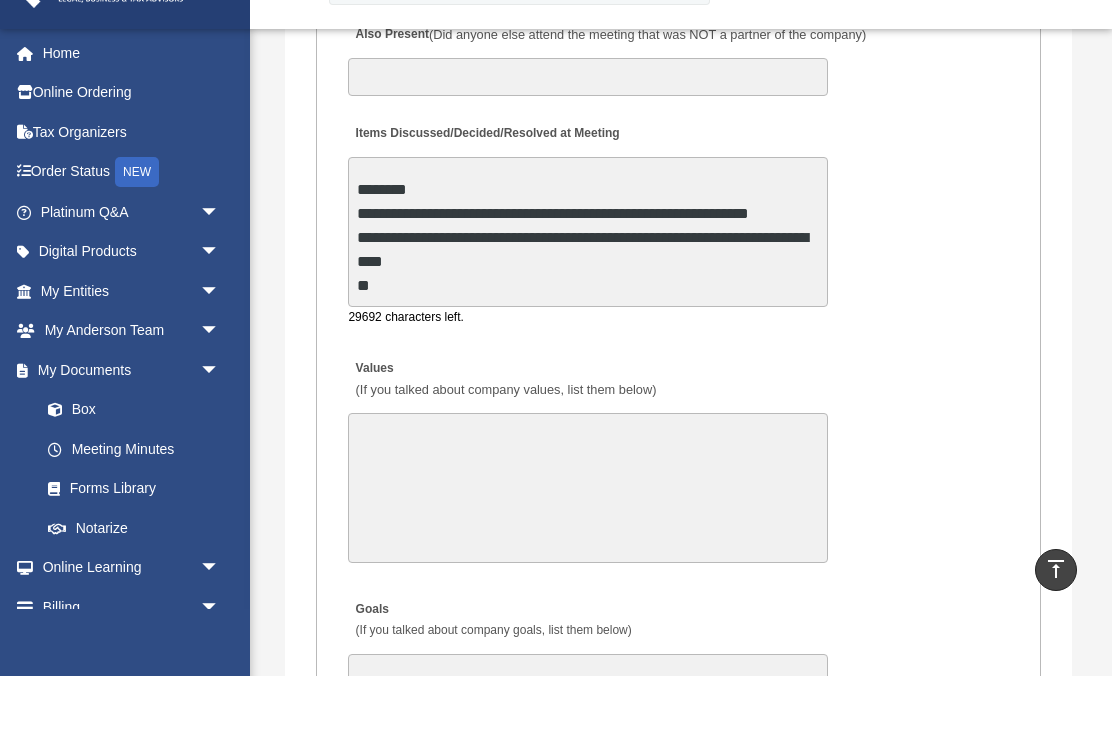 scroll, scrollTop: 60, scrollLeft: 0, axis: vertical 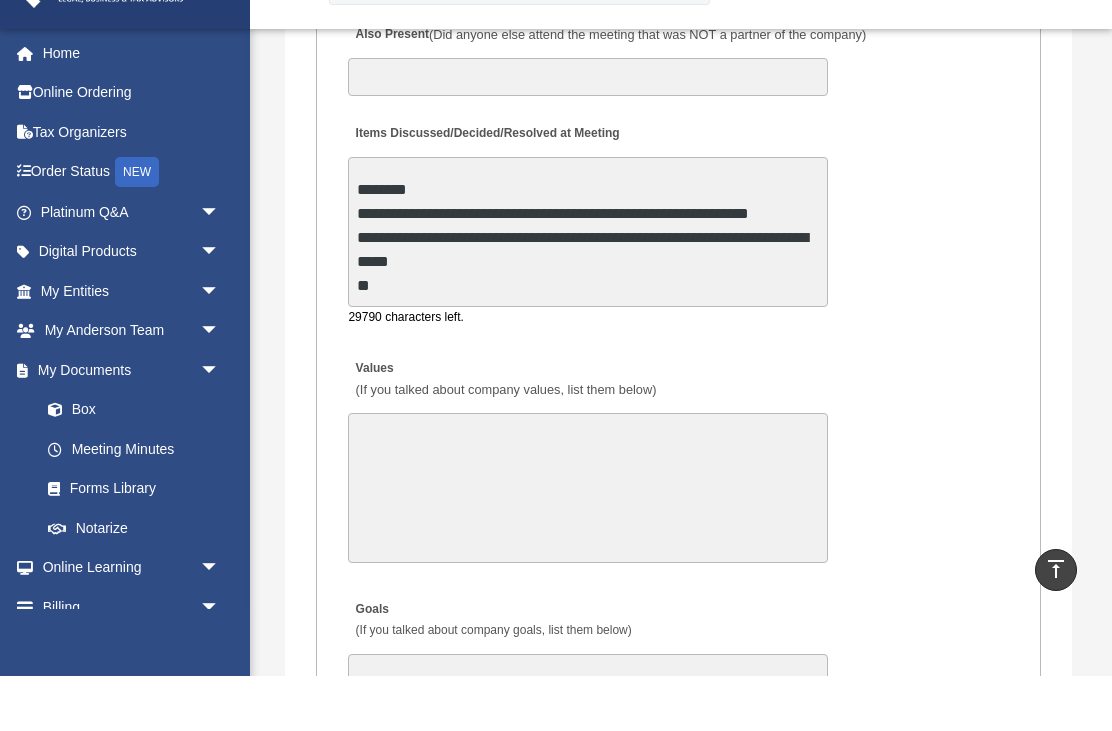 click on "**********" at bounding box center [588, 287] 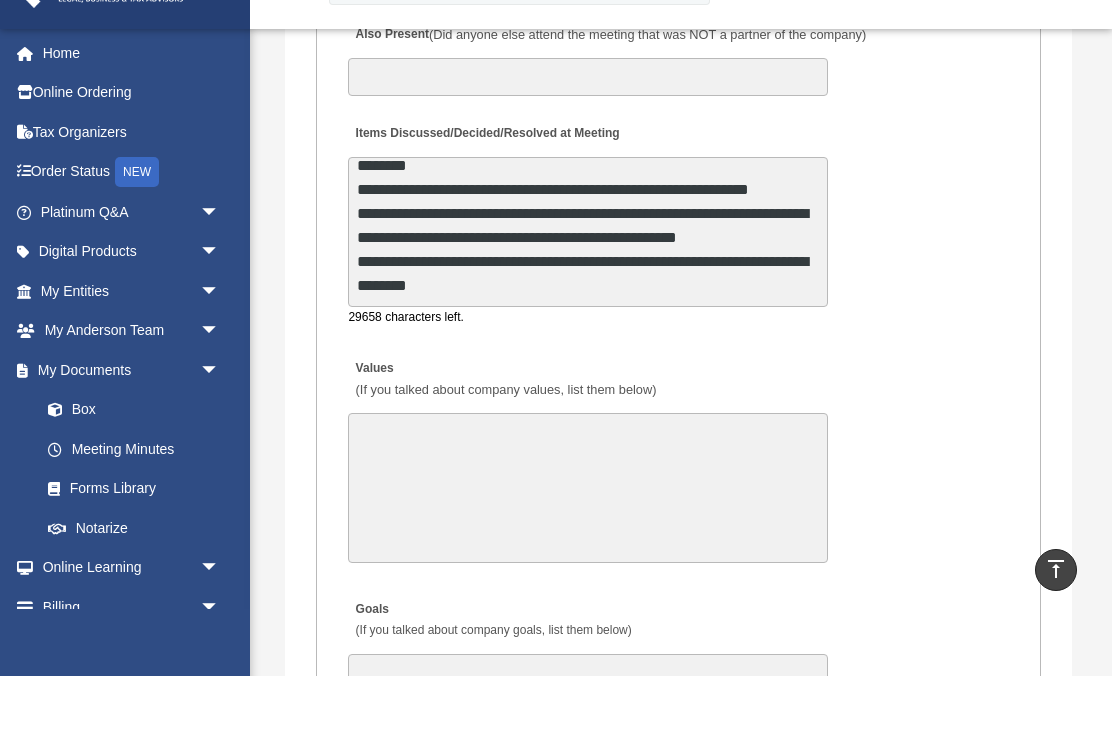 scroll, scrollTop: 123, scrollLeft: 0, axis: vertical 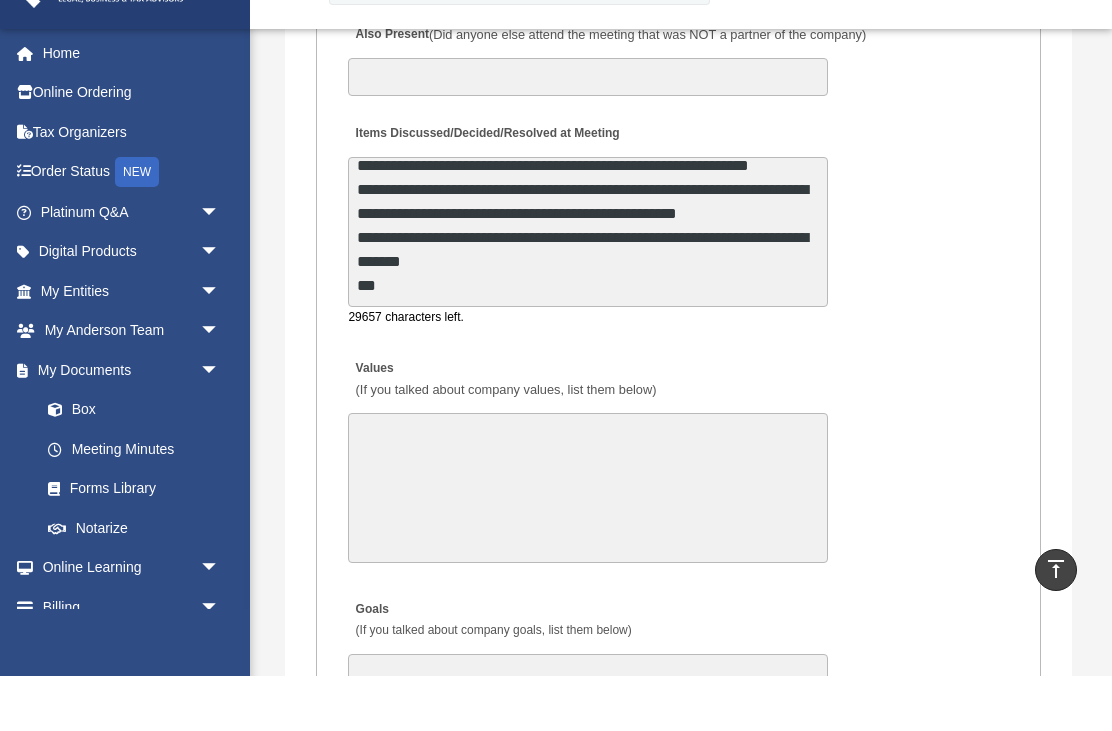 click on "**********" at bounding box center [588, 287] 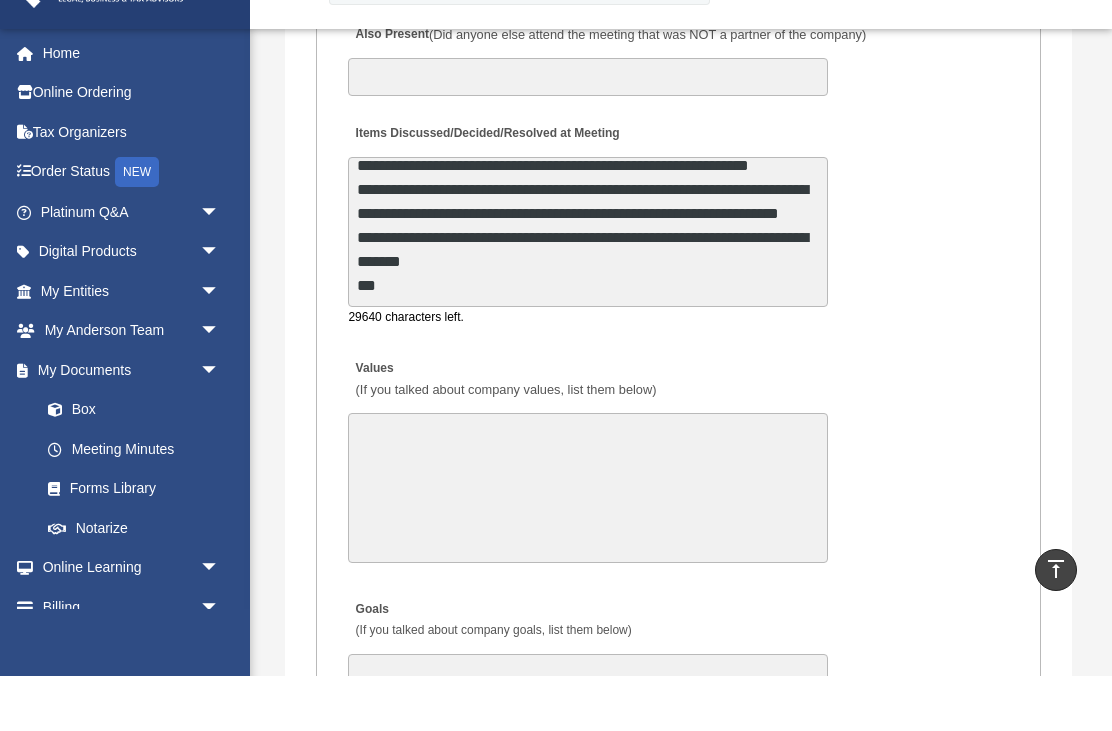 click on "**********" at bounding box center (588, 287) 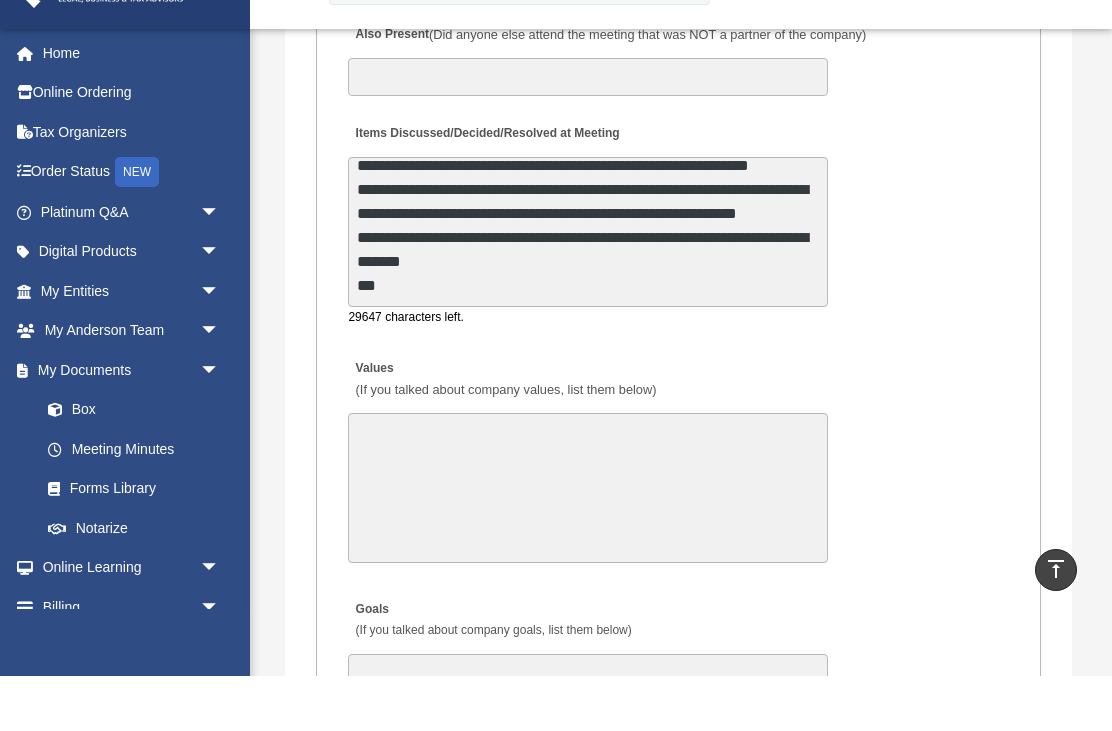 click on "**********" at bounding box center (588, 287) 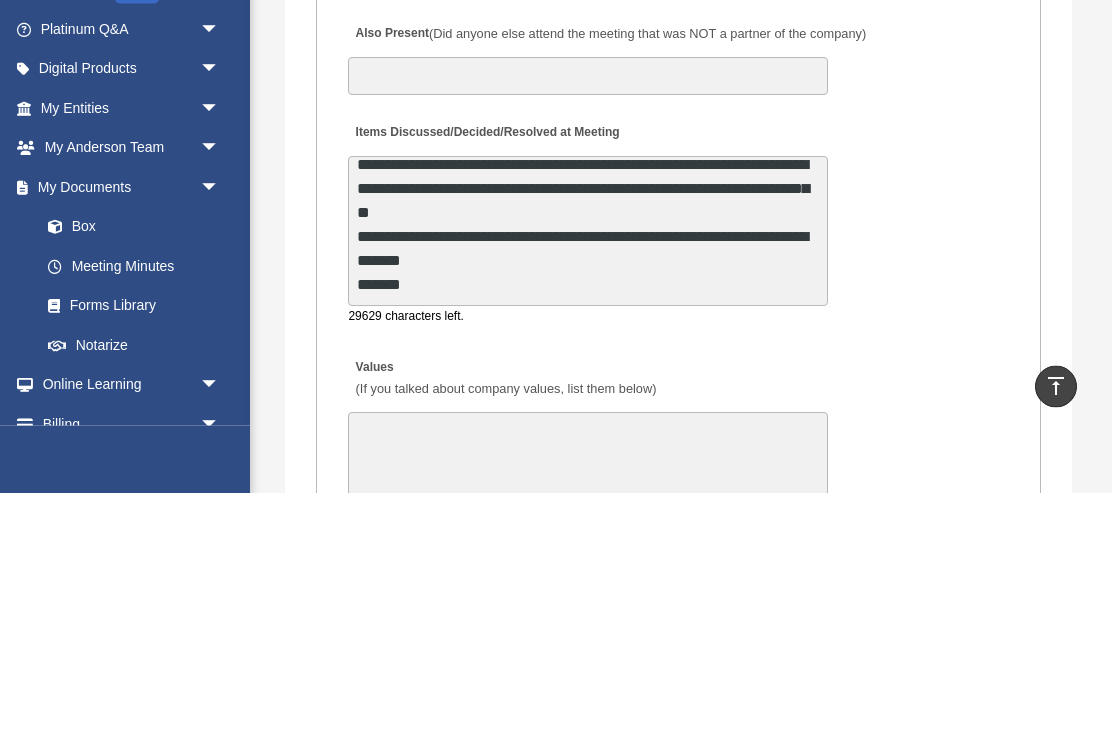 scroll, scrollTop: 4244, scrollLeft: 0, axis: vertical 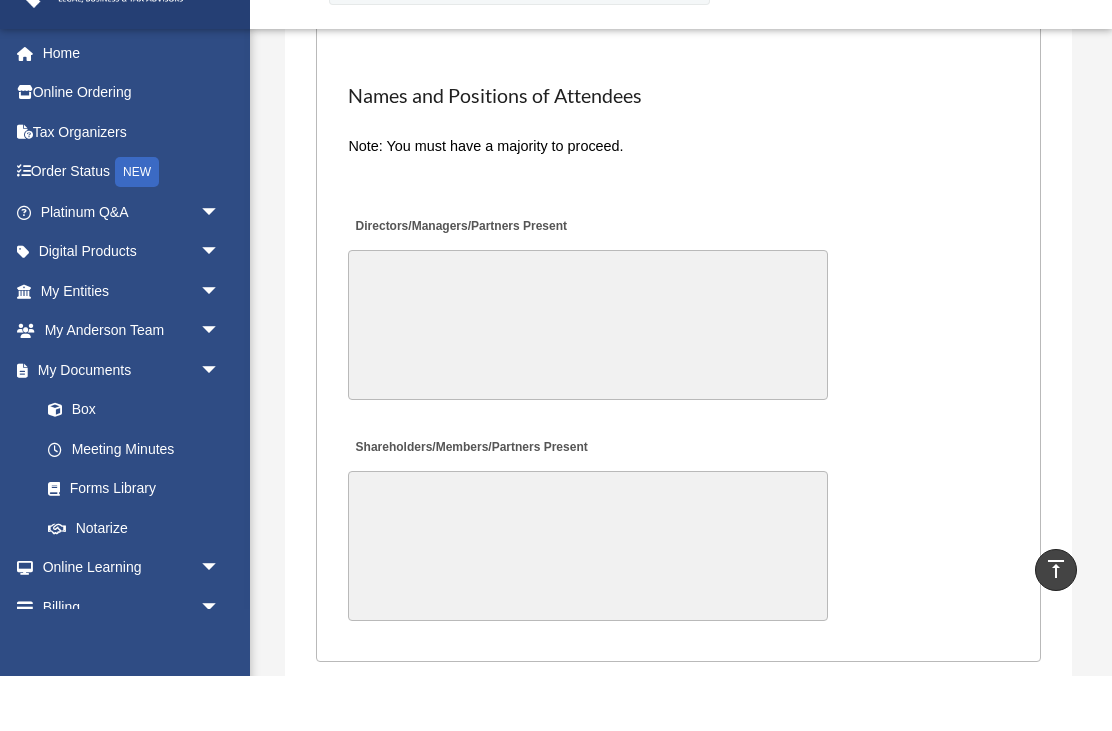 type on "**********" 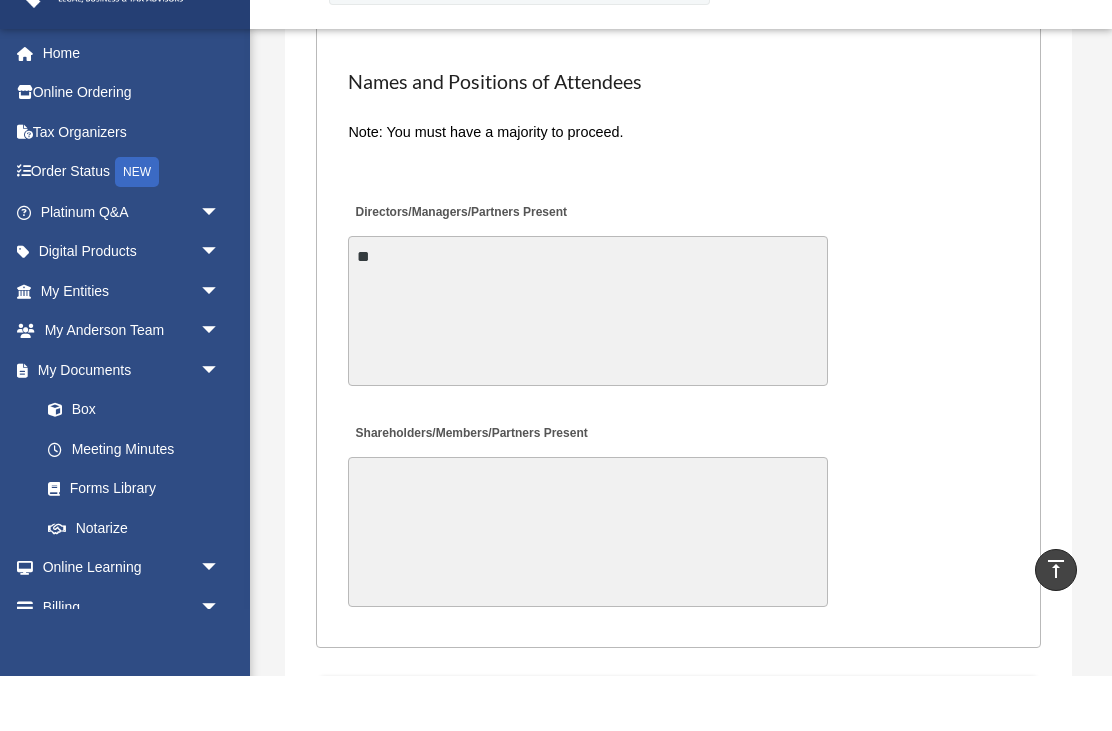 type on "*" 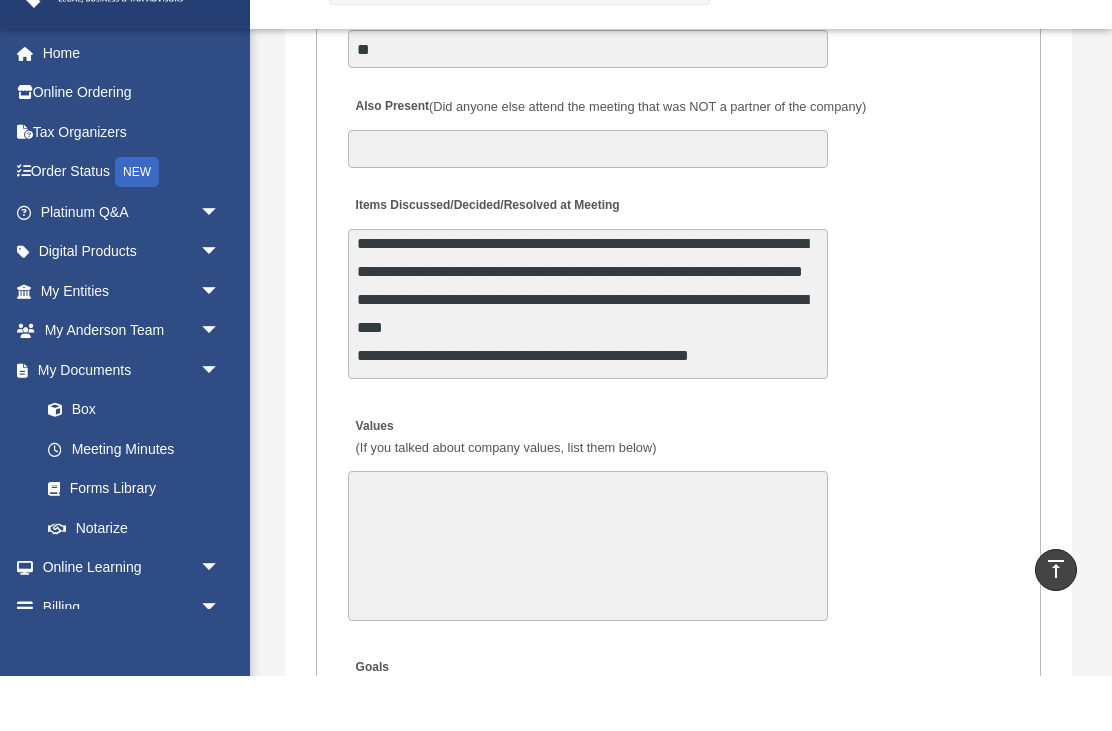 scroll, scrollTop: 4359, scrollLeft: 0, axis: vertical 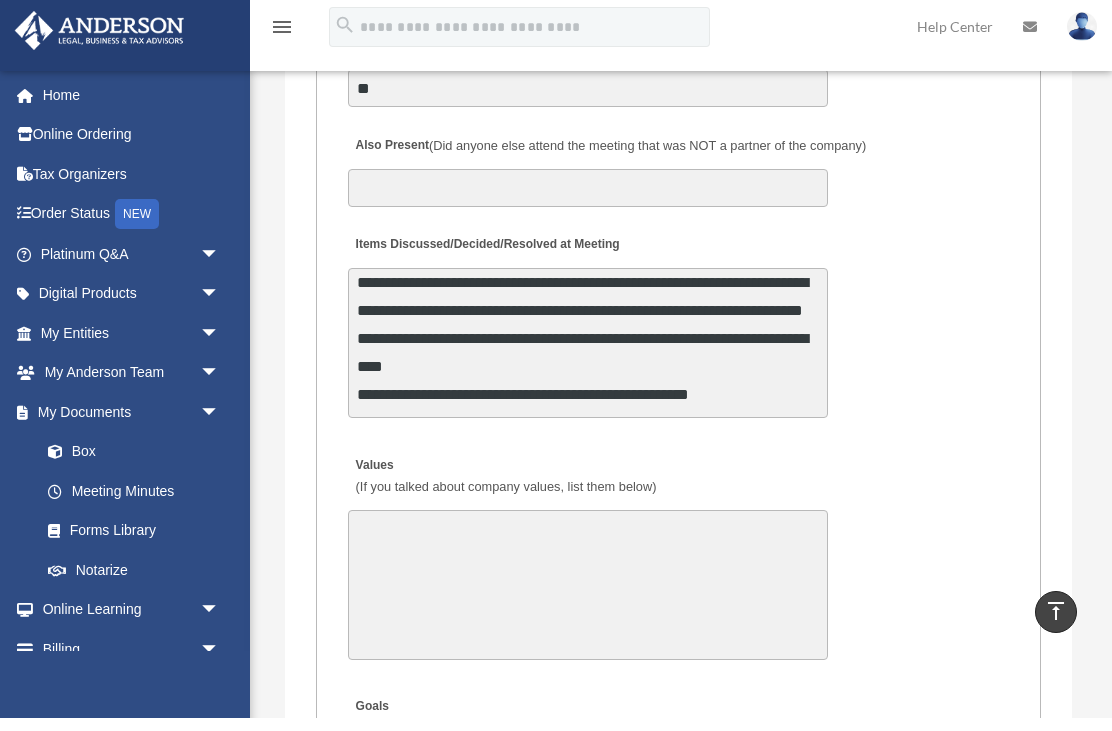 type on "**********" 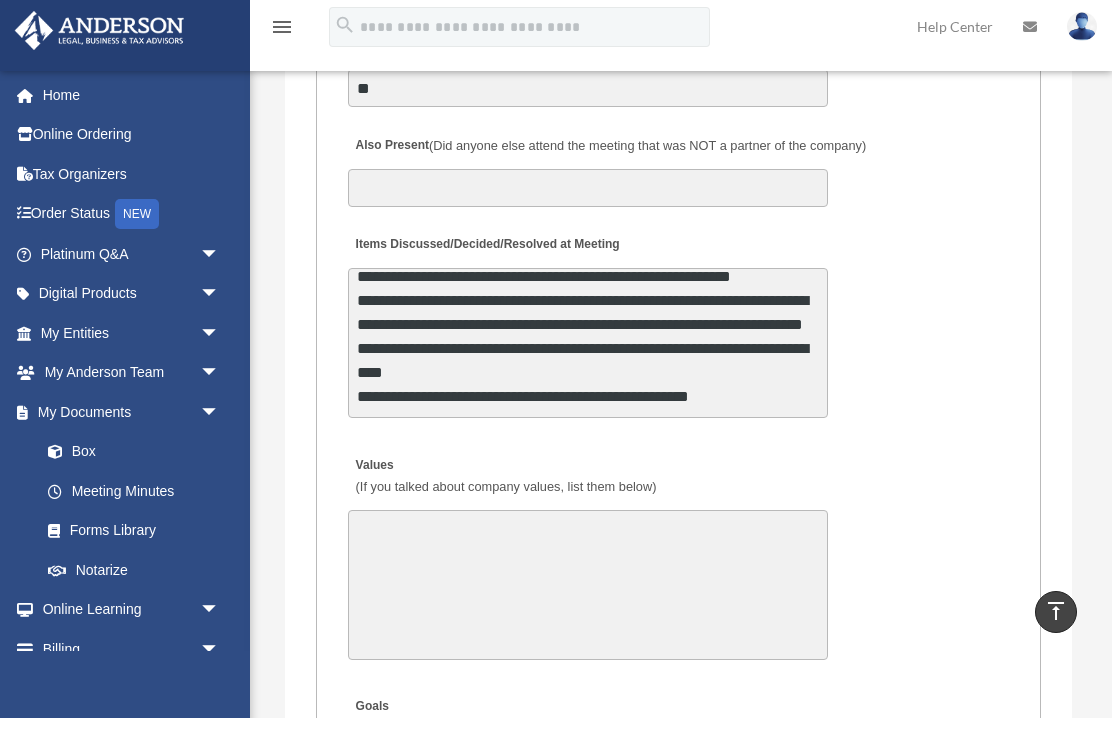 click on "**********" at bounding box center [588, 356] 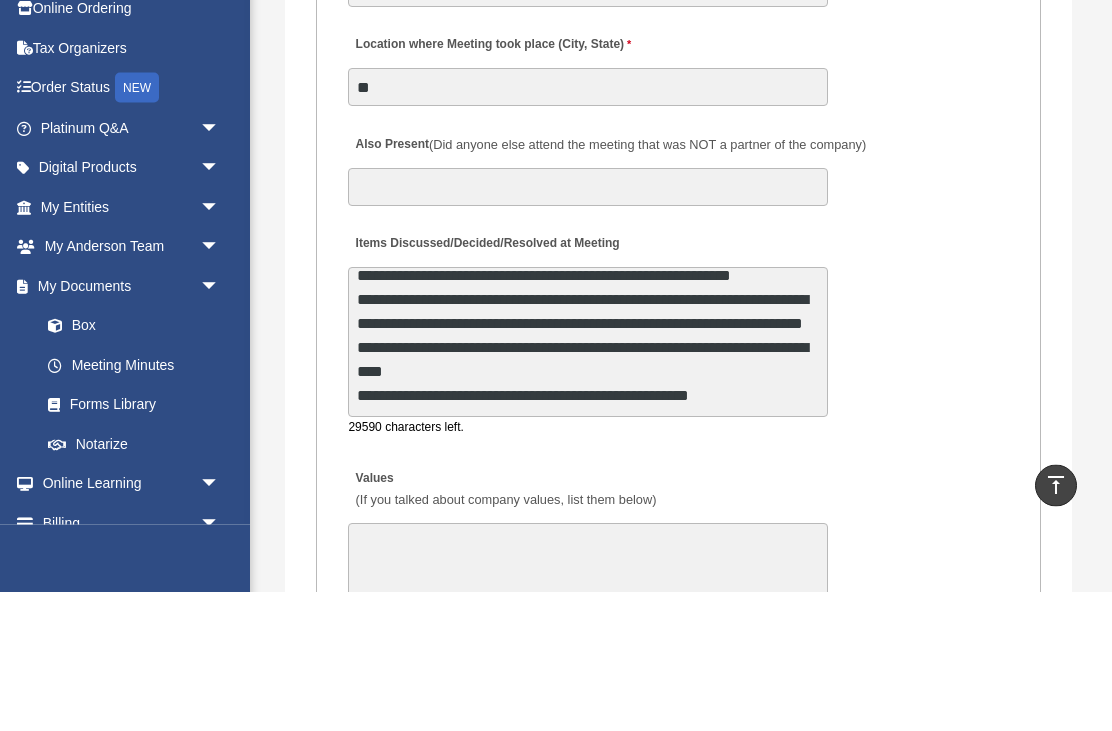 scroll, scrollTop: 4253, scrollLeft: 0, axis: vertical 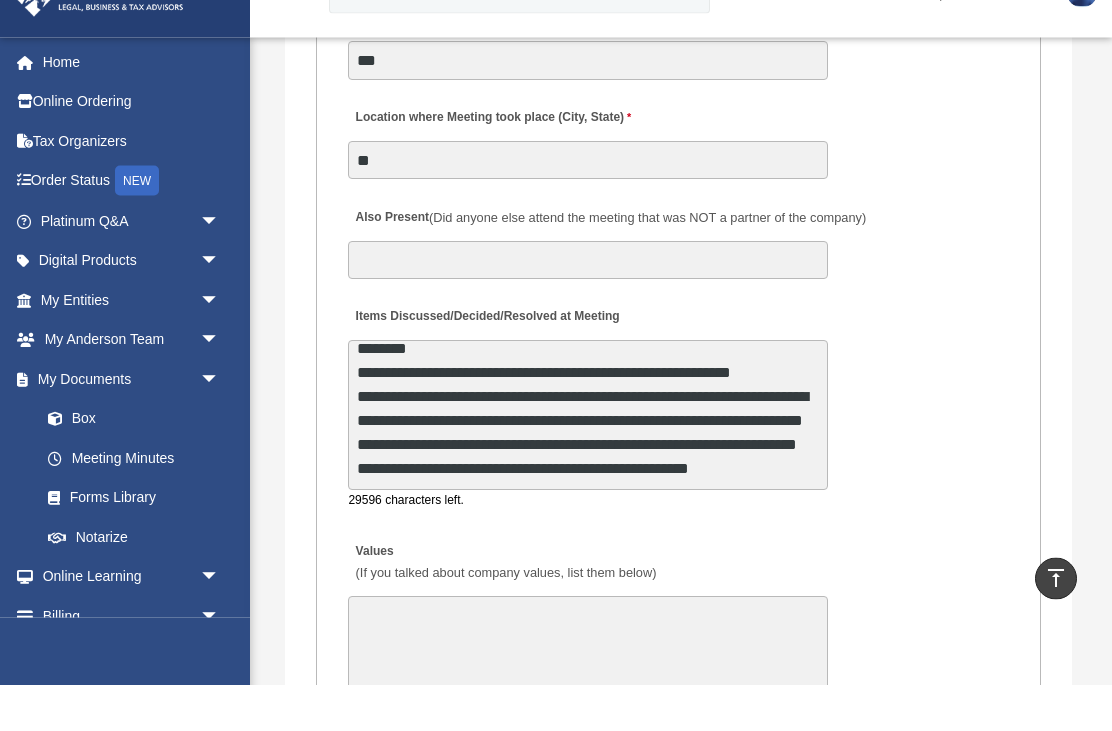 click on "**********" at bounding box center (588, 462) 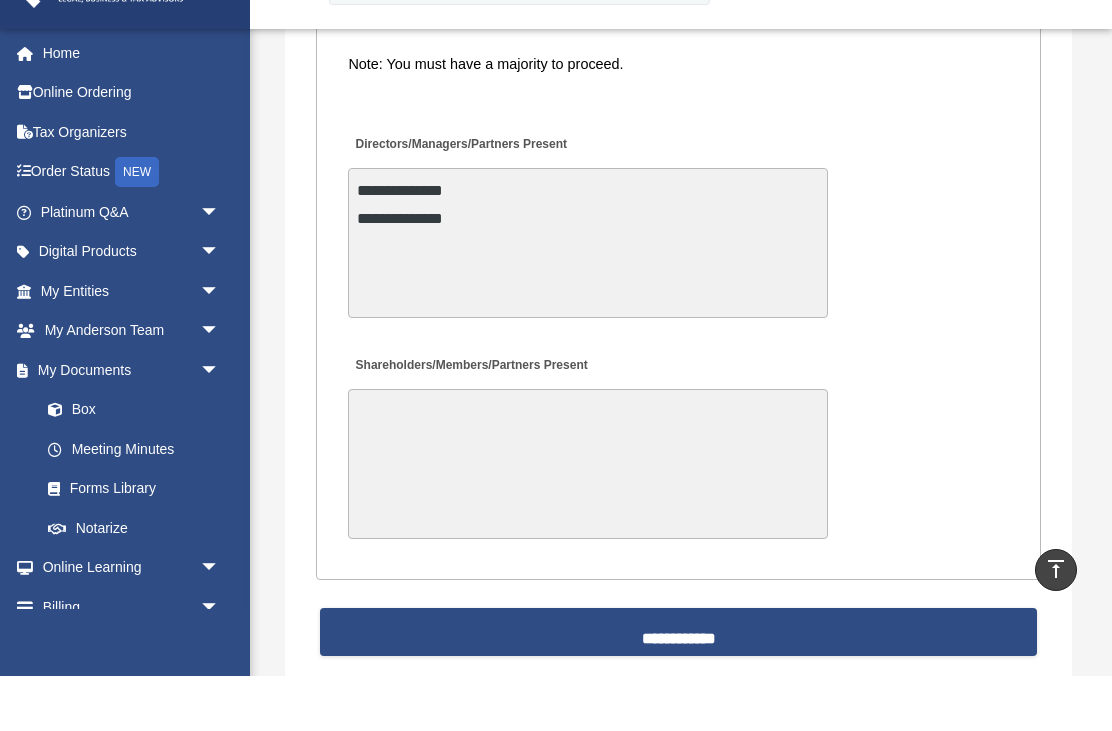 scroll, scrollTop: 4330, scrollLeft: 0, axis: vertical 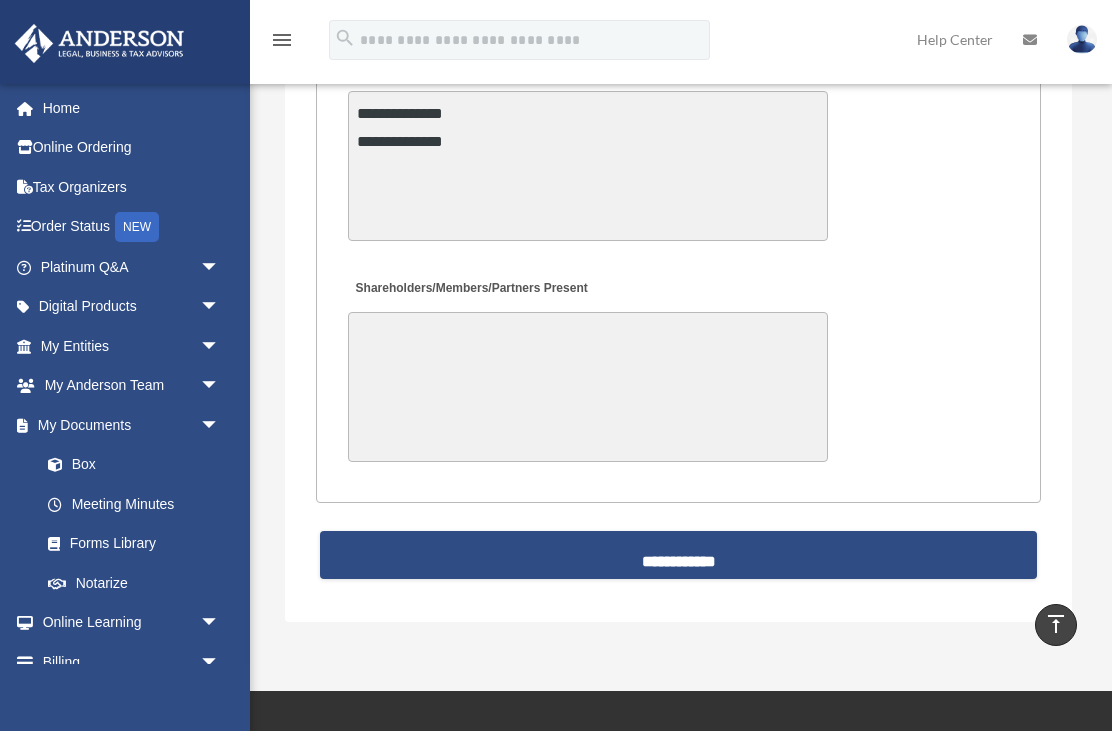type on "**********" 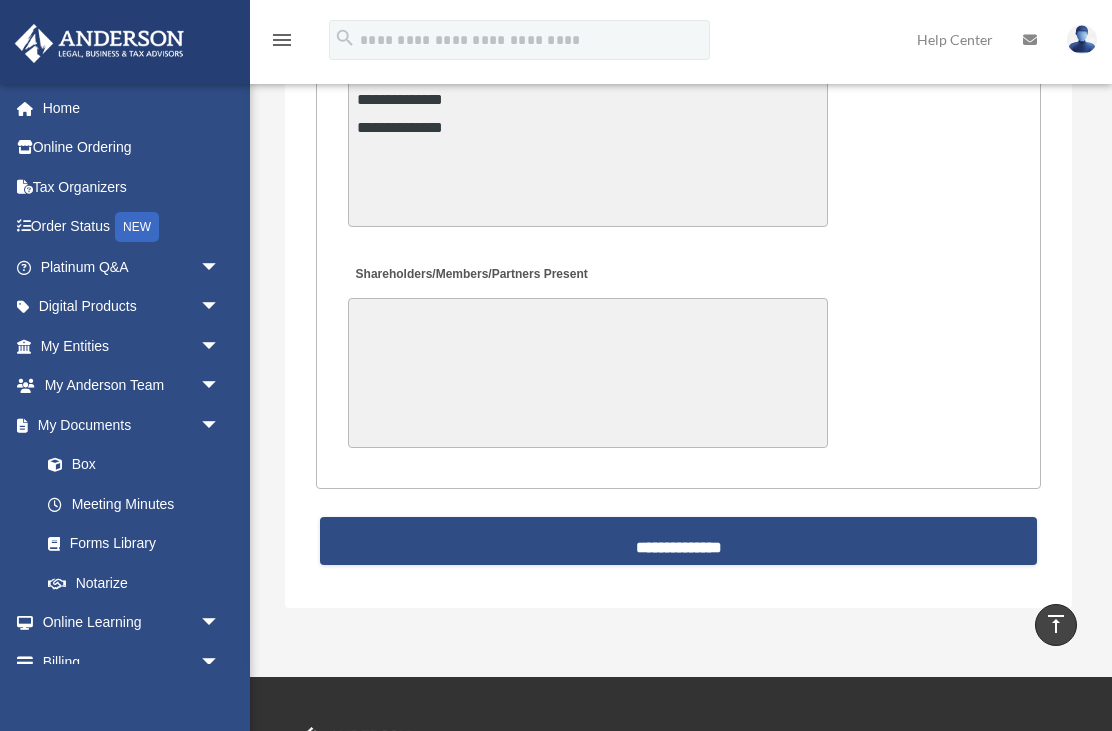 scroll, scrollTop: 5491, scrollLeft: 0, axis: vertical 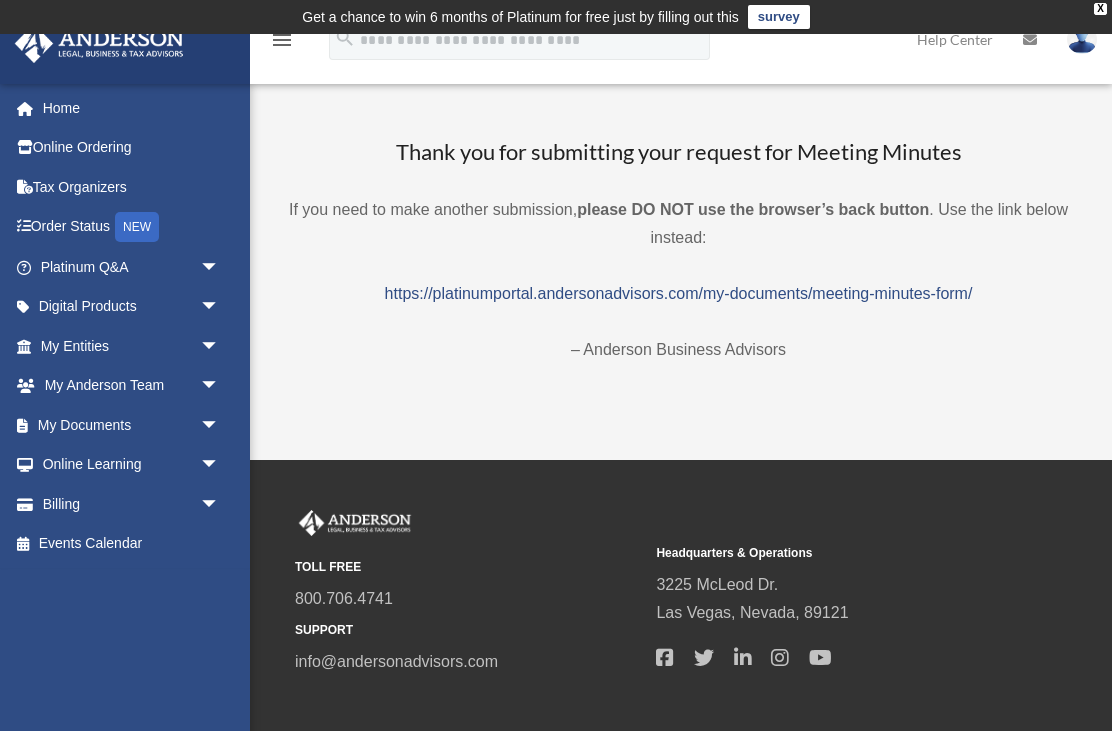 click on "https://platinumportal.andersonadvisors.com/my-documents/meeting-minutes-form/" at bounding box center (679, 293) 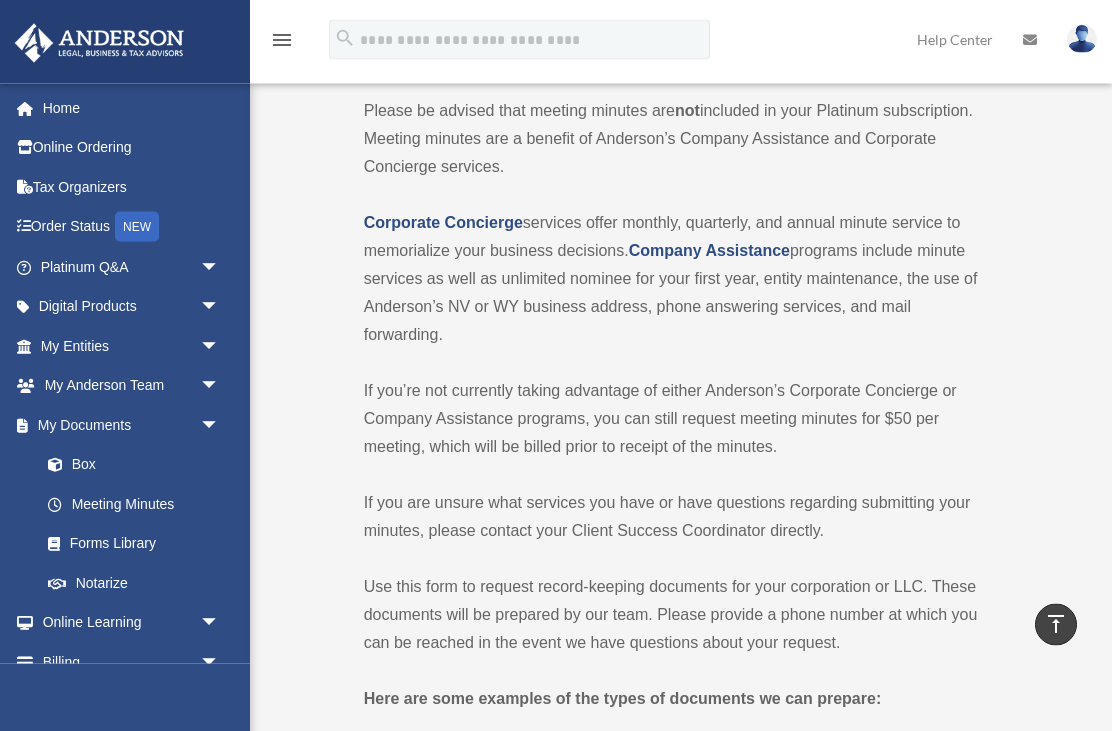 scroll, scrollTop: 0, scrollLeft: 0, axis: both 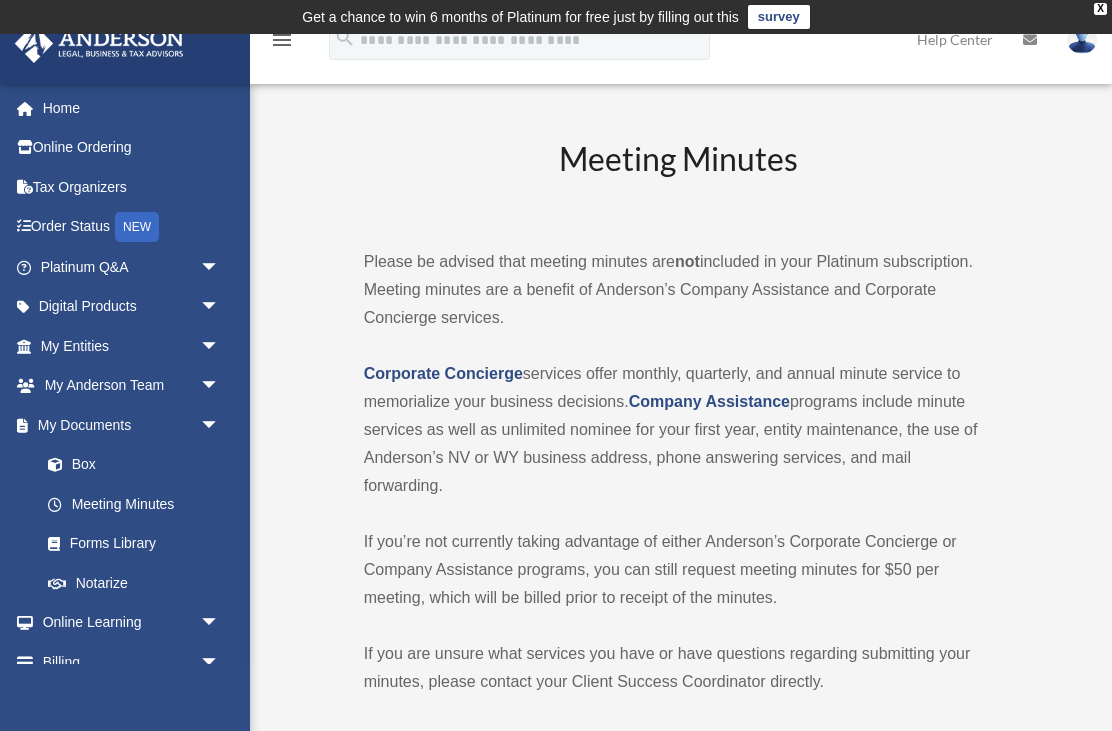 click on "Meeting Minutes" at bounding box center (134, 504) 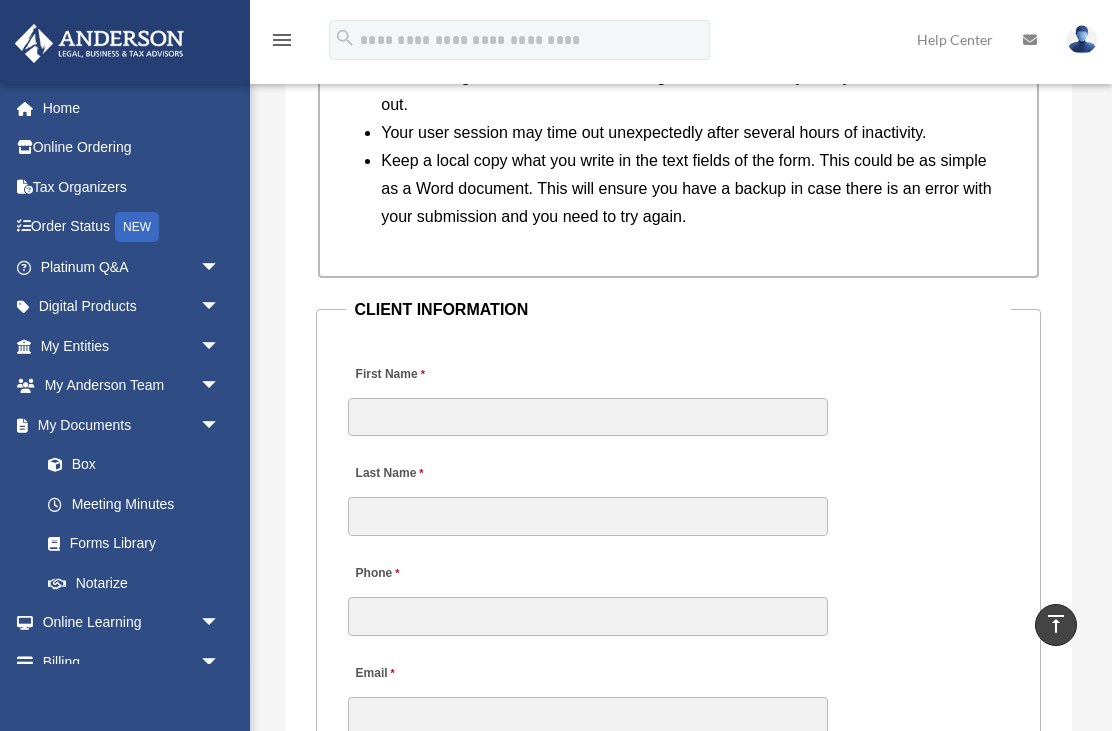 scroll, scrollTop: 2179, scrollLeft: 0, axis: vertical 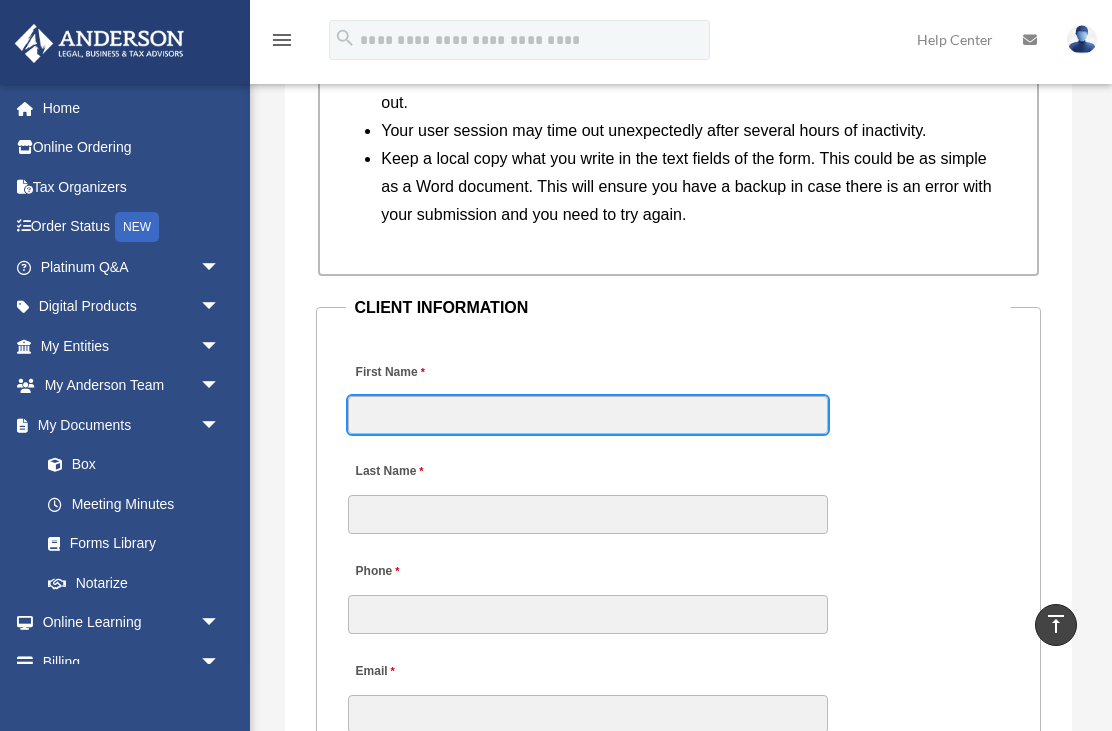 click on "First Name" at bounding box center [588, 415] 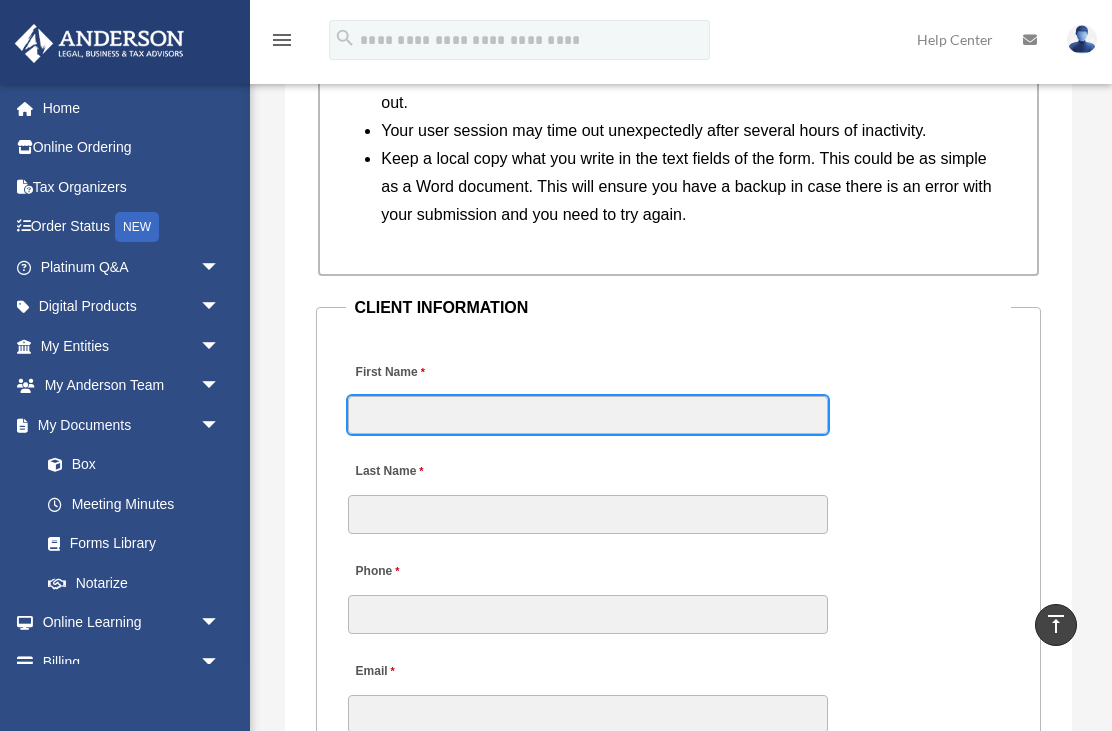 type on "*******" 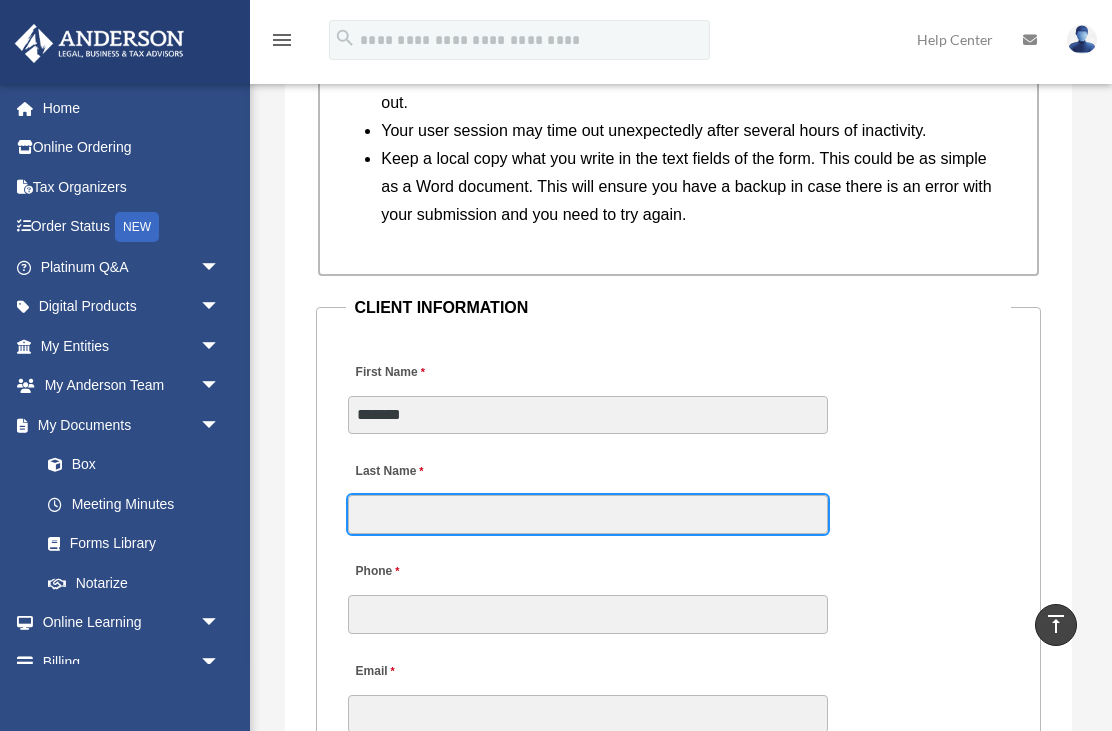 click on "Last Name" at bounding box center (588, 514) 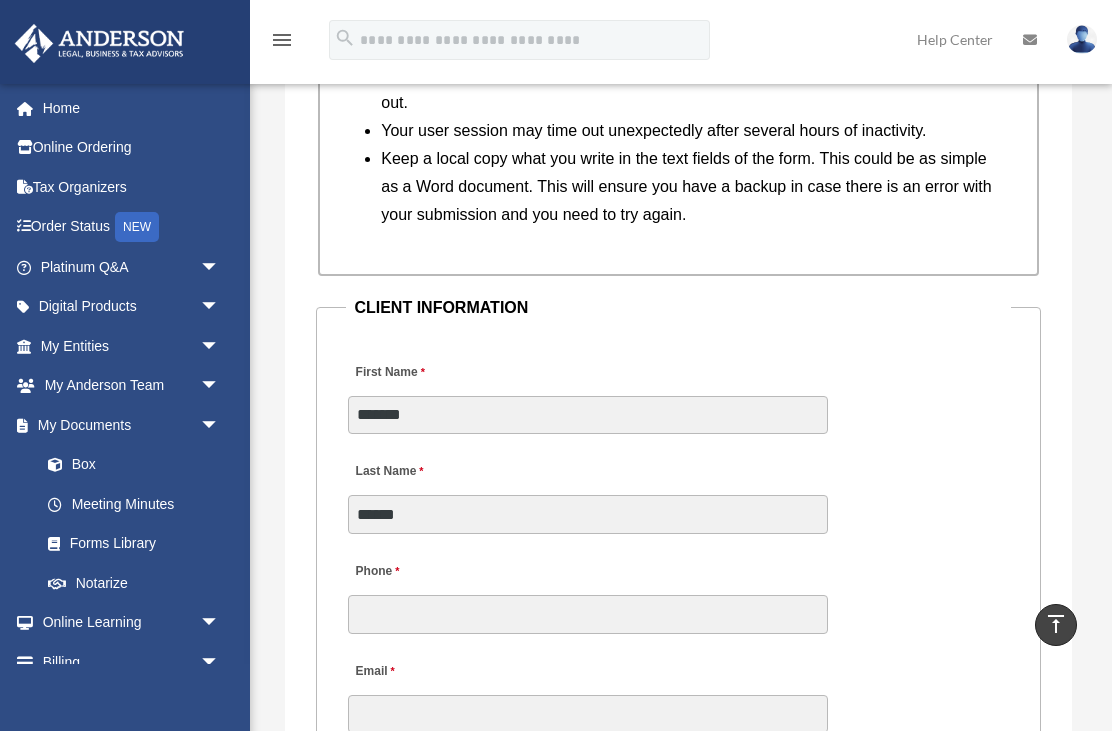 scroll, scrollTop: 2493, scrollLeft: 0, axis: vertical 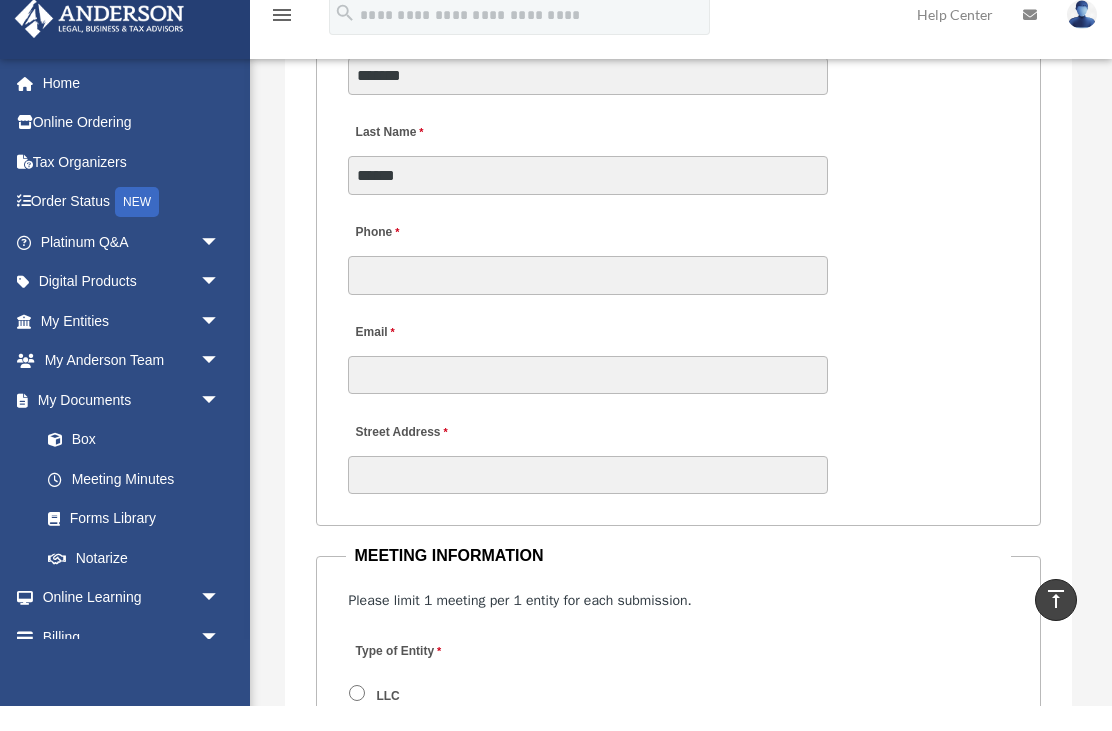 click on "Email" at bounding box center (588, 378) 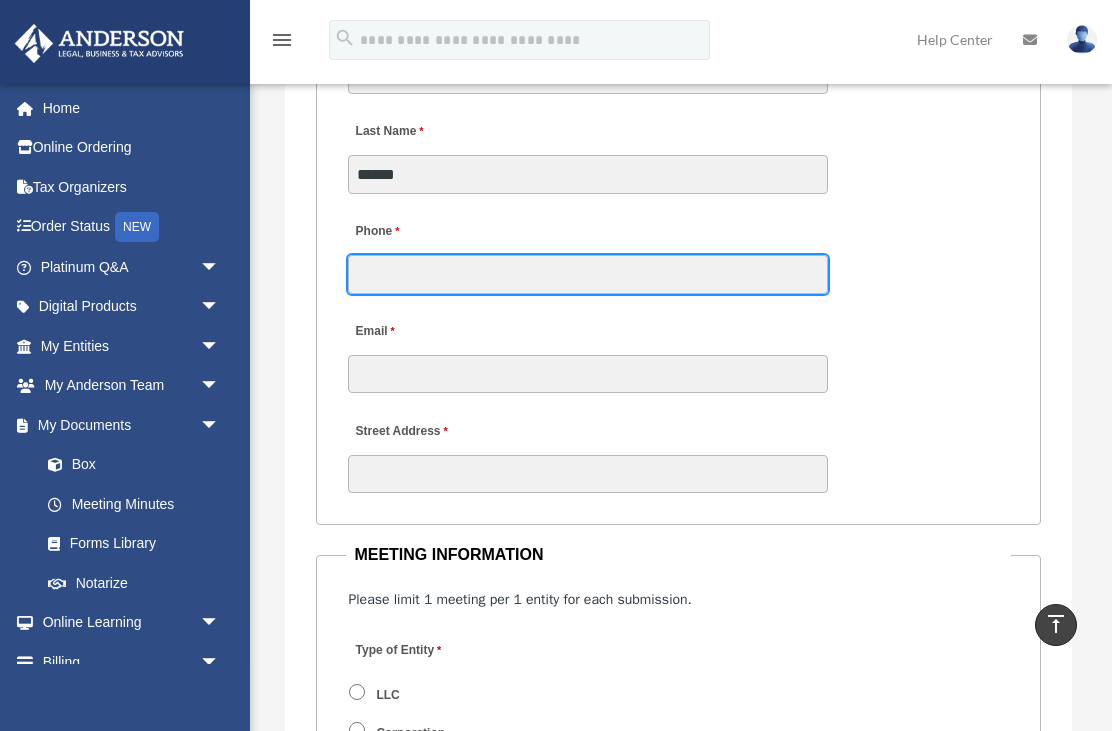 click on "Phone" at bounding box center (588, 274) 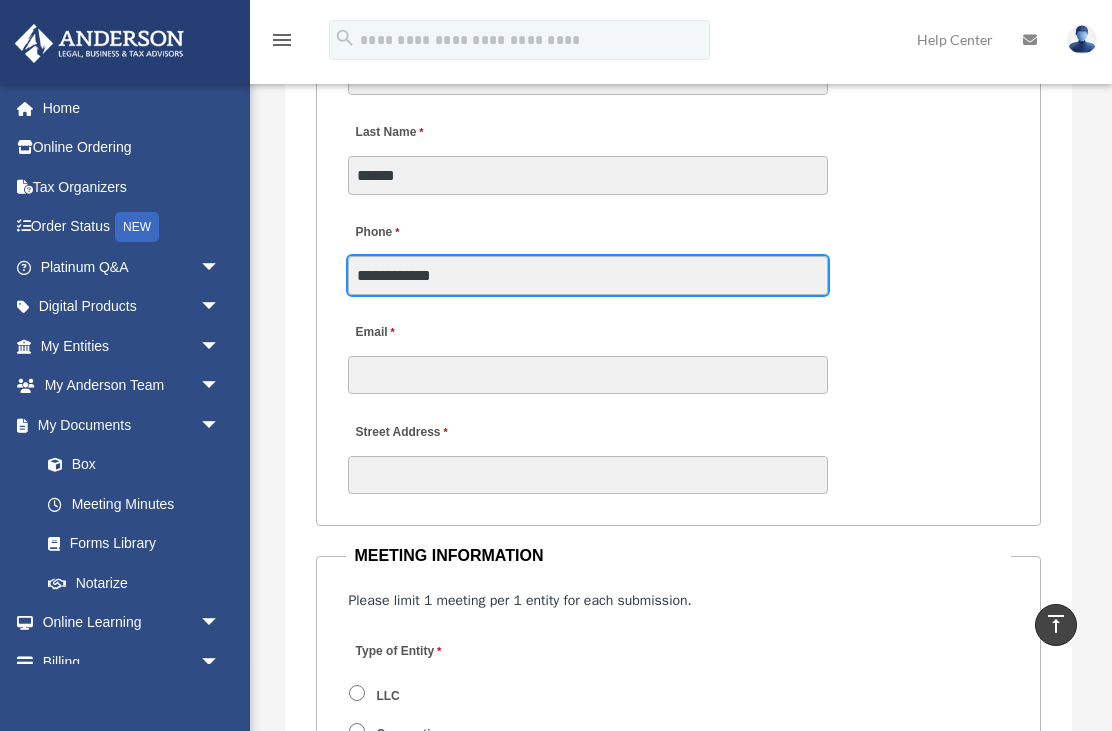 type on "**********" 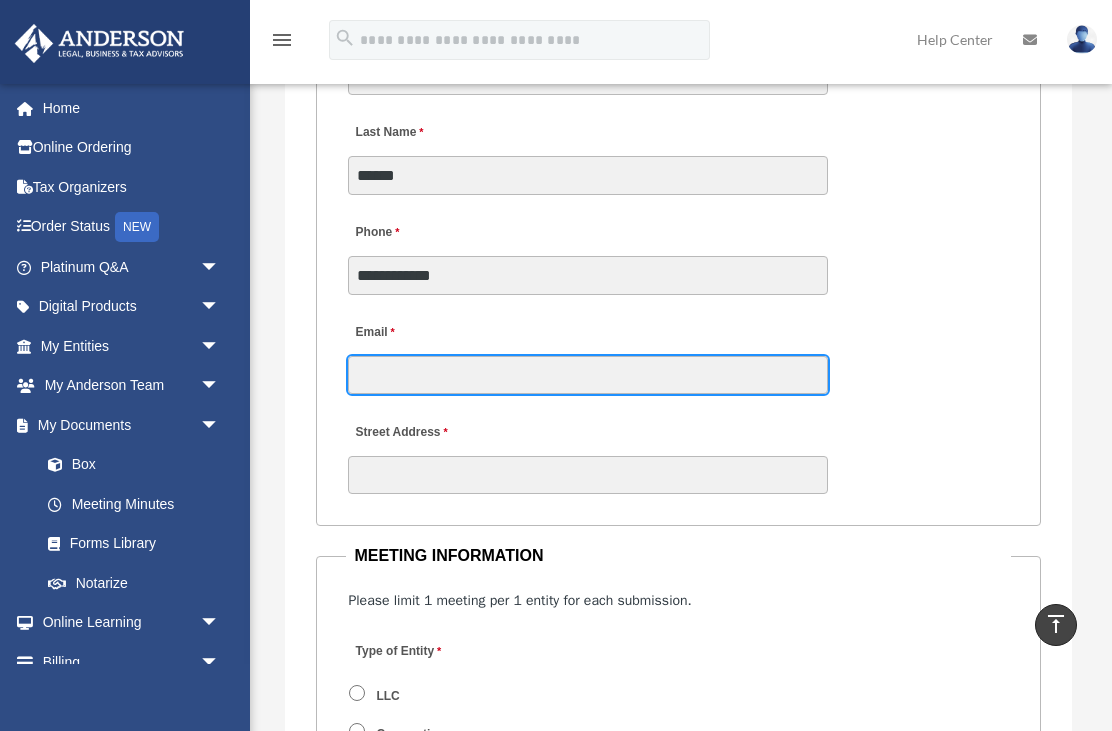 click on "Email" at bounding box center [588, 375] 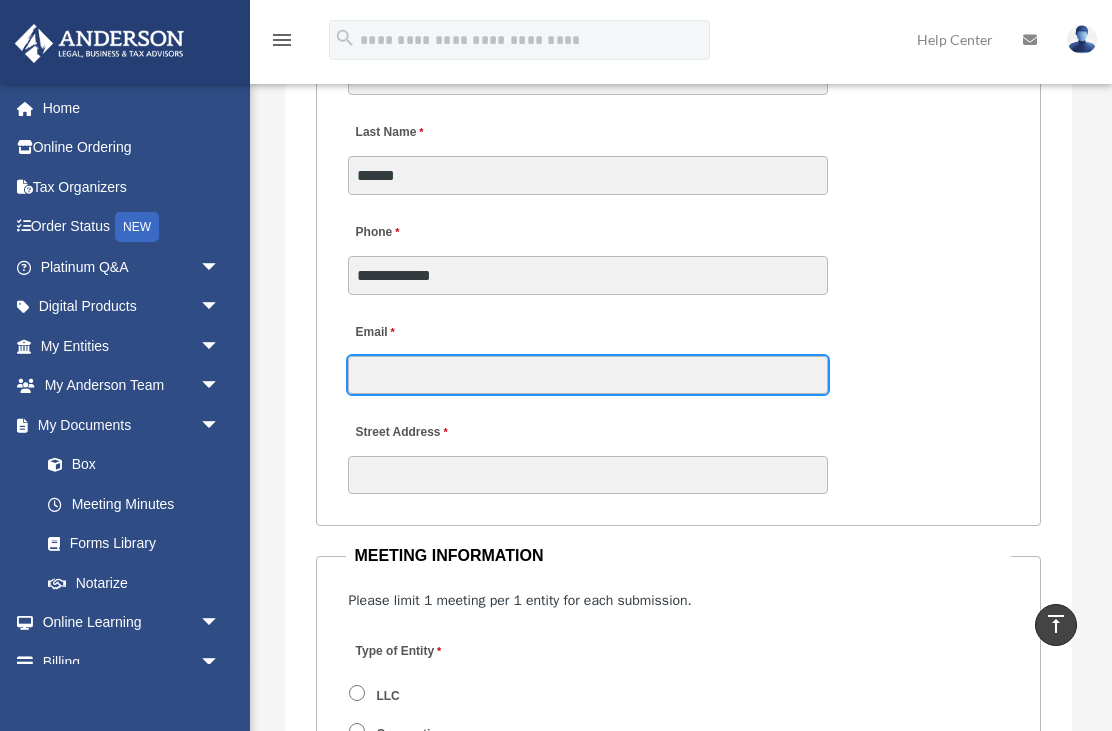 type on "**********" 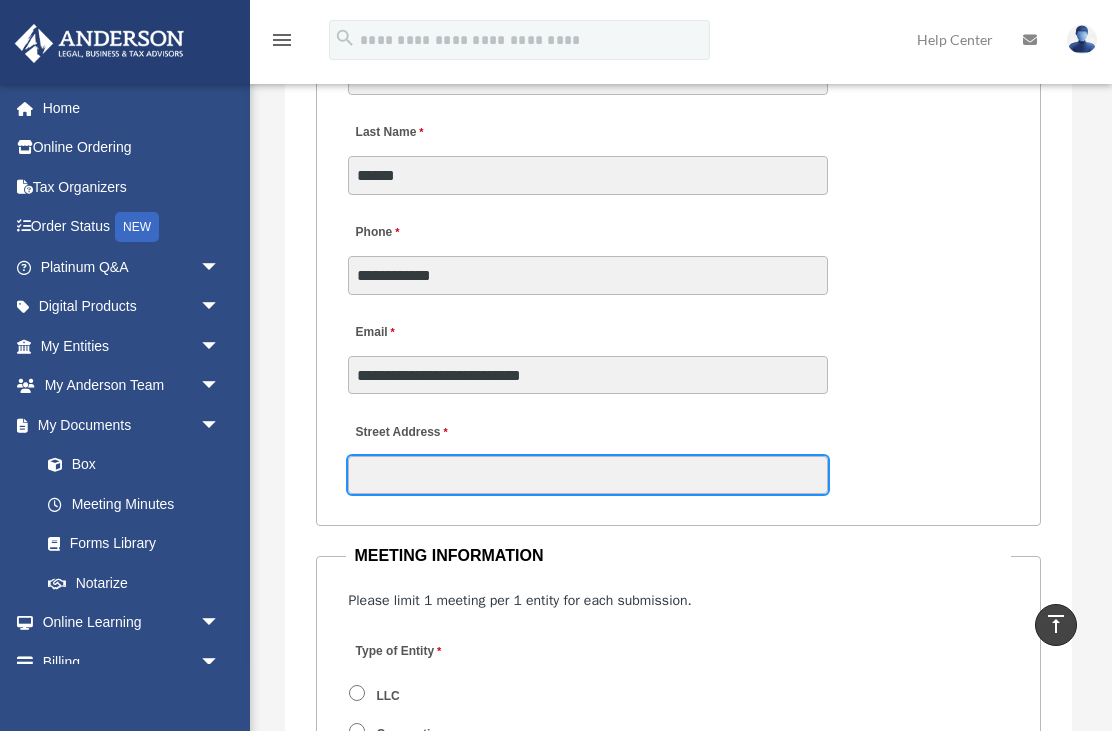 click on "Street Address" at bounding box center [588, 475] 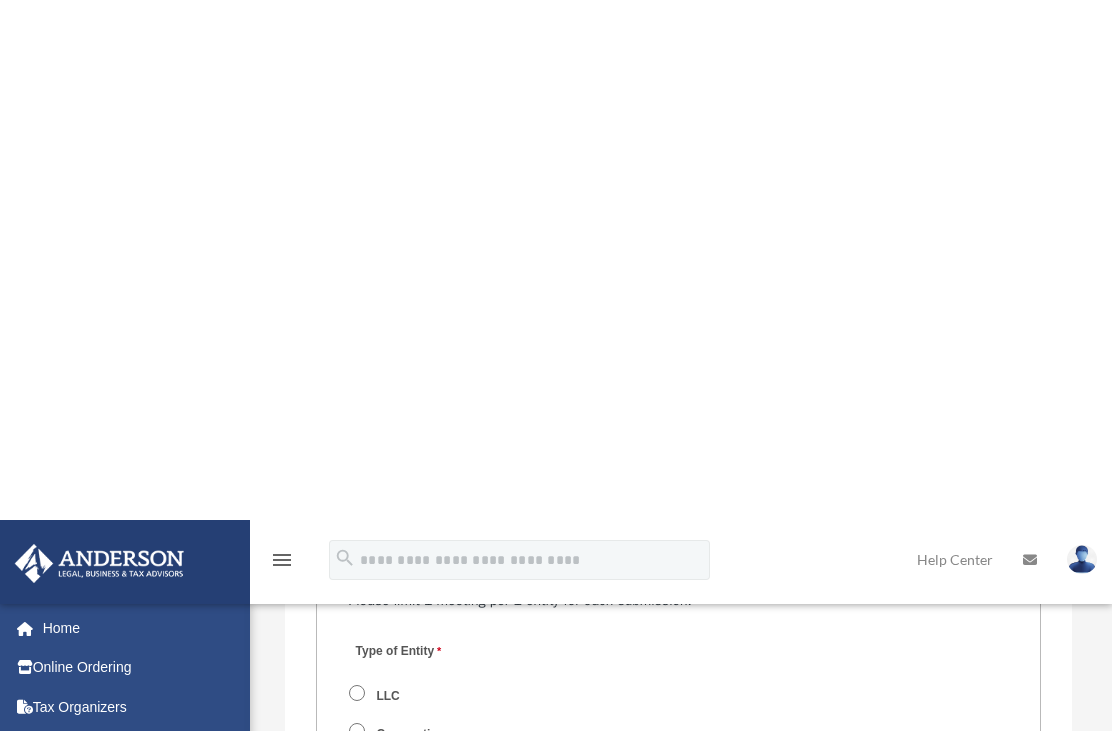 scroll, scrollTop: 3139, scrollLeft: 0, axis: vertical 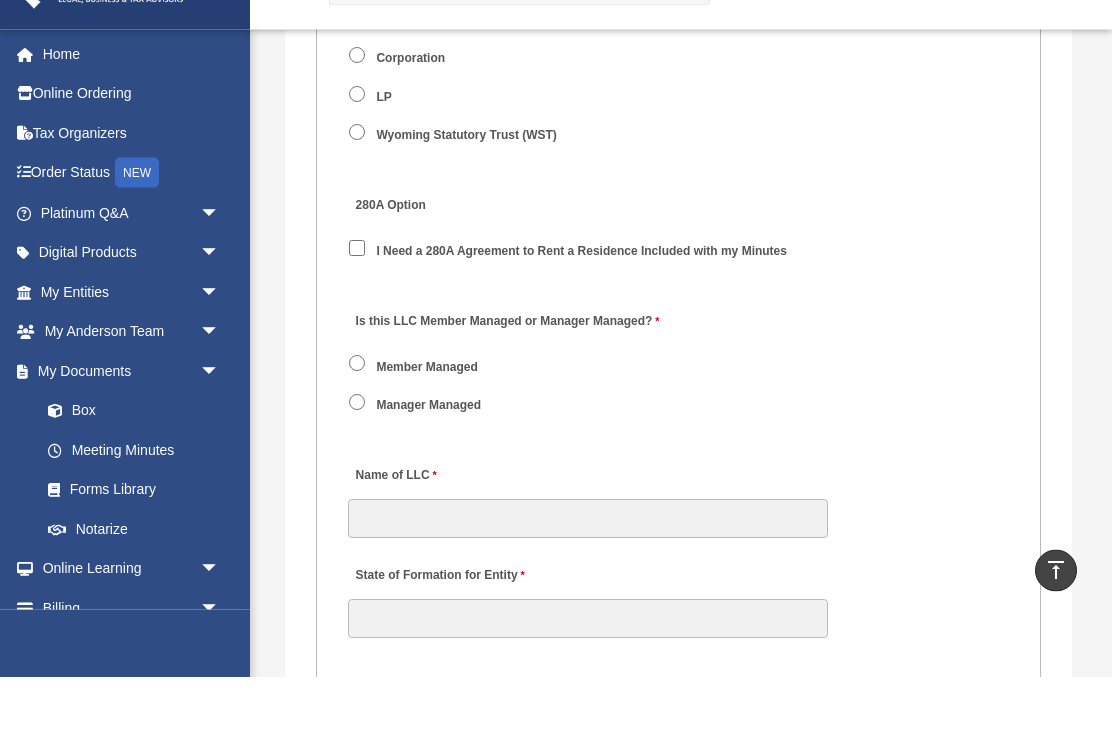 type on "**********" 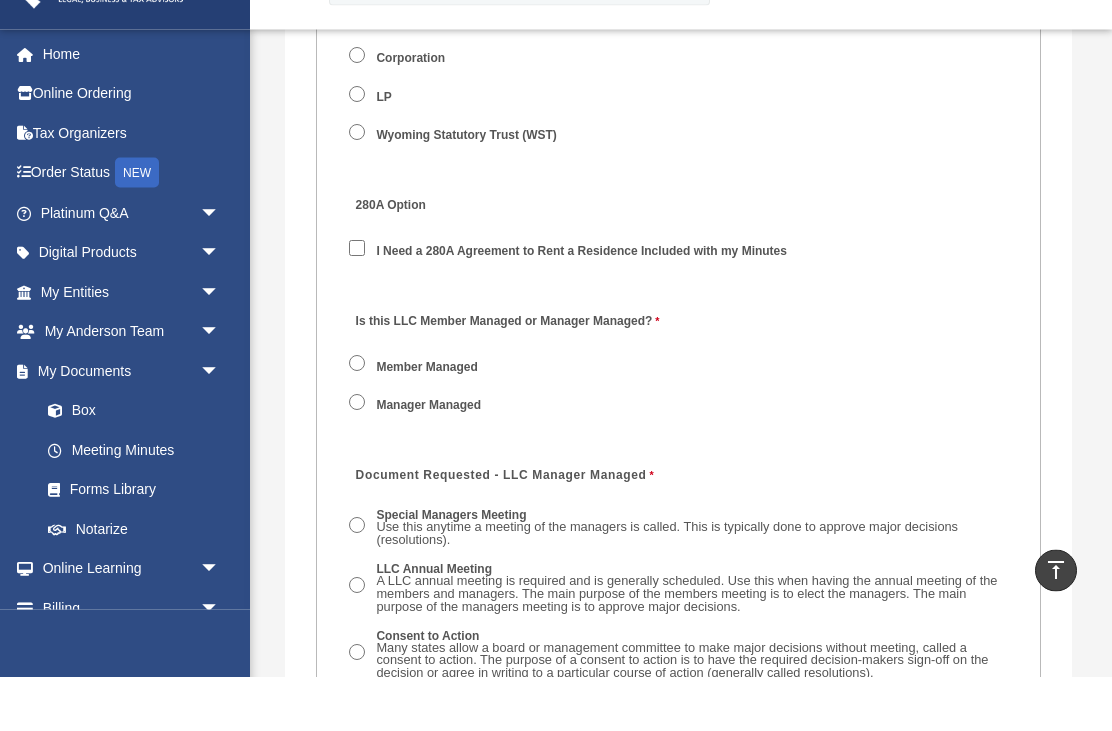 scroll, scrollTop: 3194, scrollLeft: 0, axis: vertical 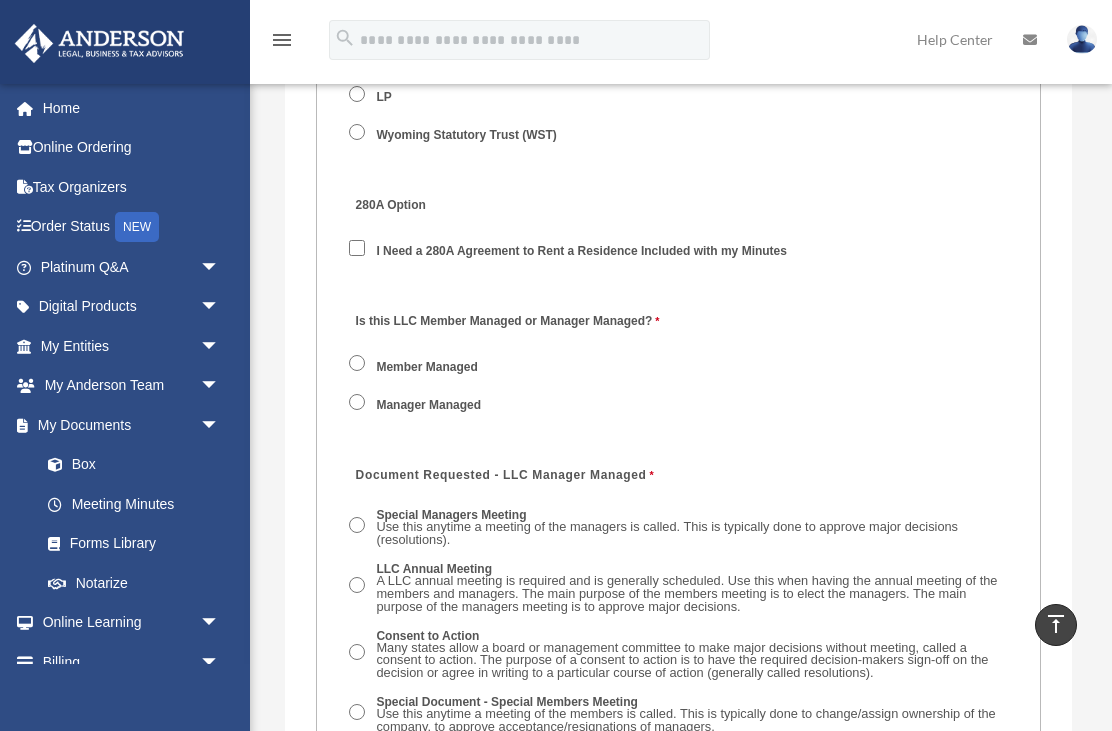 click on "Member Managed" at bounding box center [427, 367] 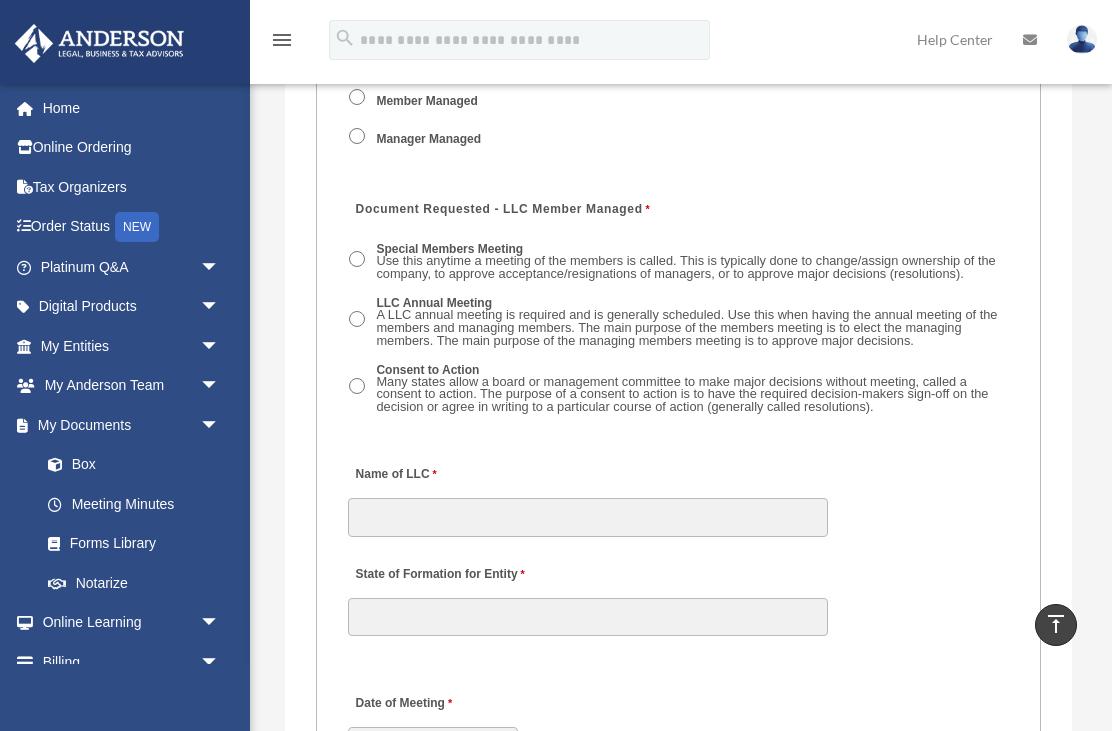 scroll, scrollTop: 3461, scrollLeft: 0, axis: vertical 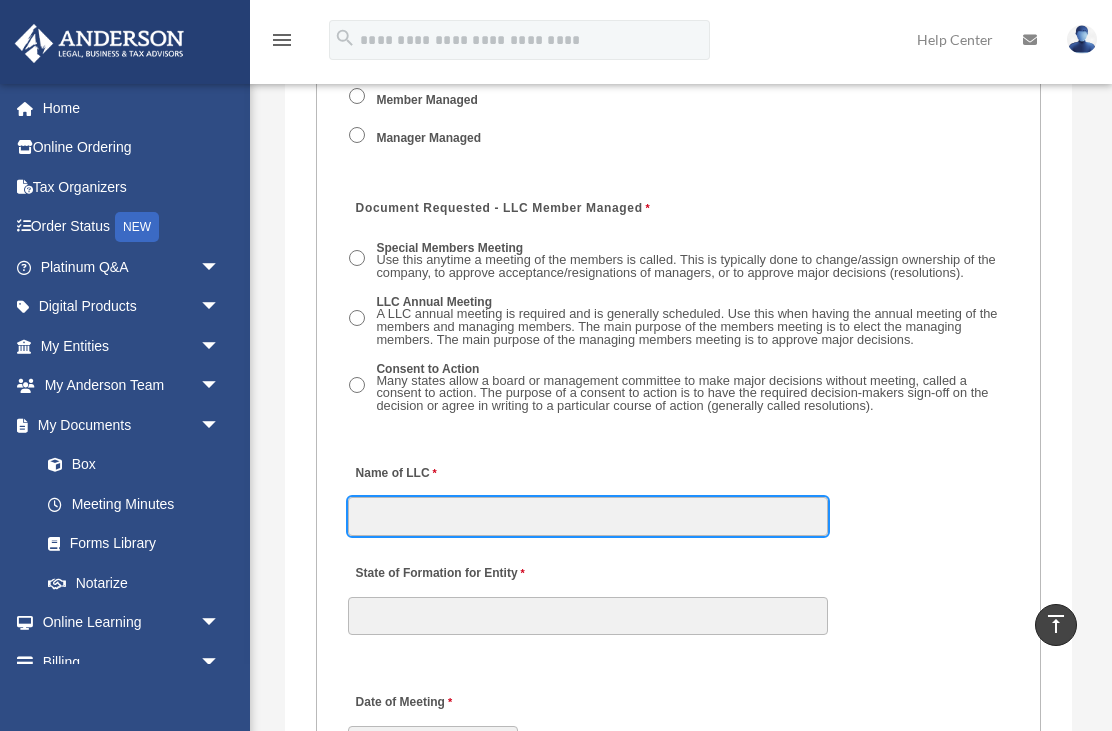 click on "Name of LLC" at bounding box center [588, 516] 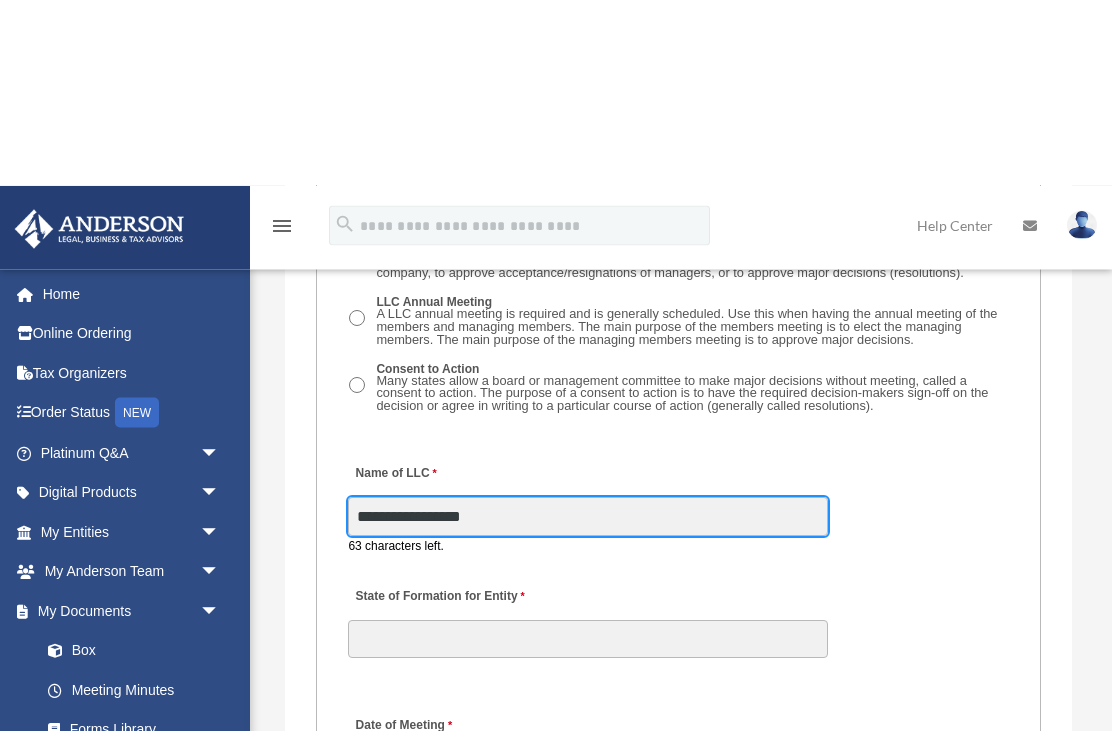 scroll, scrollTop: 3658, scrollLeft: 0, axis: vertical 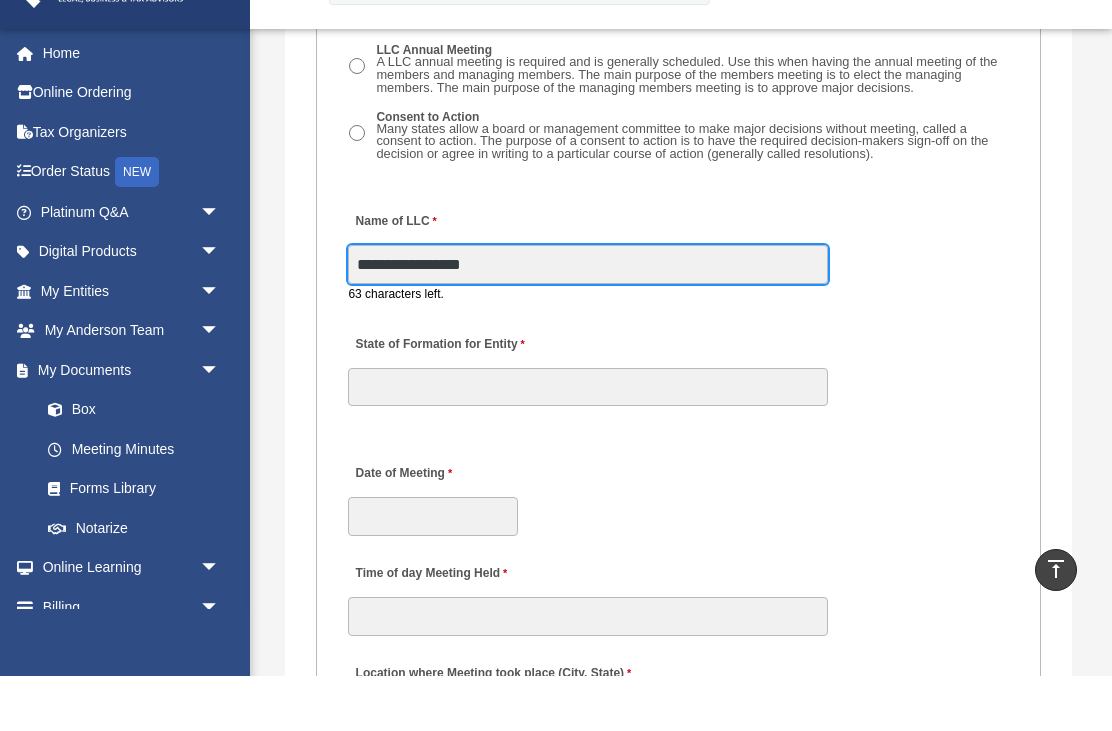 type on "**********" 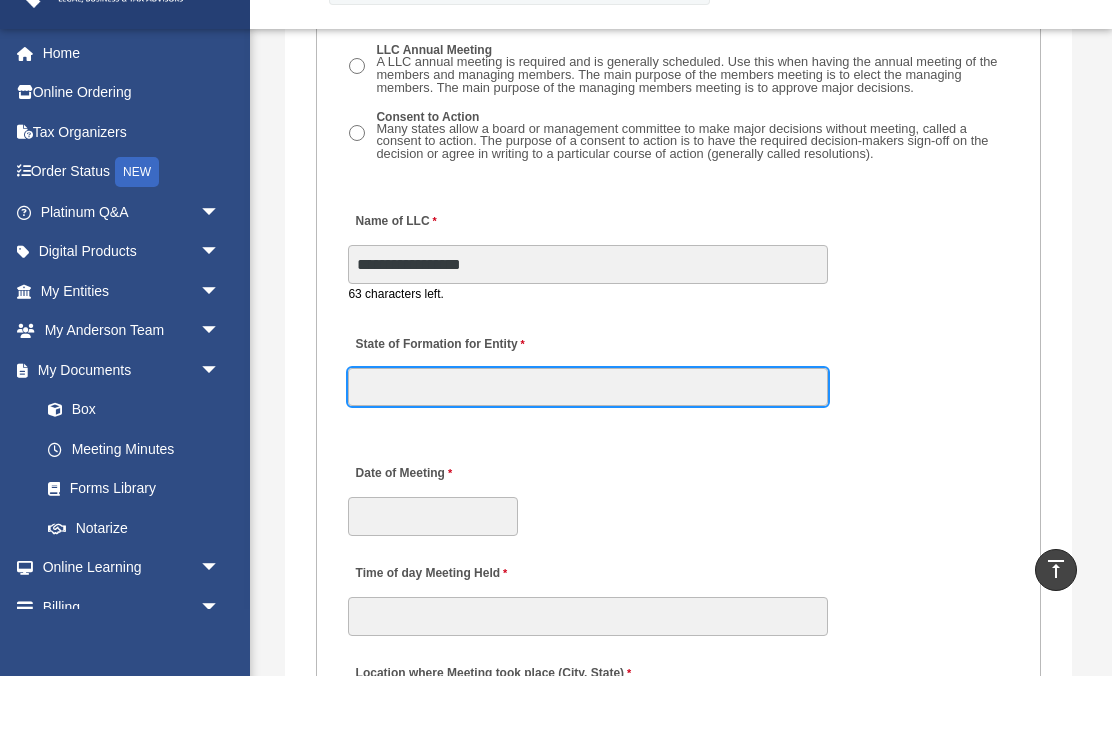 click on "MEETING INFORMATION
Please limit 1 meeting per 1 entity for each submission.
Type of Entity LLC Corporation LP Wyoming Statutory Trust (WST)
280A Option I Need a 280A Agreement to Rent a Residence Included with my Minutes
The 280A Option should only be checked if the LLC is Taxed as a C or S Corporation
WST Option Special Trustees Meeting
Use this when a meeting of trustees is called for a Wyoming Statutory Trust. Please note that technically there are no requirements for meetings in a WST so there are no annual meetings, just trustee meetings.
Name of Wyoming Statutory Trust
I need a Valuation Worksheet included with my minutes
Is this LLC Member Managed or Manager Managed? Member Managed Manager Managed
Document Requested - LLC Member Managed Special Members Meeting LLC Annual Meeting Consent to Action
Document Requested - LLC Manager Managed Special Managers Meeting LLC Annual Meeting Consent to Action Special Document - Special Members Meeting" at bounding box center [678, 814] 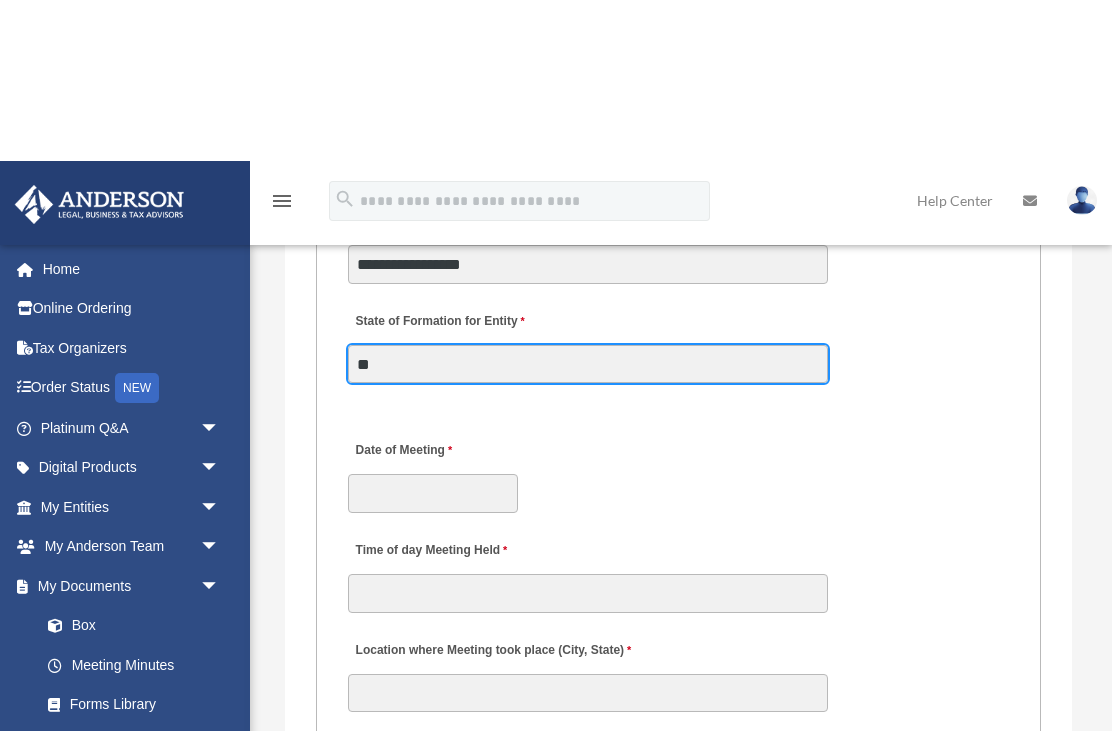 scroll, scrollTop: 3874, scrollLeft: 0, axis: vertical 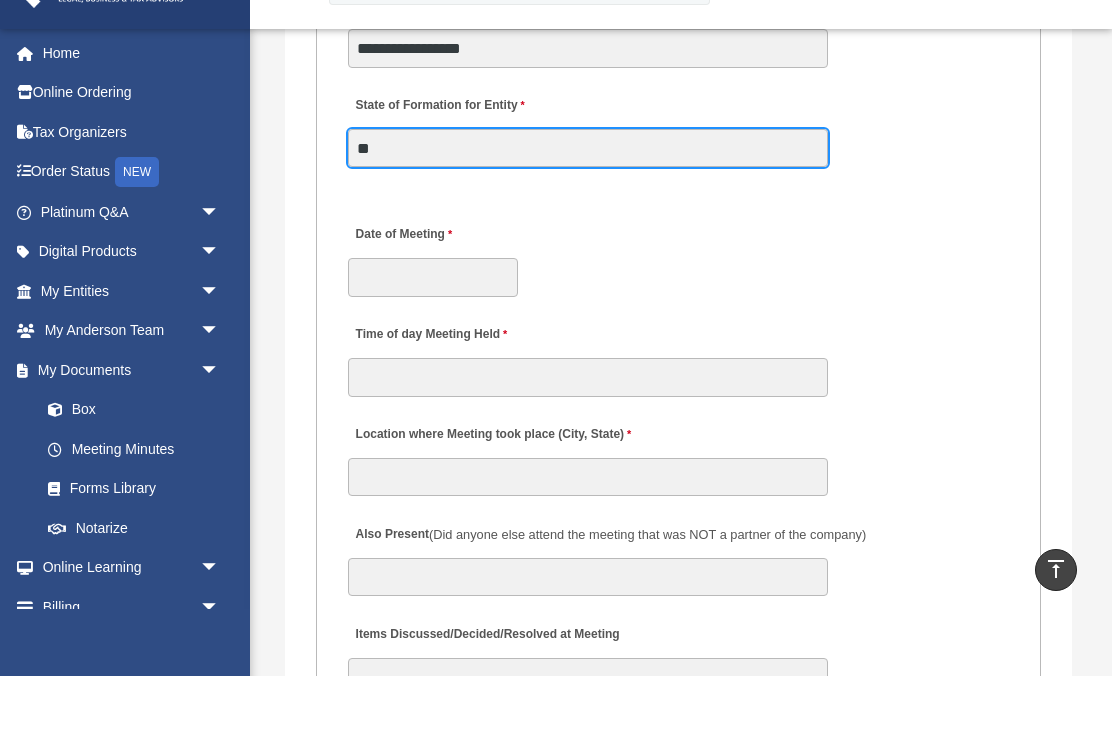 type on "**" 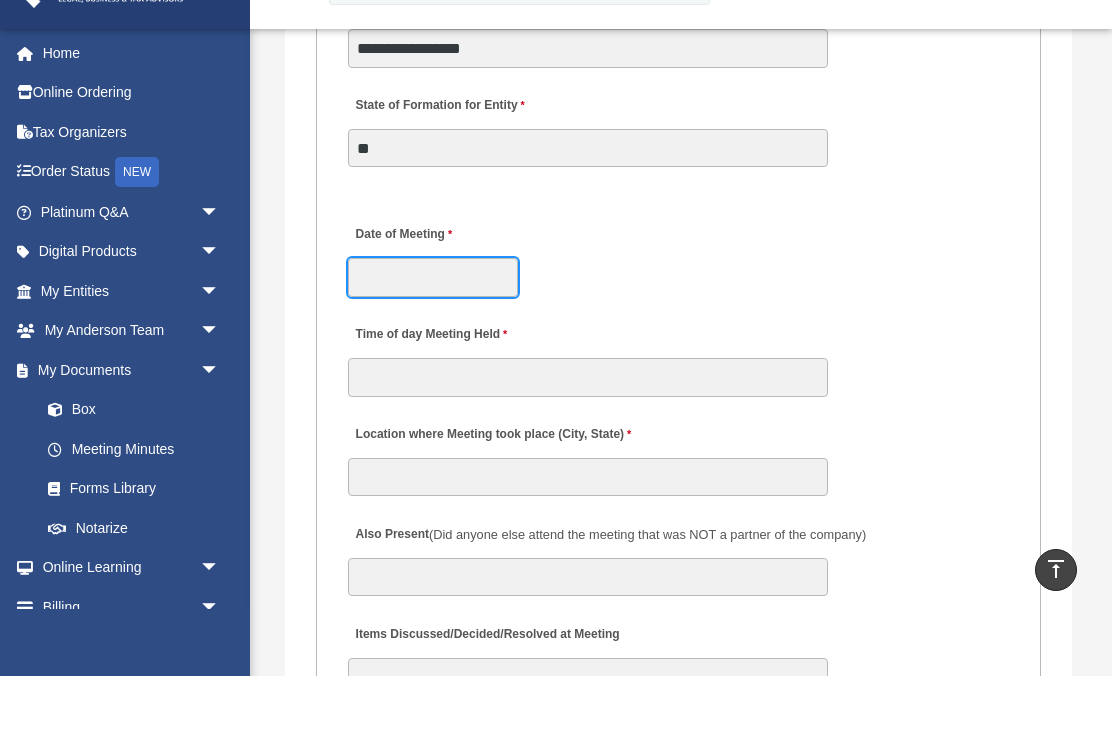 click on "Date of Meeting" at bounding box center [433, 332] 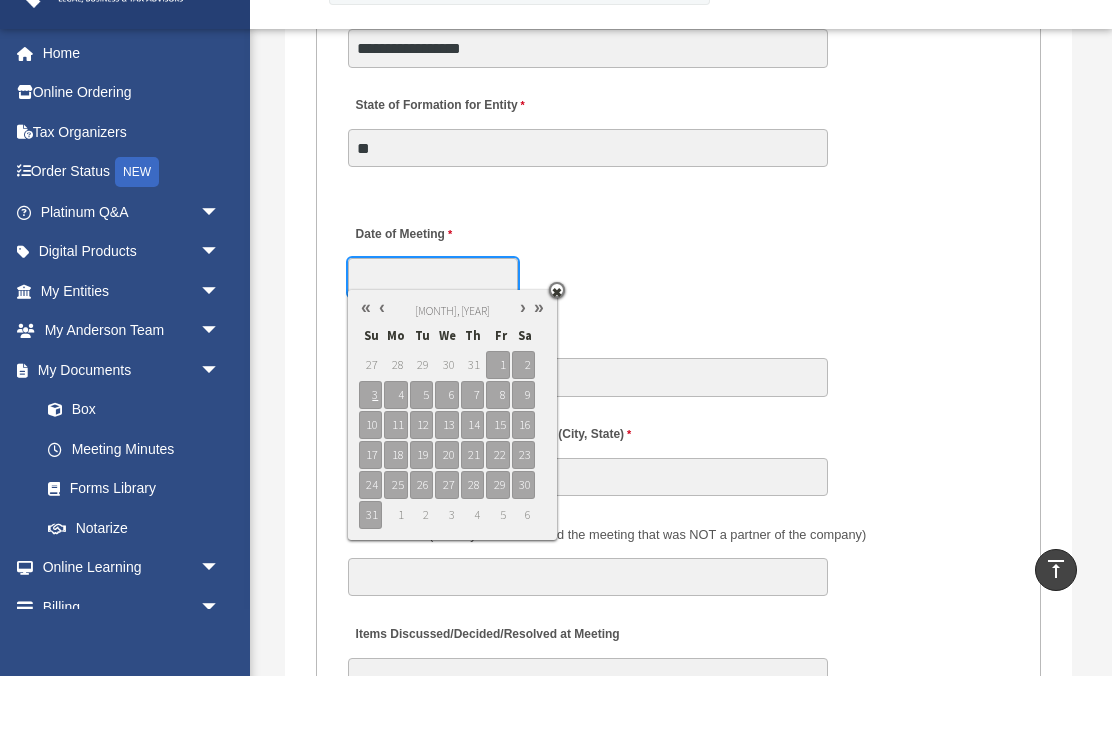click on "[MONTH], [YEAR]" at bounding box center (452, 366) 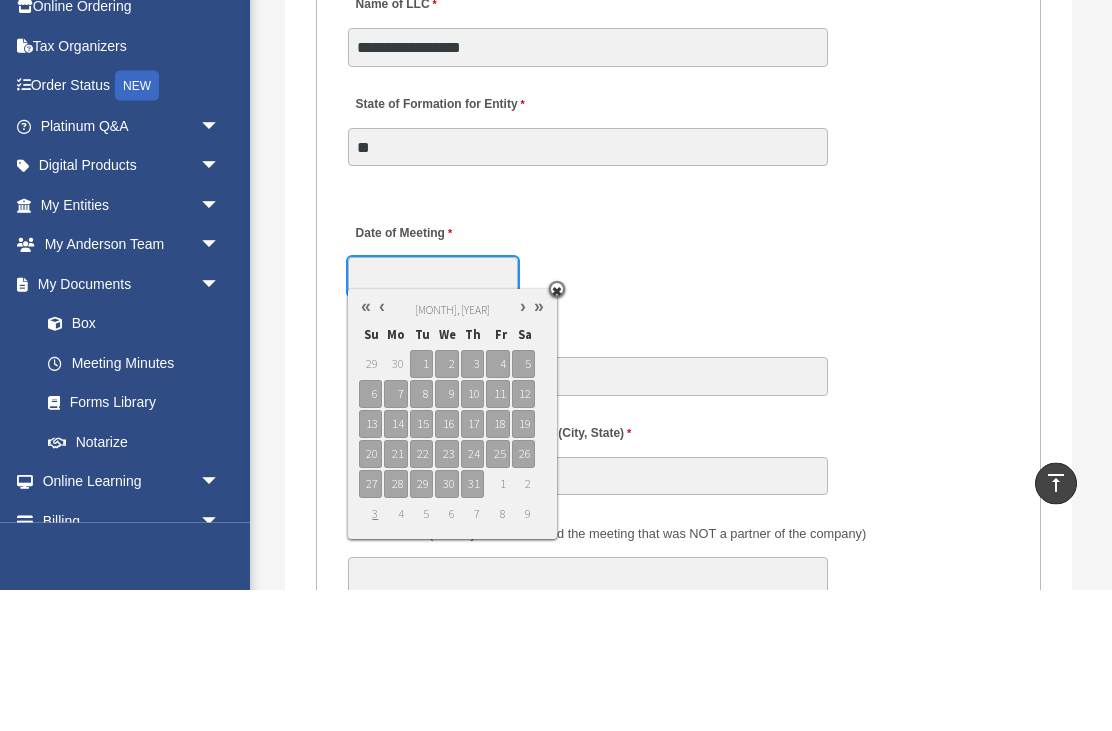 scroll, scrollTop: 3807, scrollLeft: 0, axis: vertical 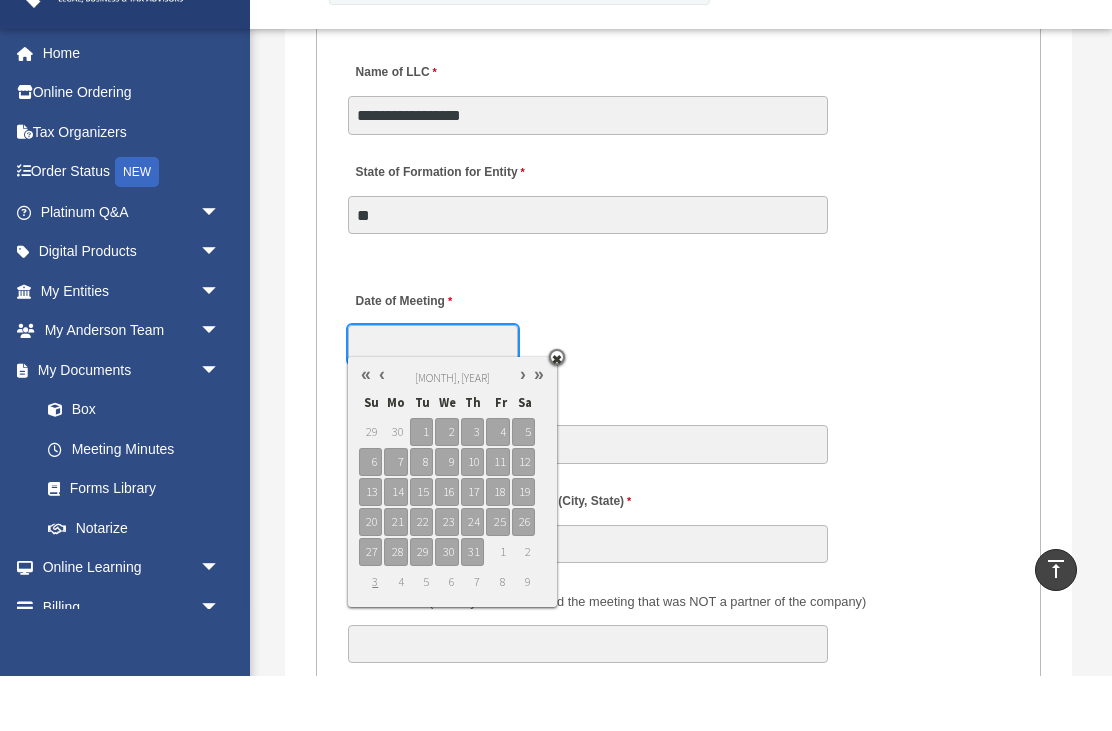 type on "**********" 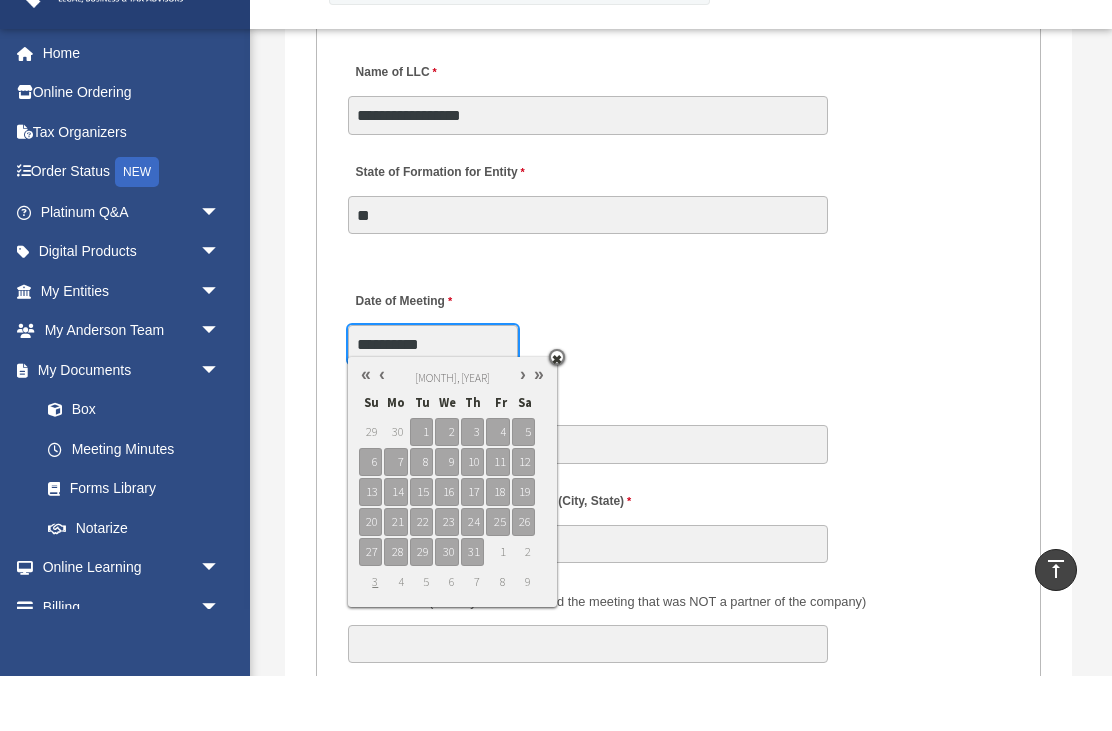 click on "13" at bounding box center (370, 547) 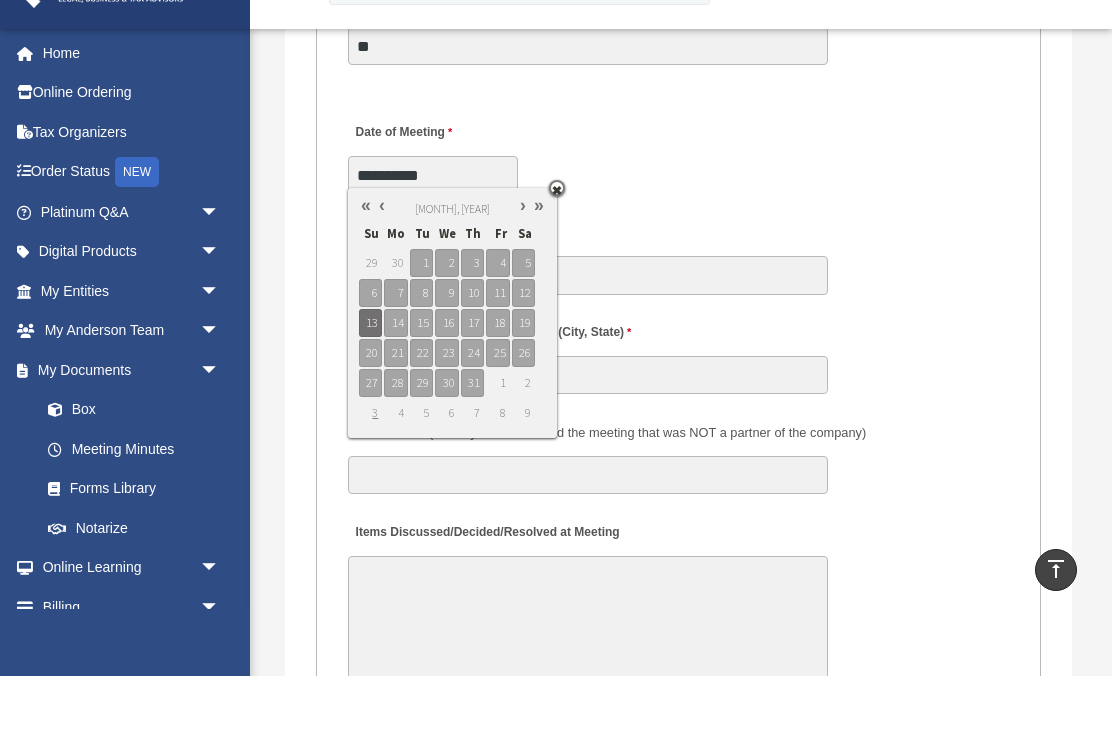 click on "Time of day Meeting Held" at bounding box center [678, 308] 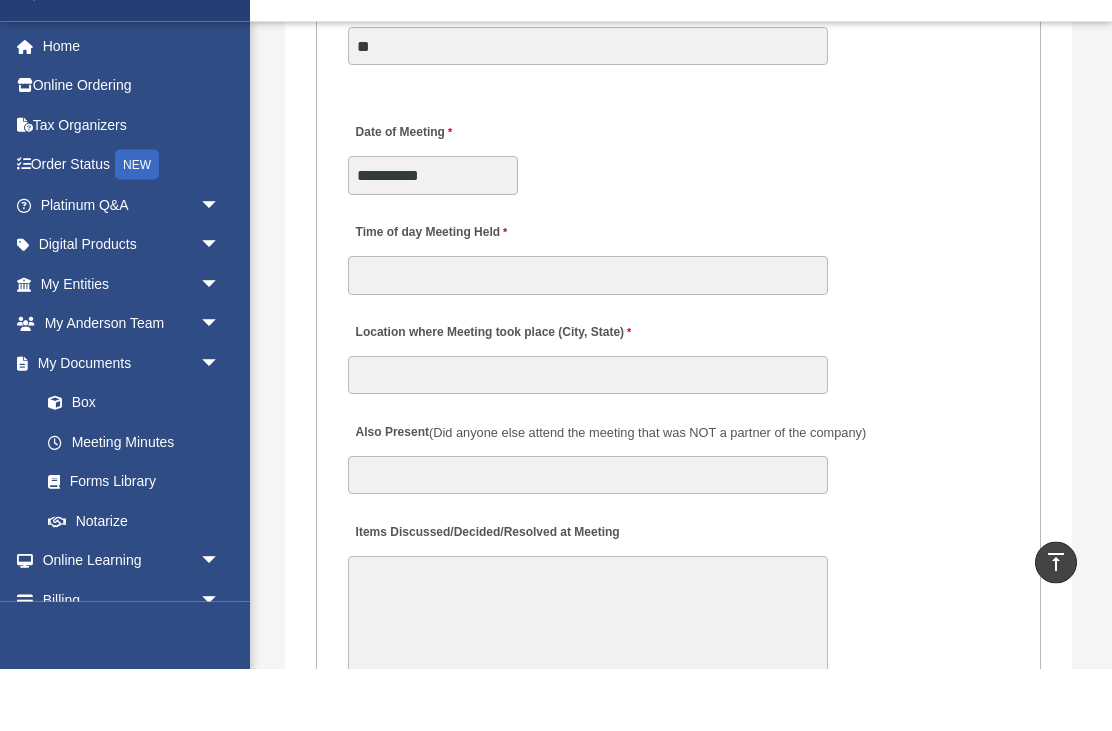 scroll, scrollTop: 3970, scrollLeft: 0, axis: vertical 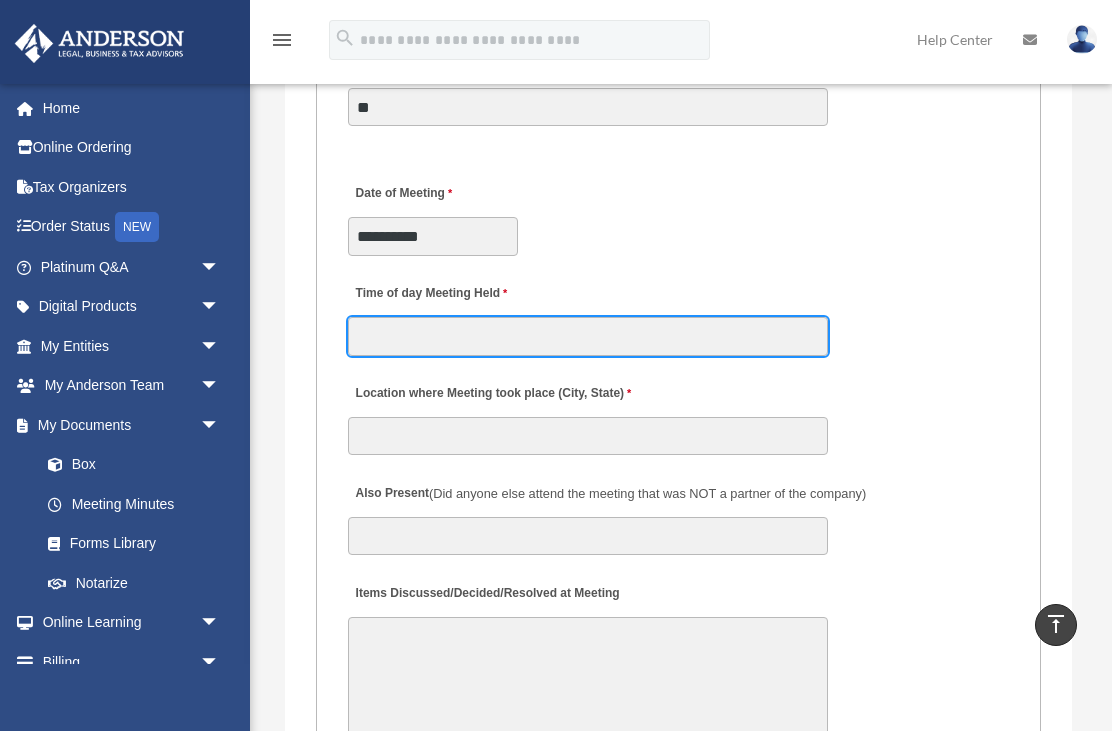 click on "Time of day Meeting Held" at bounding box center [588, 336] 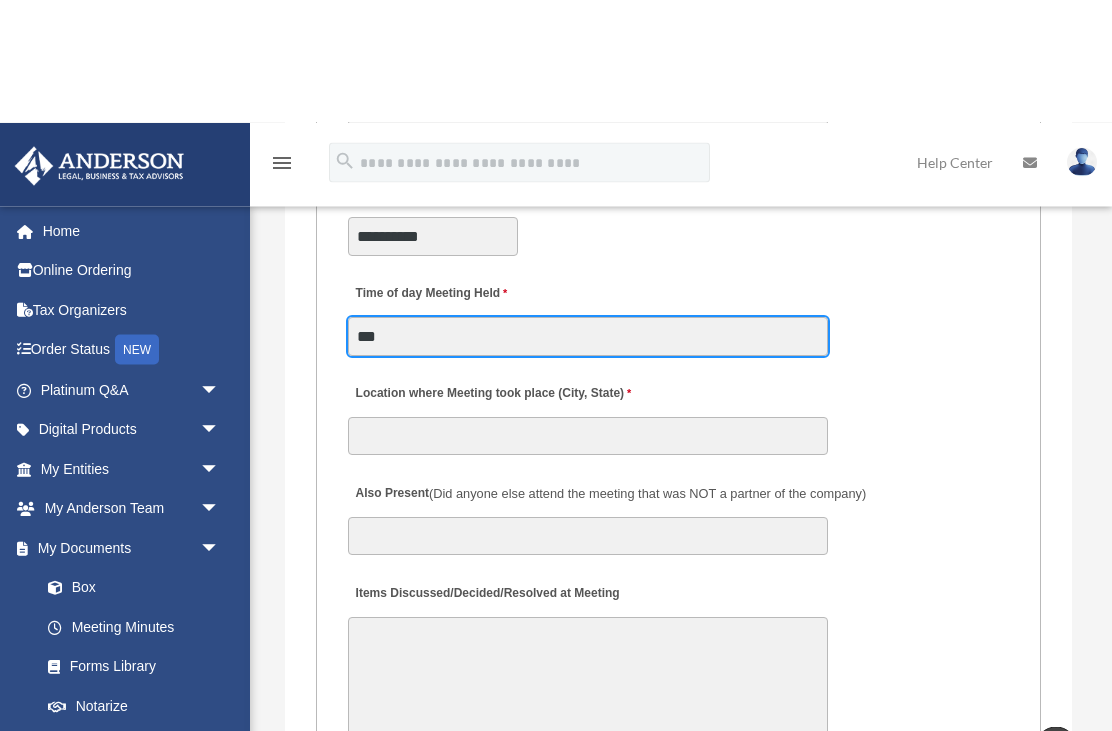 scroll, scrollTop: 4093, scrollLeft: 0, axis: vertical 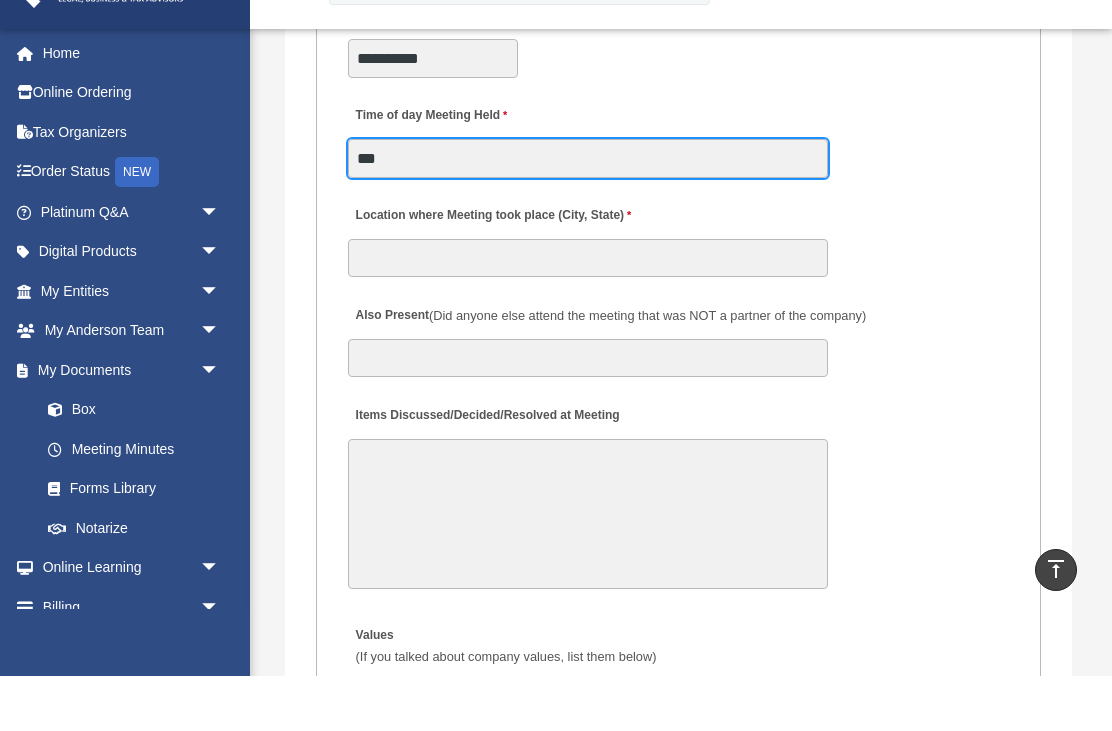 type on "***" 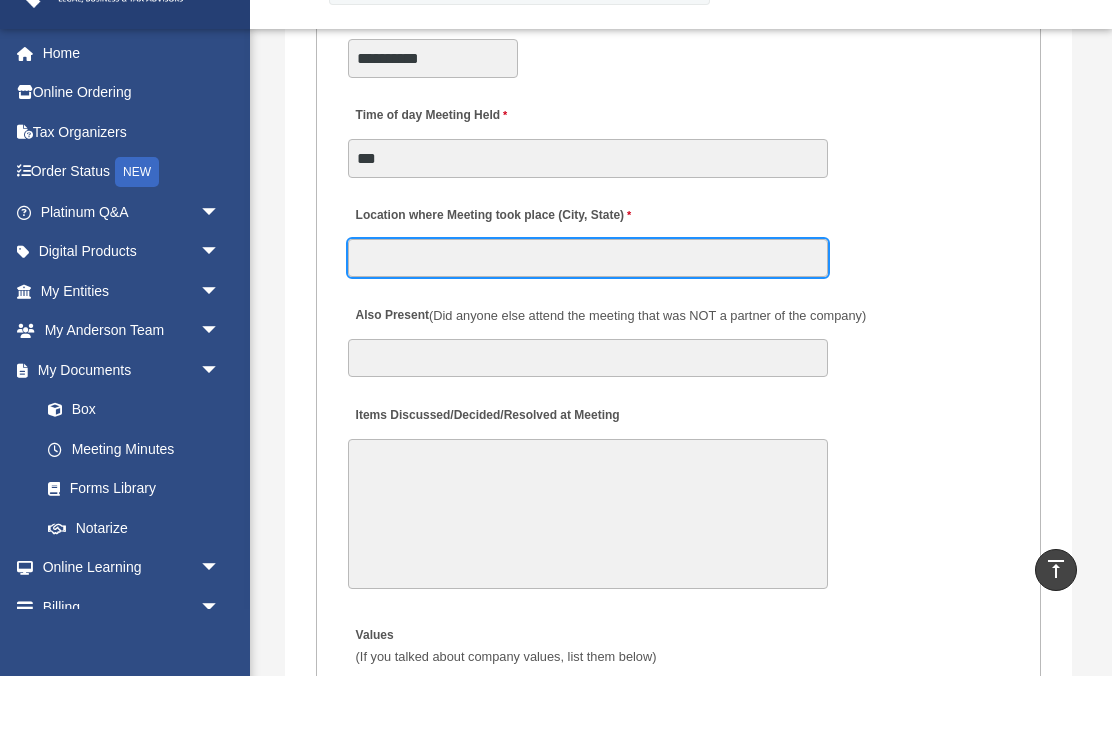click on "Location where Meeting took place (City, State)" at bounding box center (588, 313) 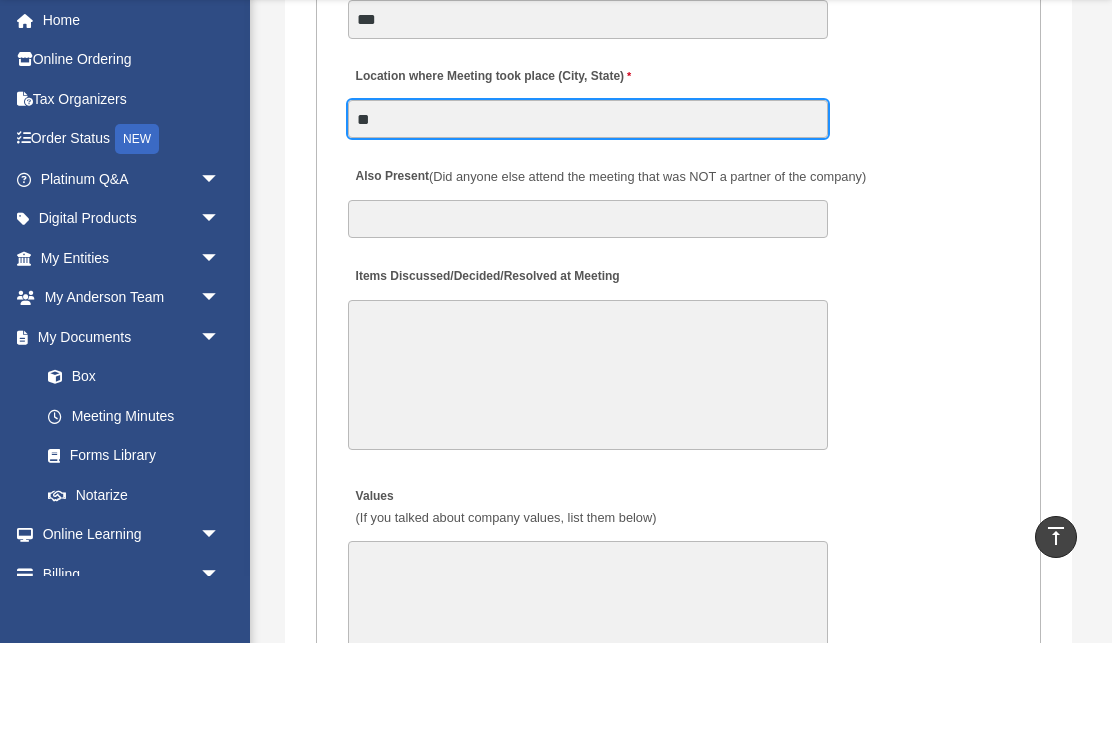 scroll, scrollTop: 4200, scrollLeft: 0, axis: vertical 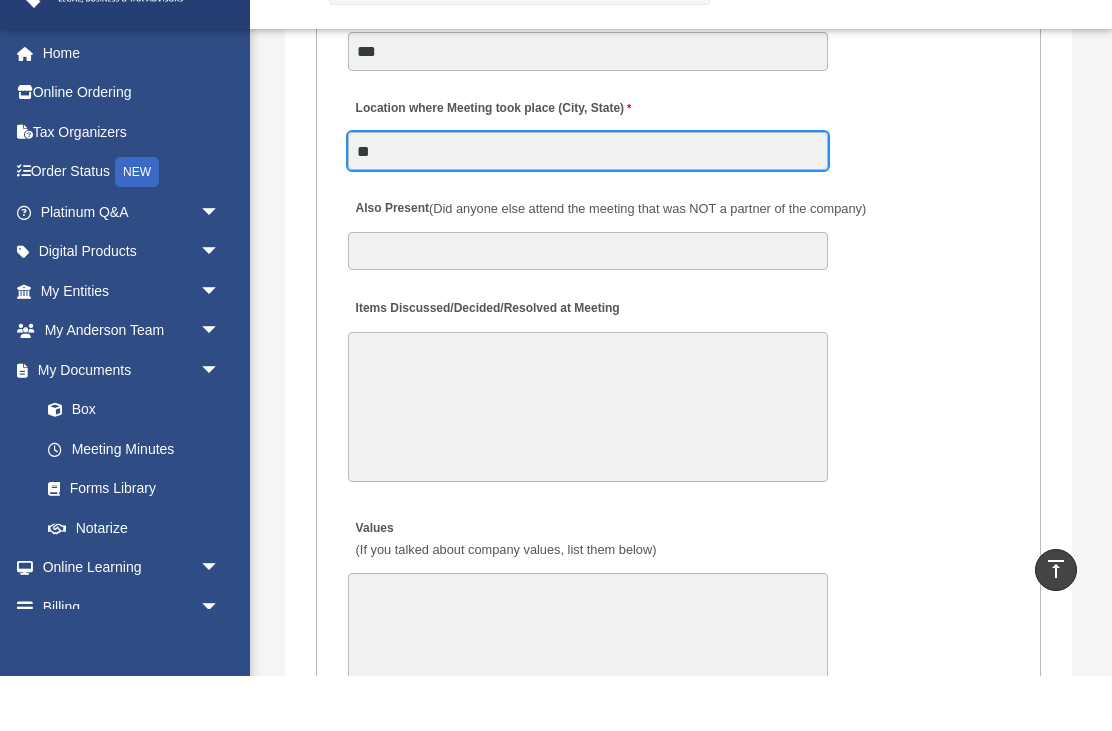 type on "**" 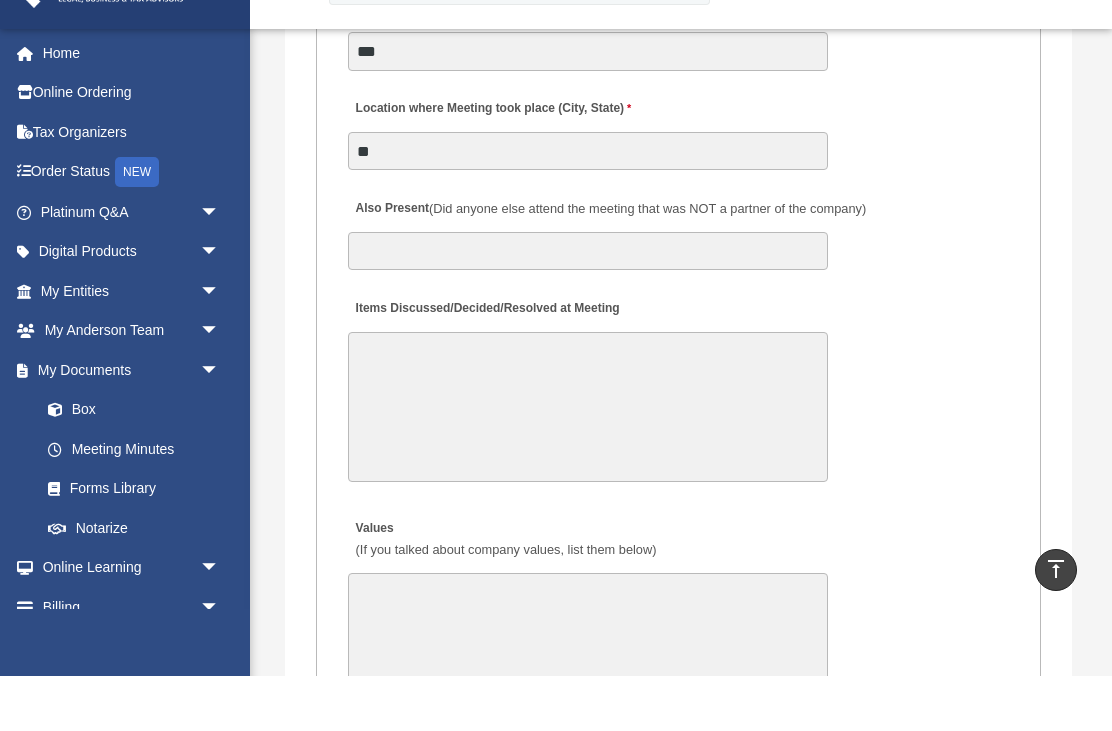 click on "Items Discussed/Decided/Resolved at Meeting" at bounding box center (588, 462) 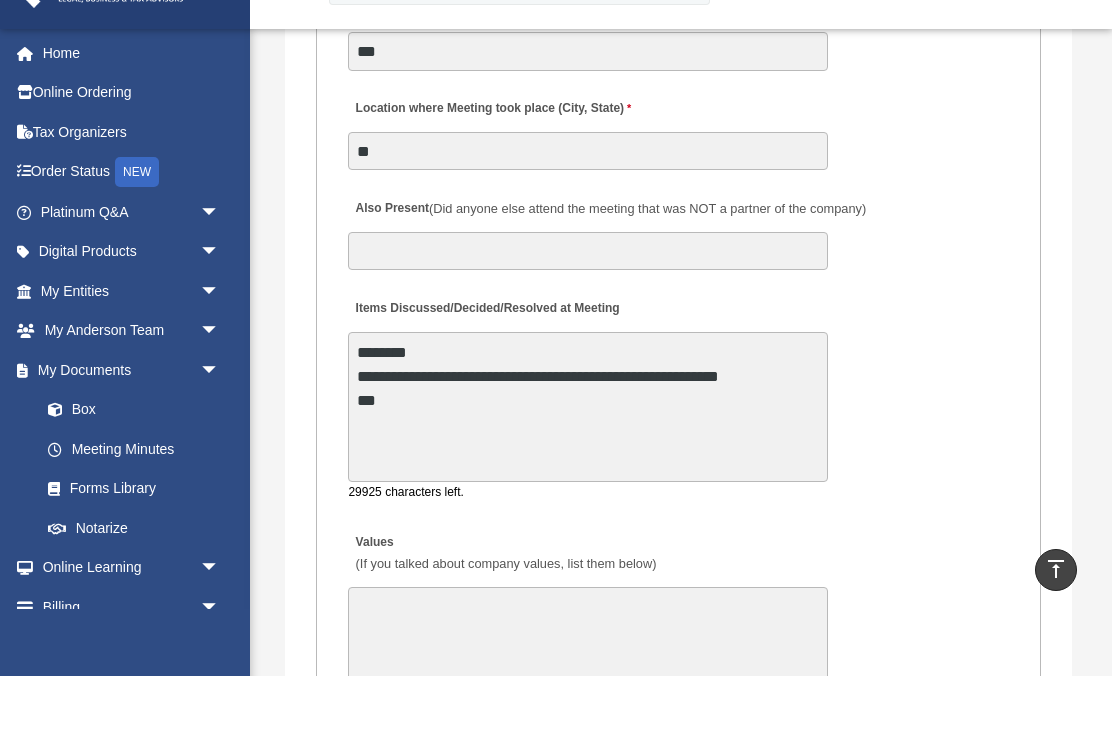 click on "**********" at bounding box center [588, 462] 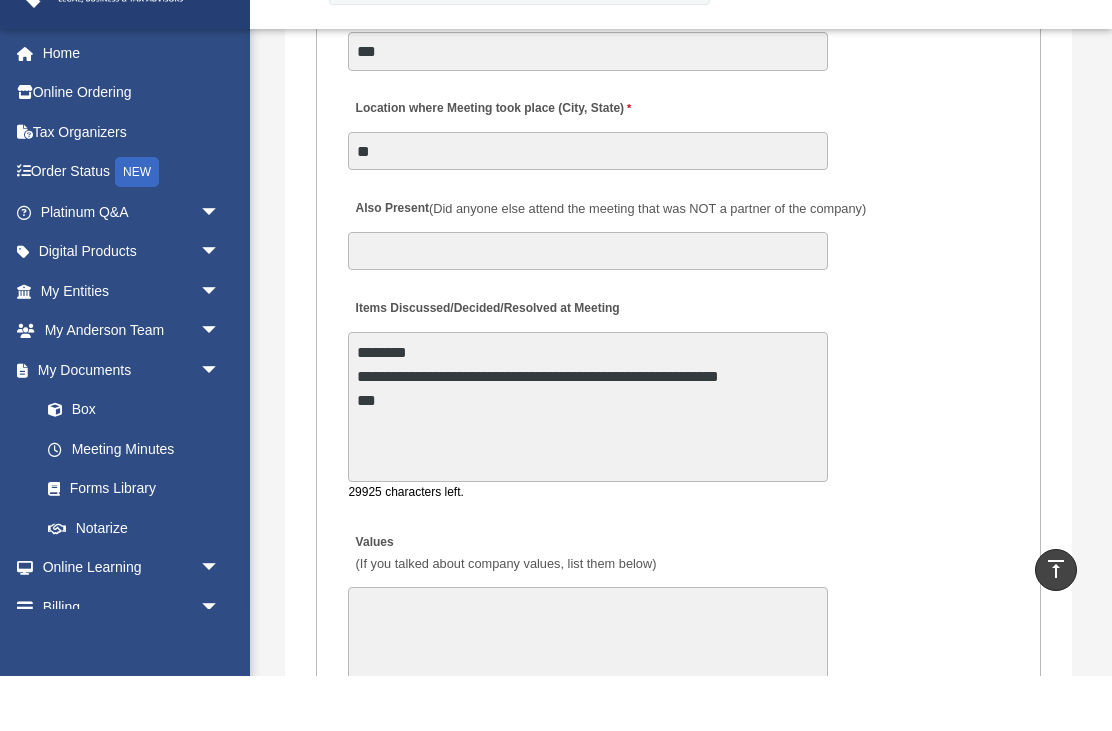 click on "**********" at bounding box center (588, 462) 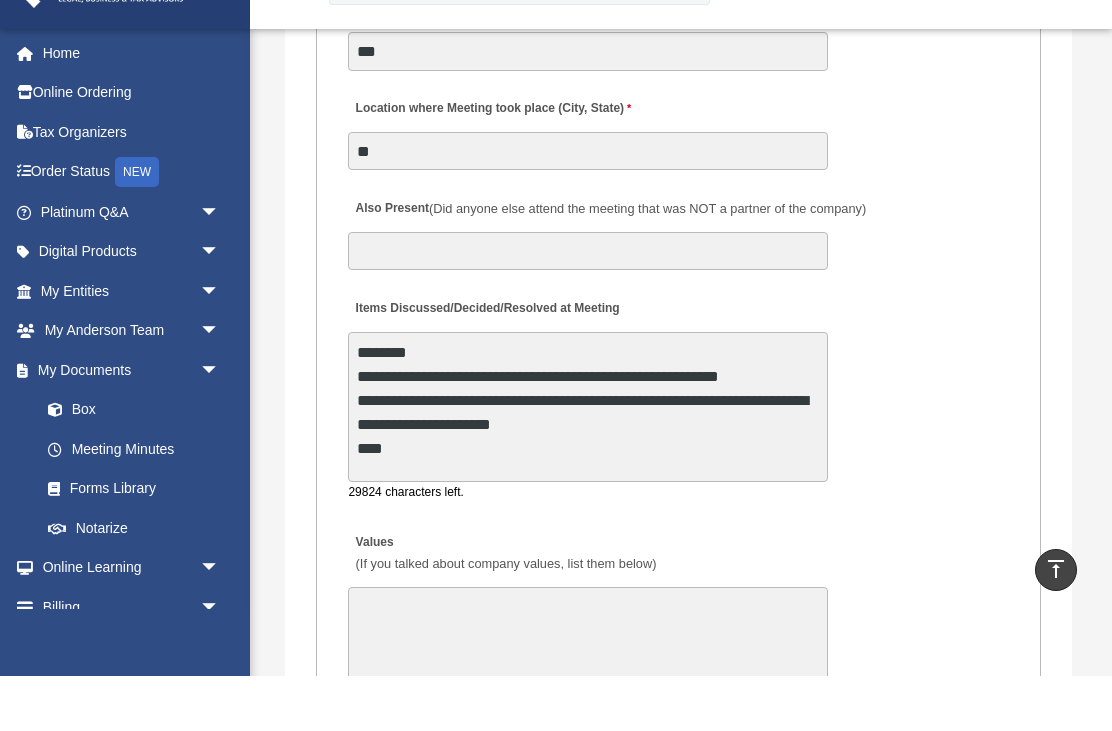 scroll, scrollTop: 10, scrollLeft: 0, axis: vertical 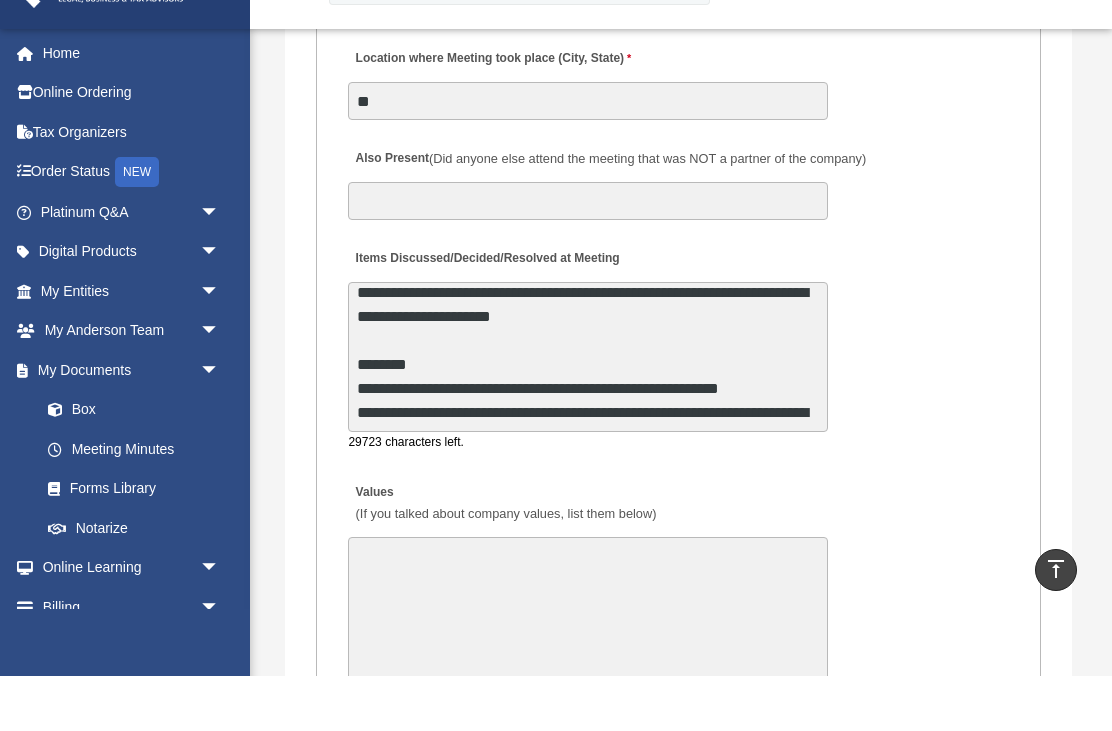 paste on "**********" 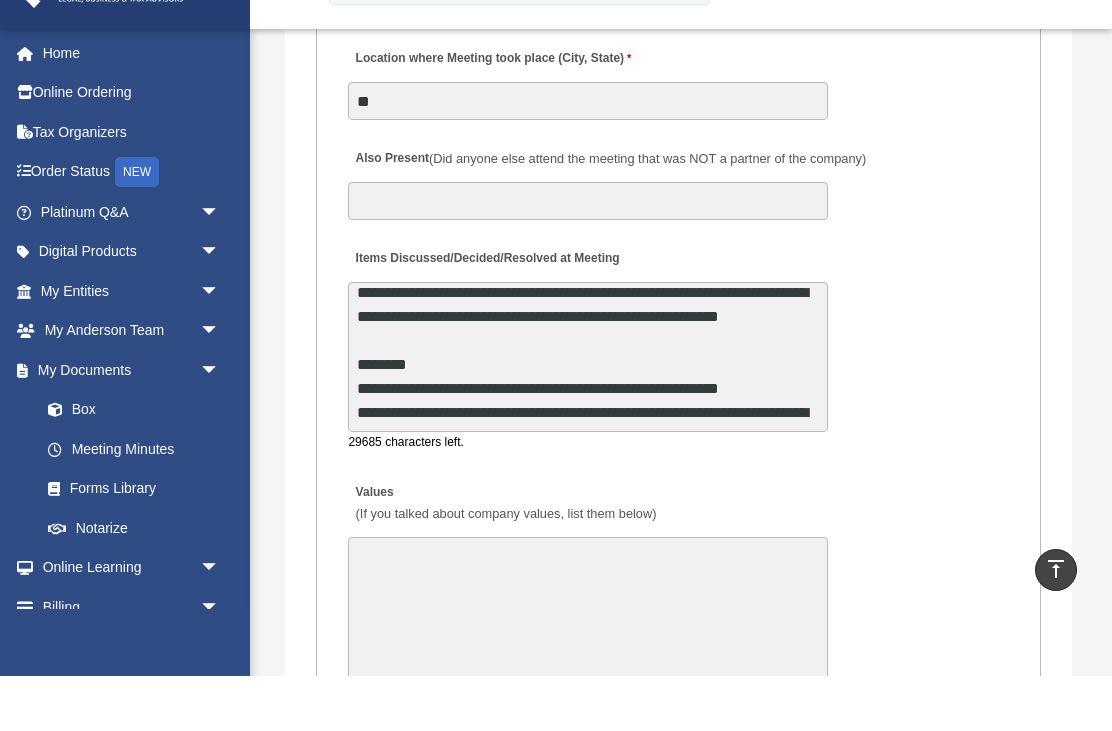 click on "**********" at bounding box center [588, 412] 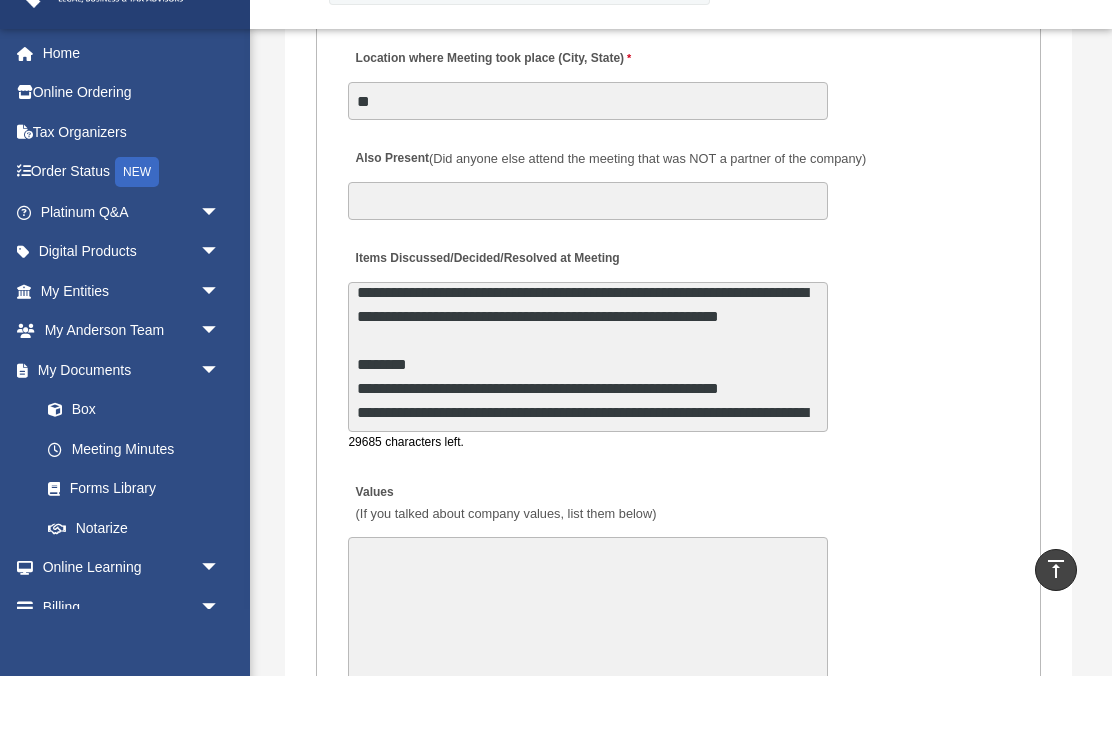 click on "**********" at bounding box center [588, 412] 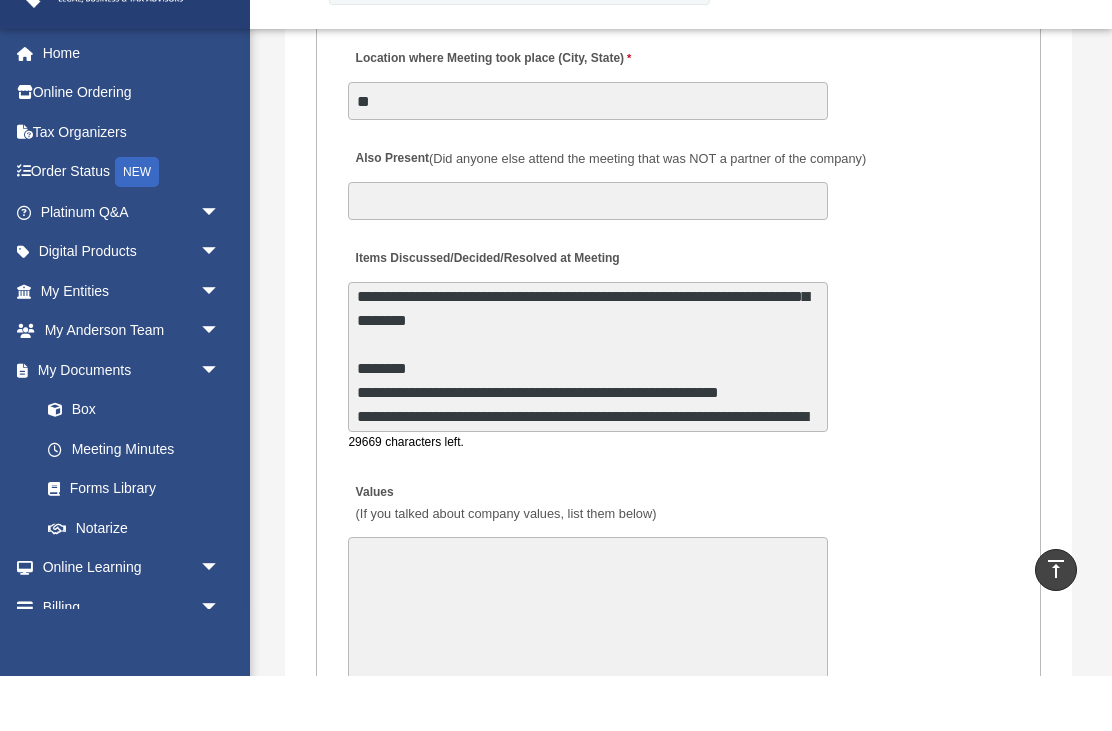 scroll, scrollTop: 10, scrollLeft: 0, axis: vertical 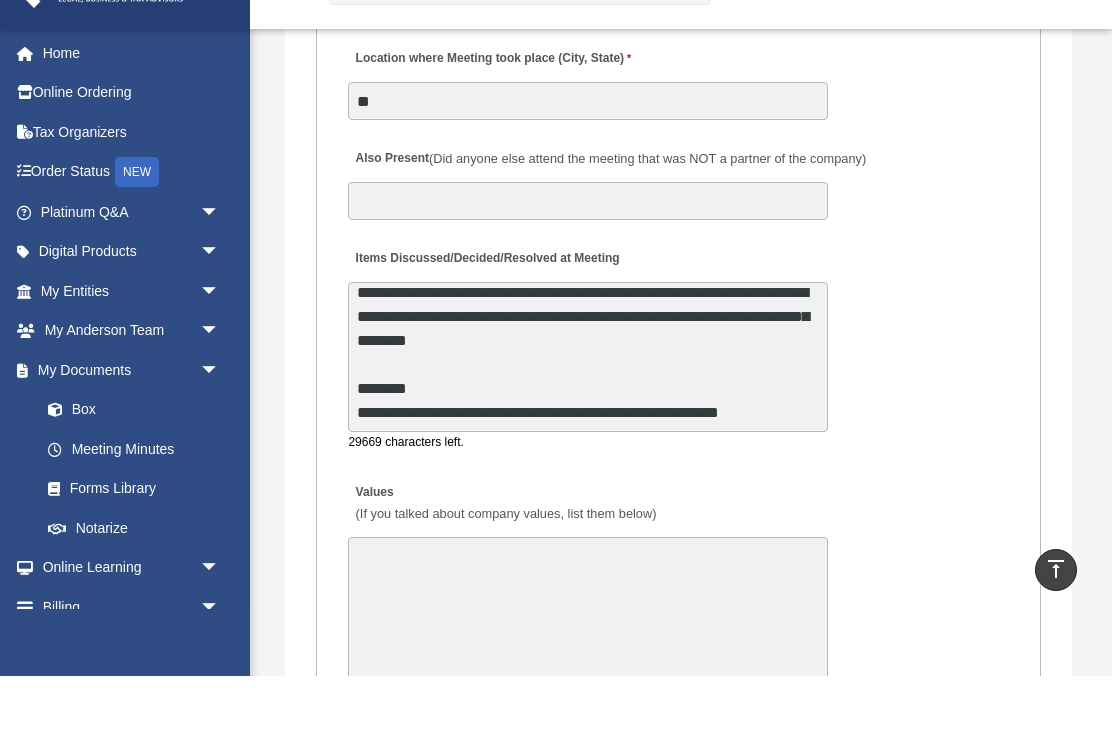 click on "**********" at bounding box center (588, 412) 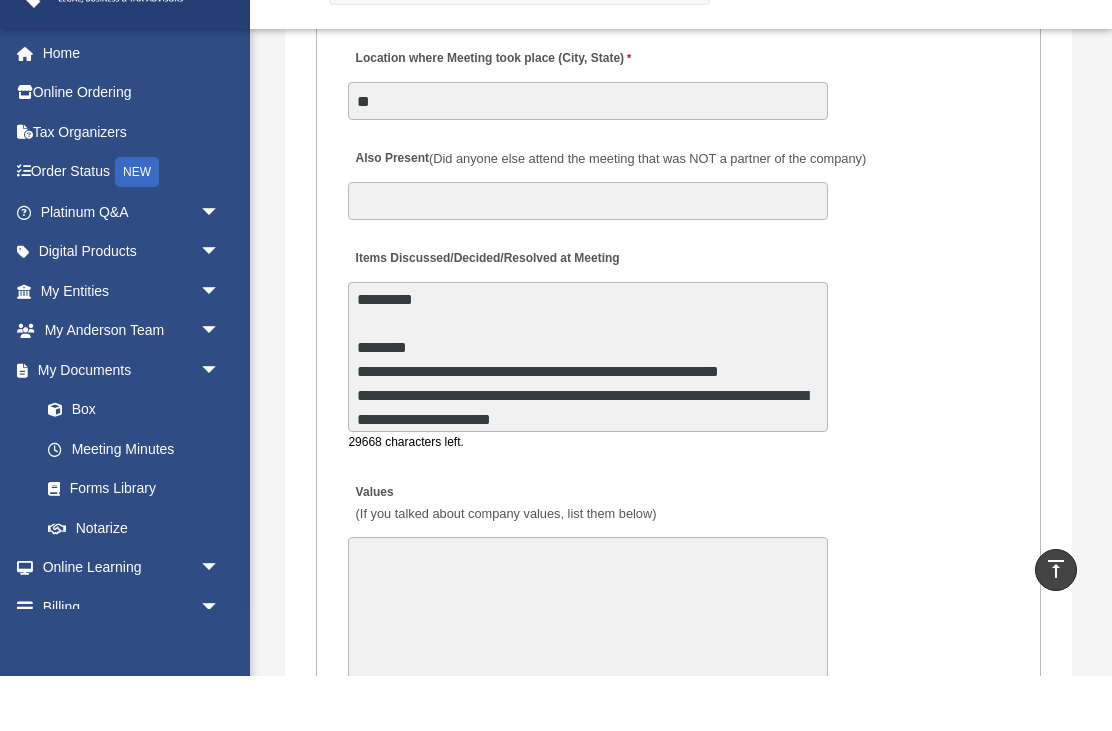 scroll, scrollTop: 75, scrollLeft: 0, axis: vertical 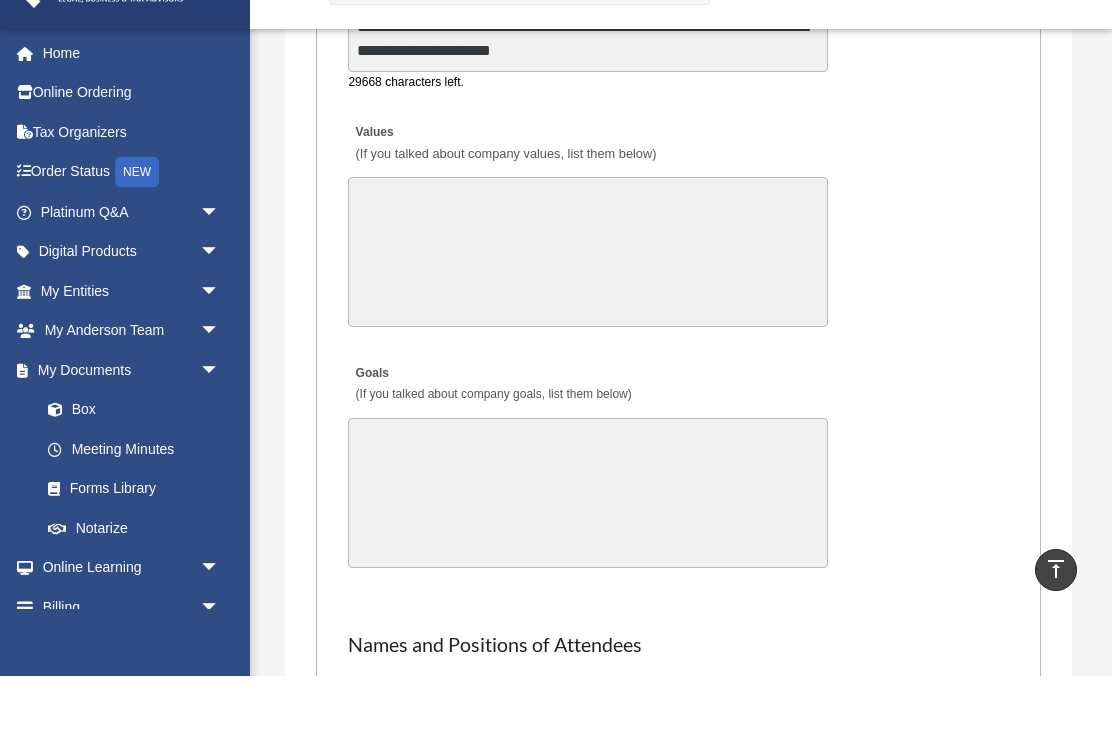 type on "**********" 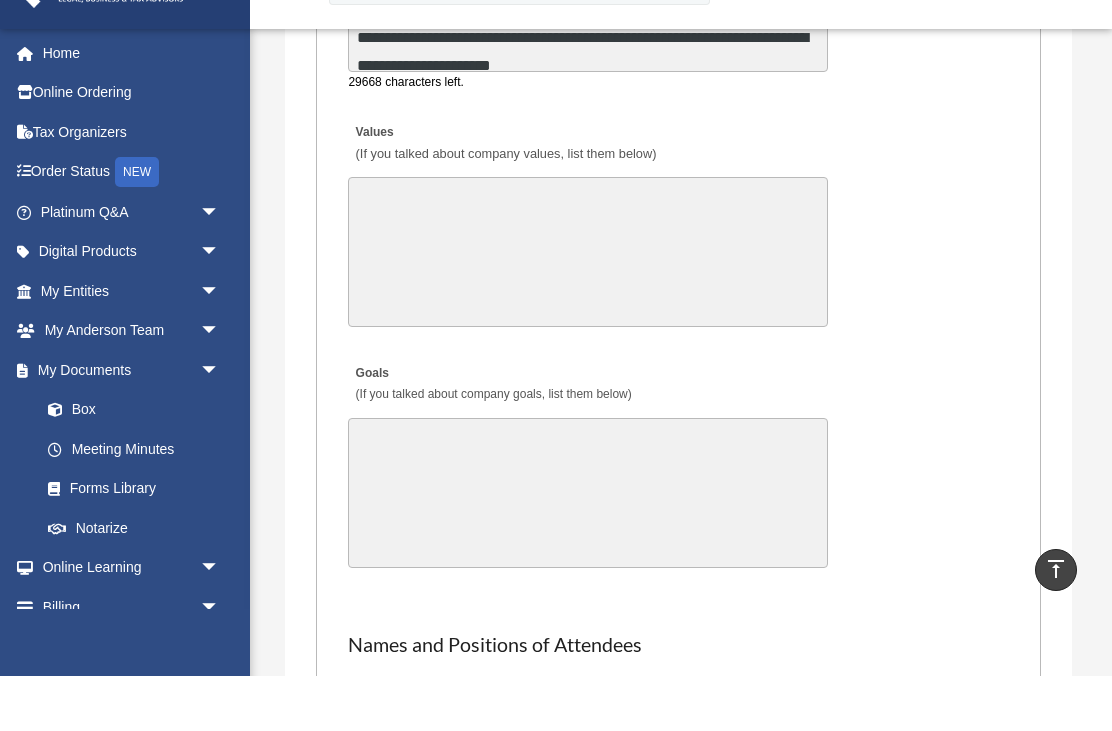 click on "30000 characters left." at bounding box center [588, 548] 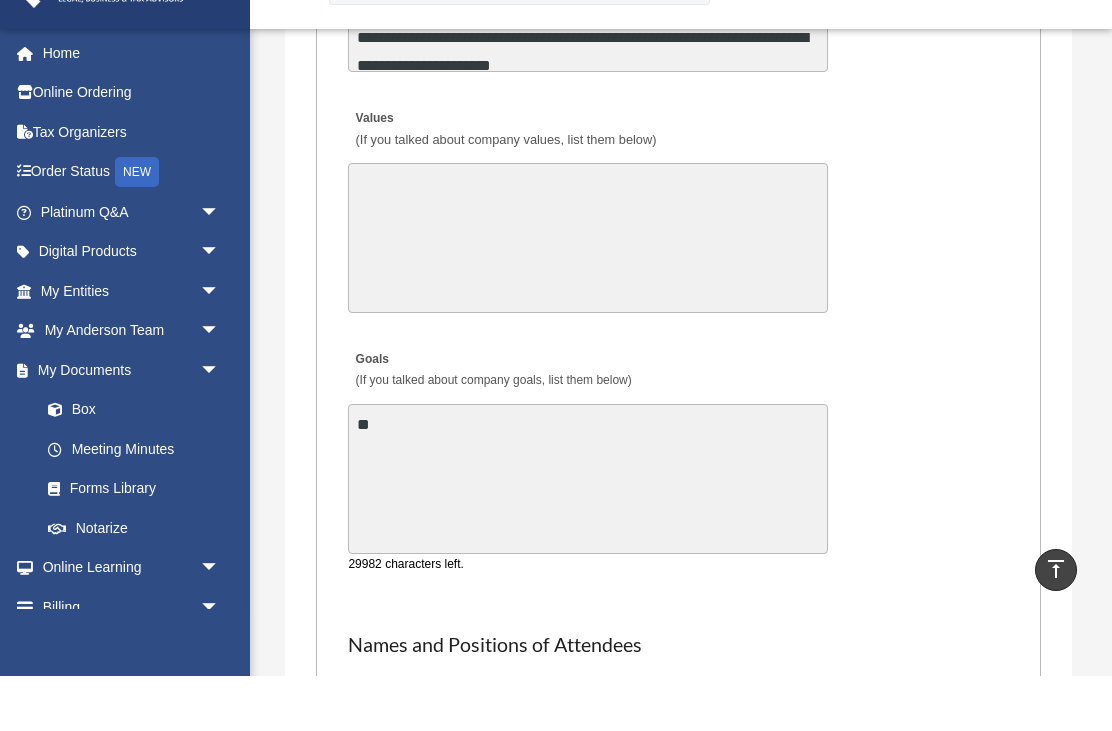 type on "*" 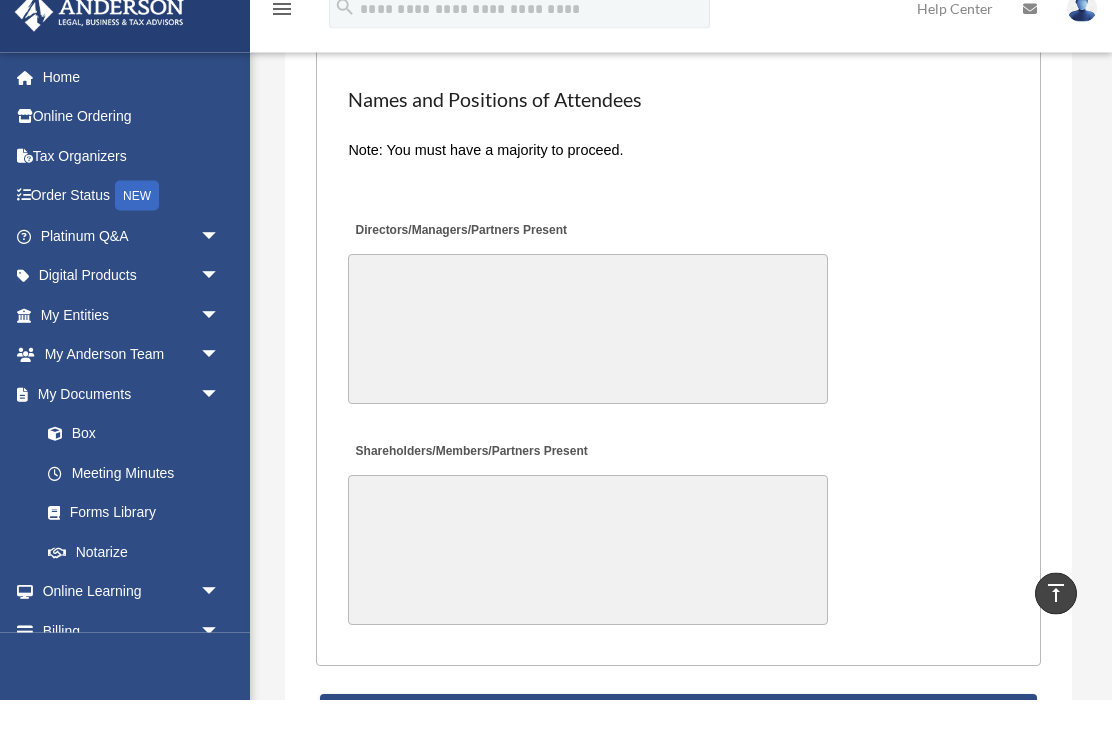 scroll, scrollTop: 5177, scrollLeft: 0, axis: vertical 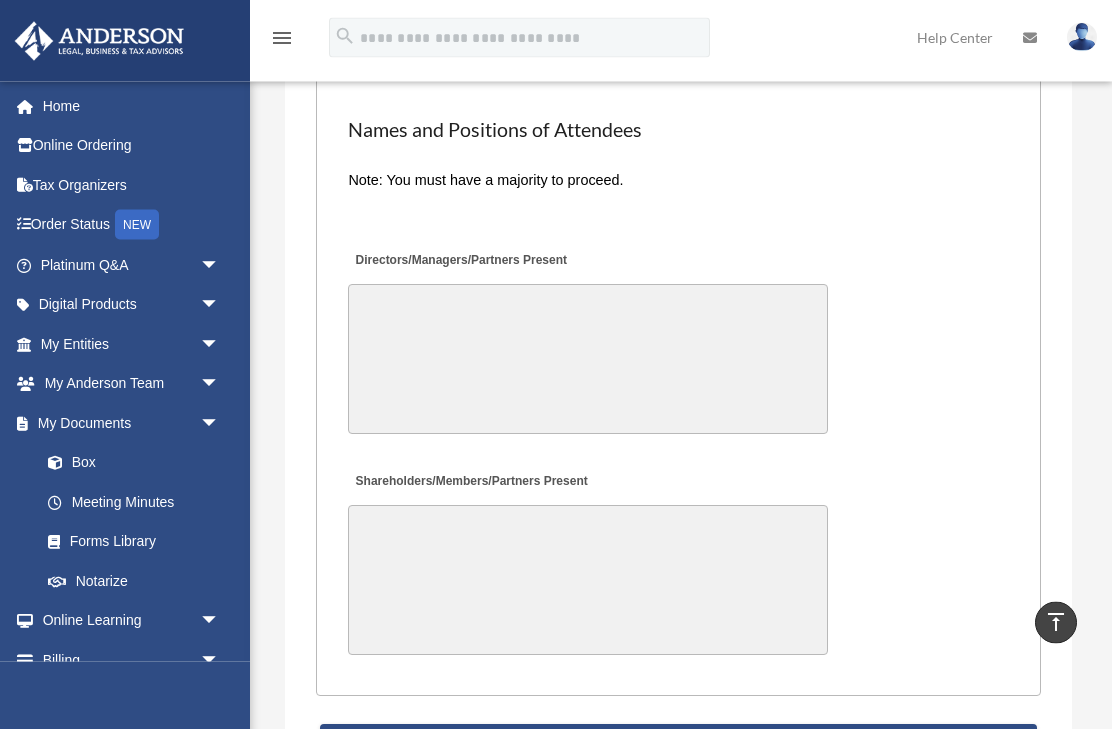 type on "**********" 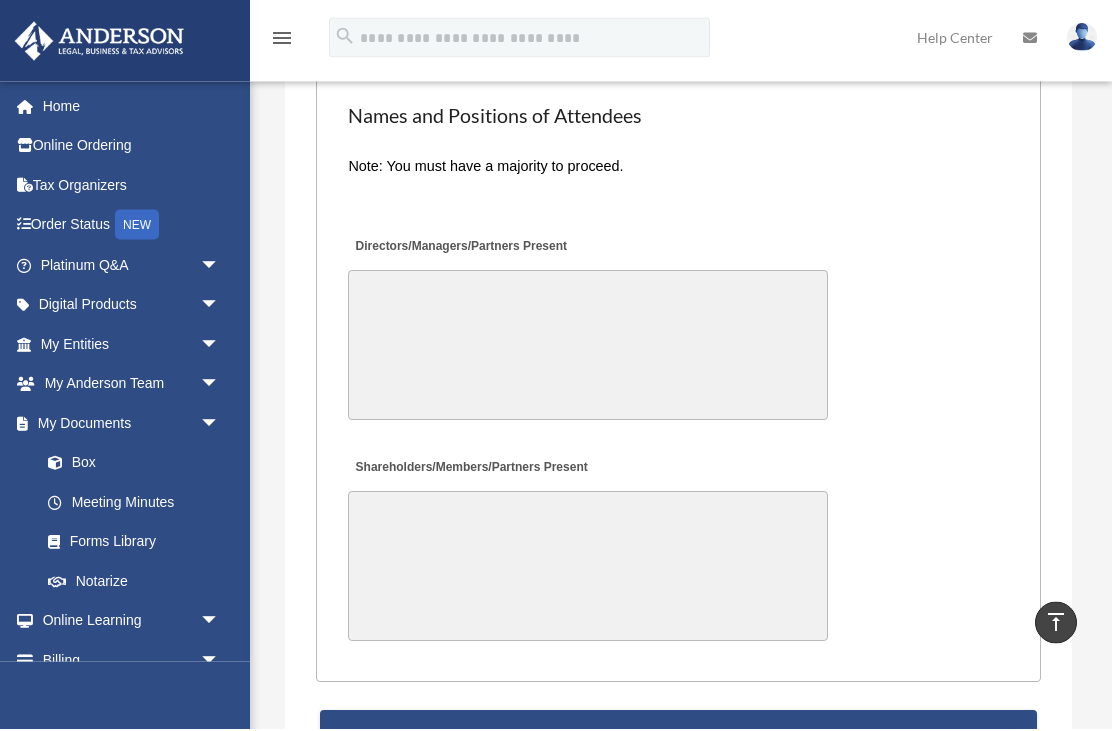 click on "Shareholders/Members/Partners Present" at bounding box center (588, 569) 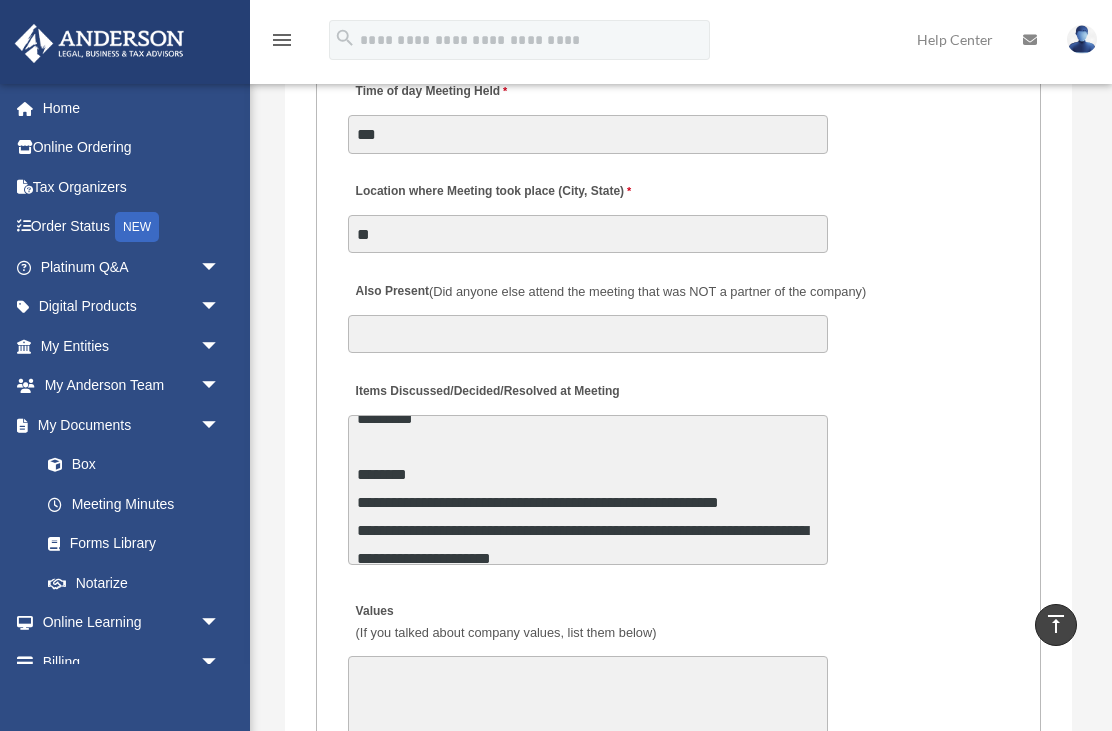 scroll, scrollTop: 4007, scrollLeft: 0, axis: vertical 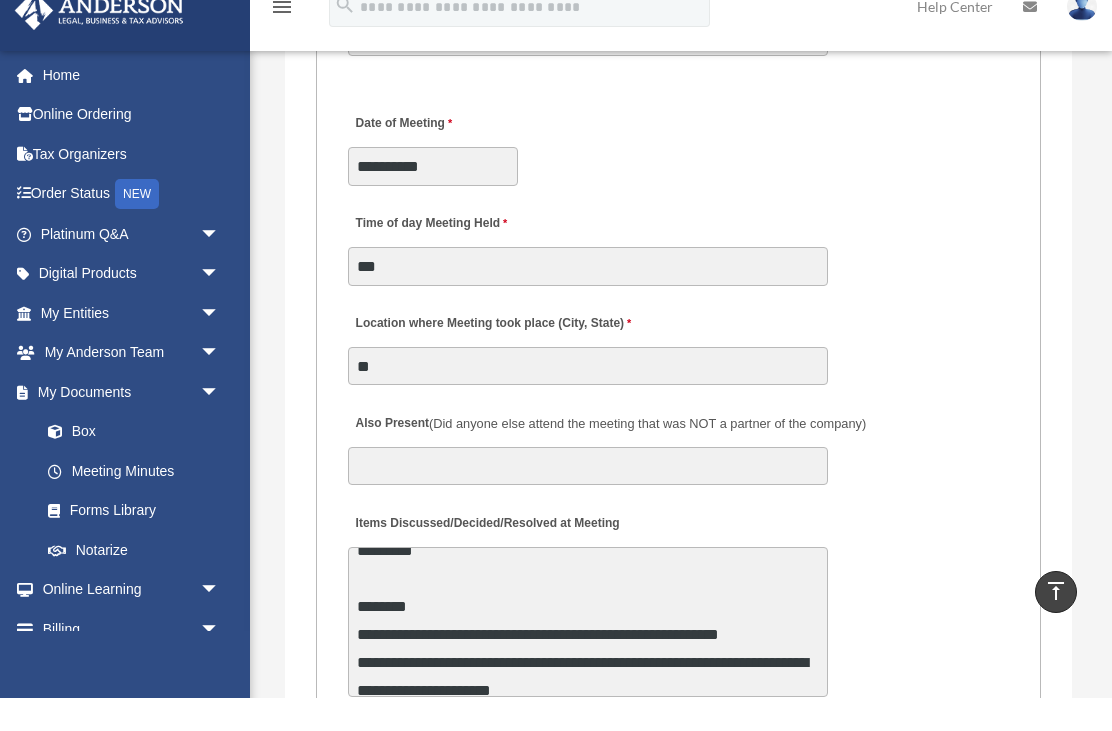 type on "**********" 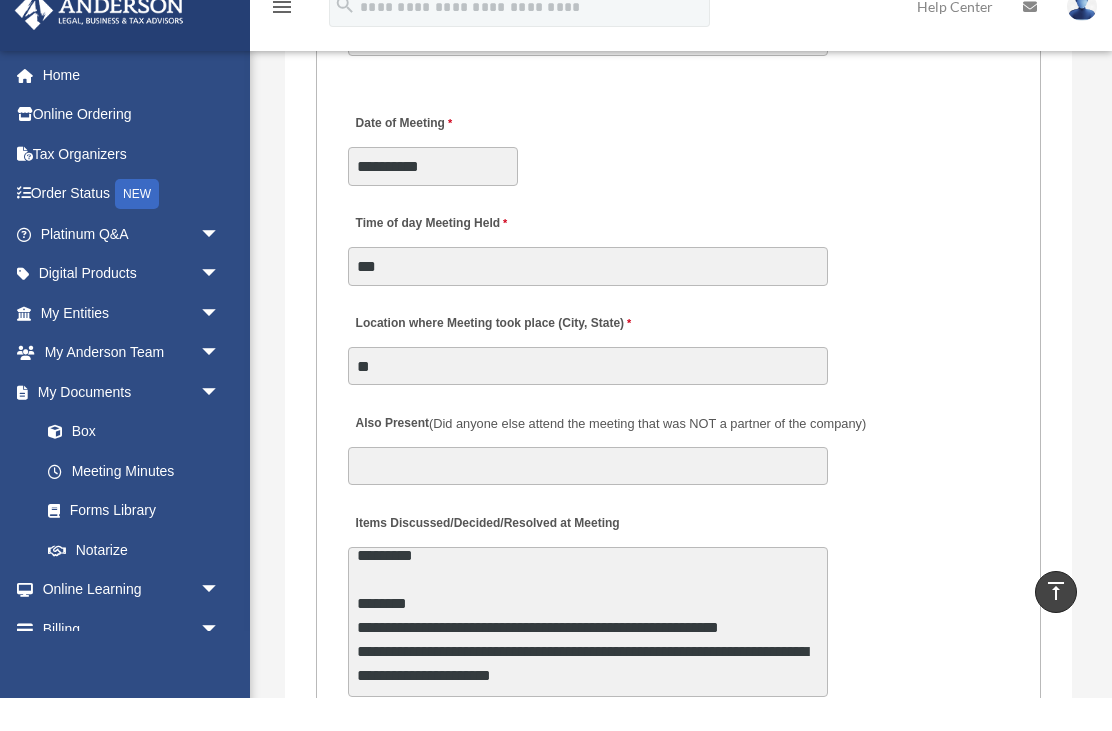 click on "**********" at bounding box center (588, 655) 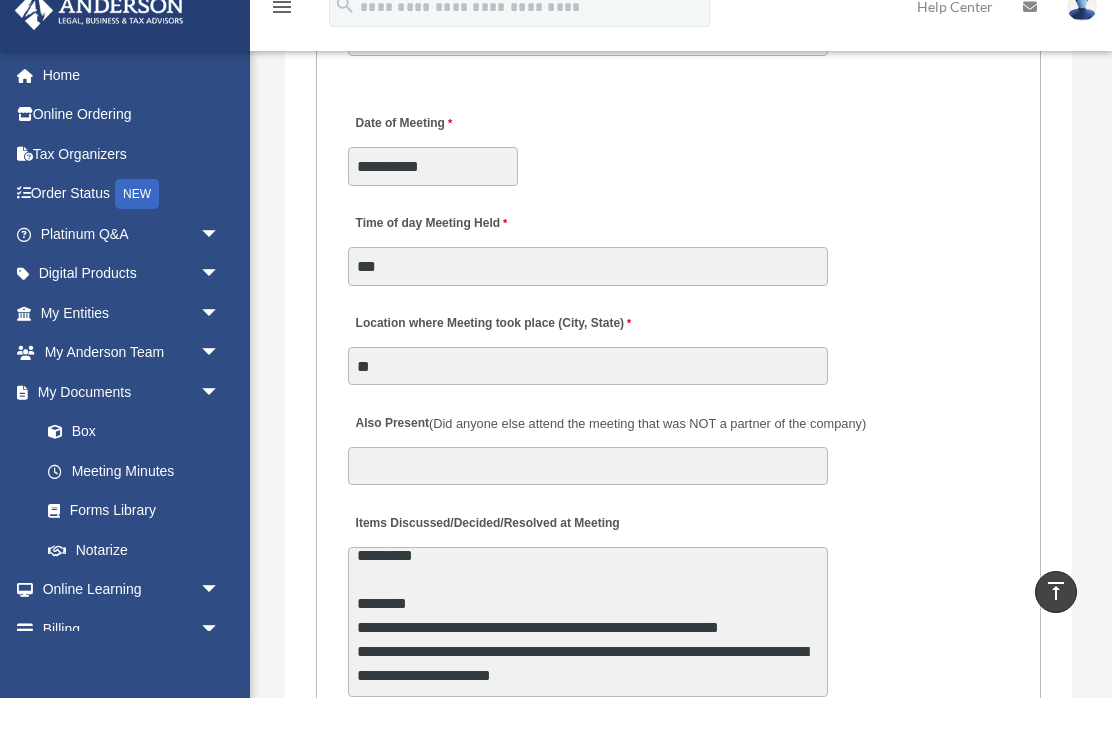 click on "**********" at bounding box center (588, 655) 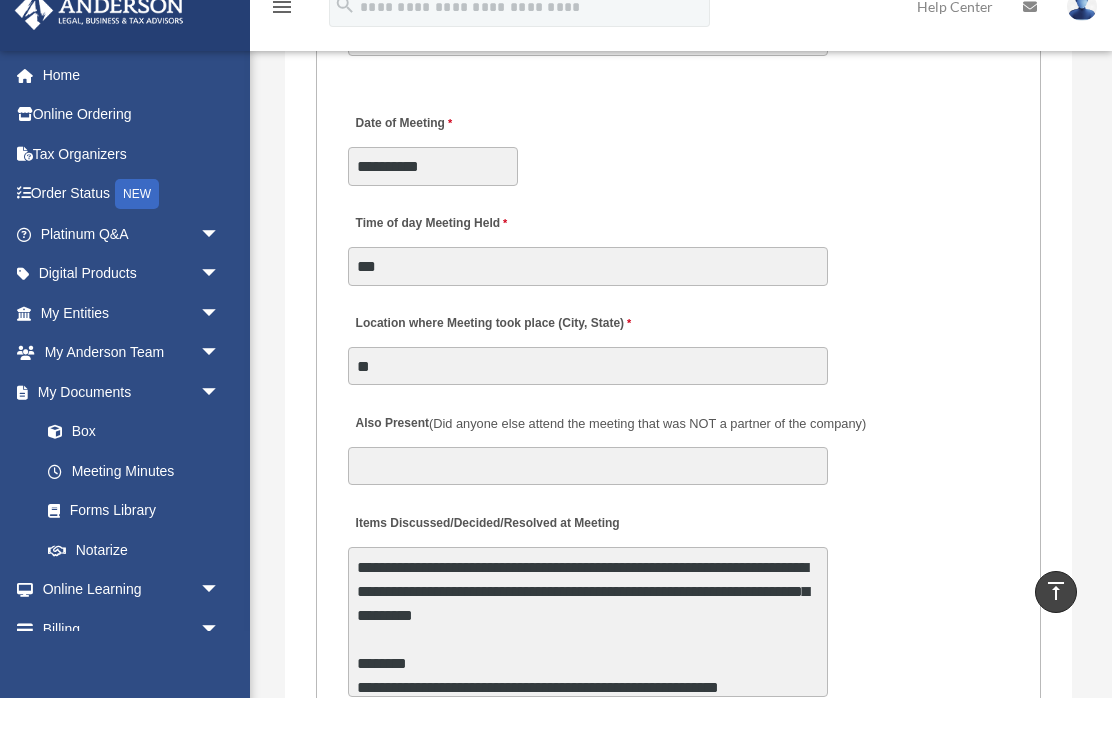 scroll, scrollTop: 84, scrollLeft: 0, axis: vertical 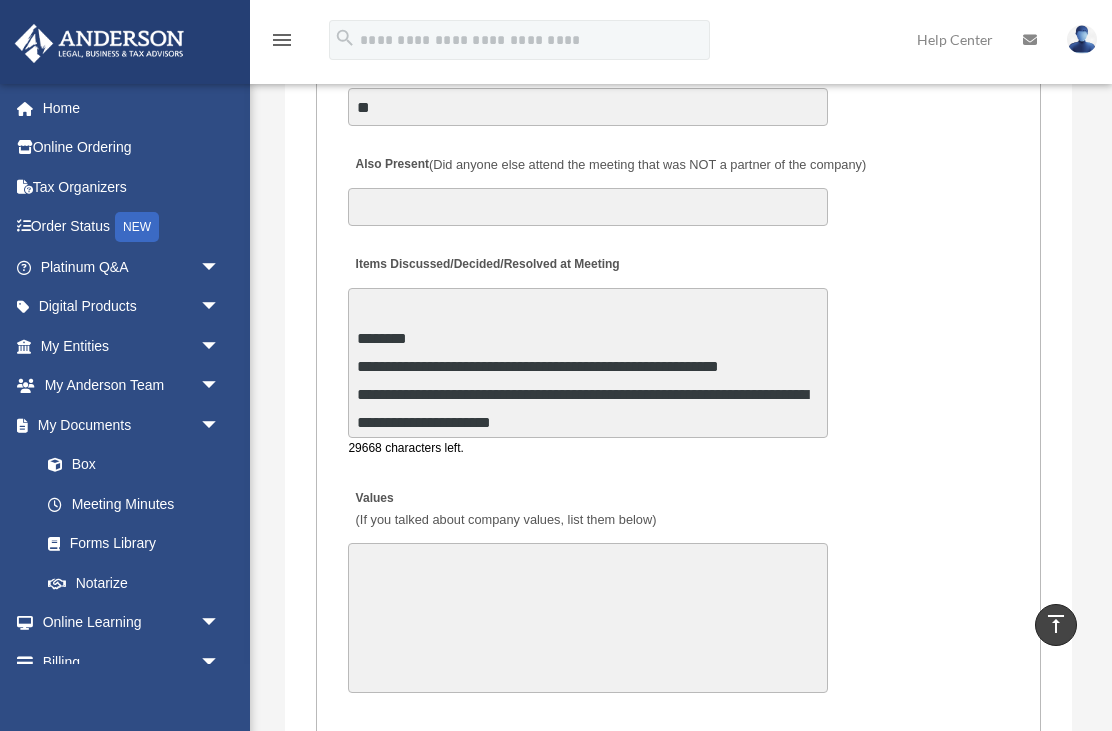 click on "**********" at bounding box center [678, 351] 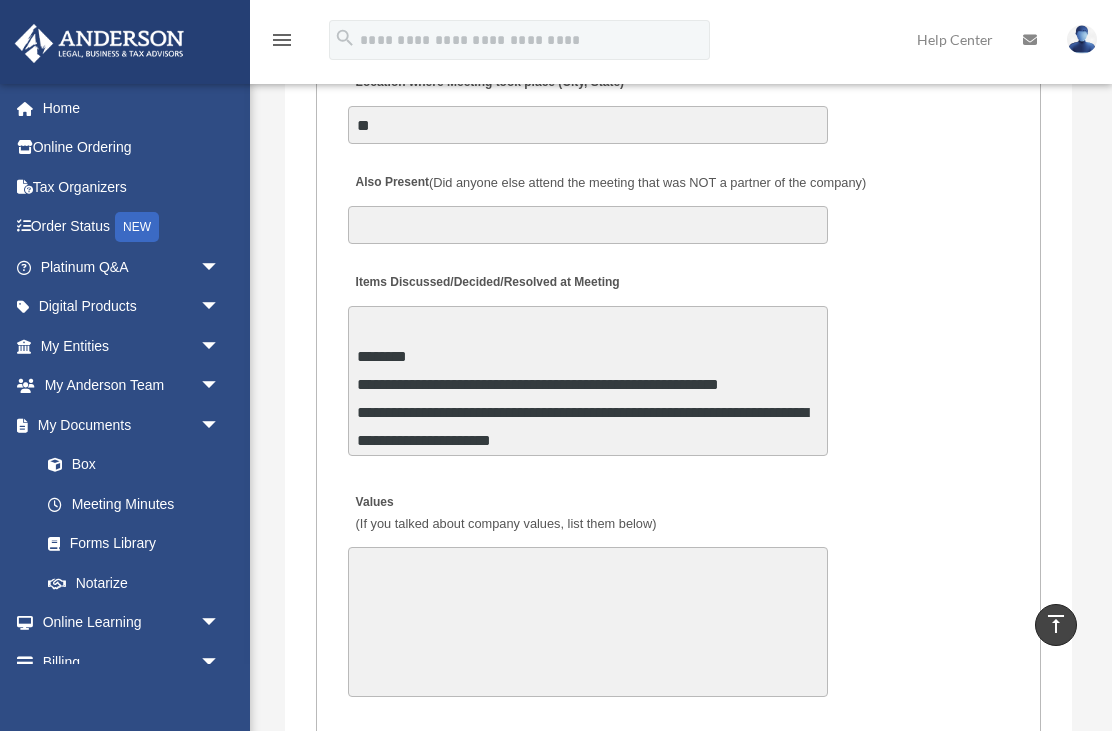 scroll, scrollTop: 4280, scrollLeft: 0, axis: vertical 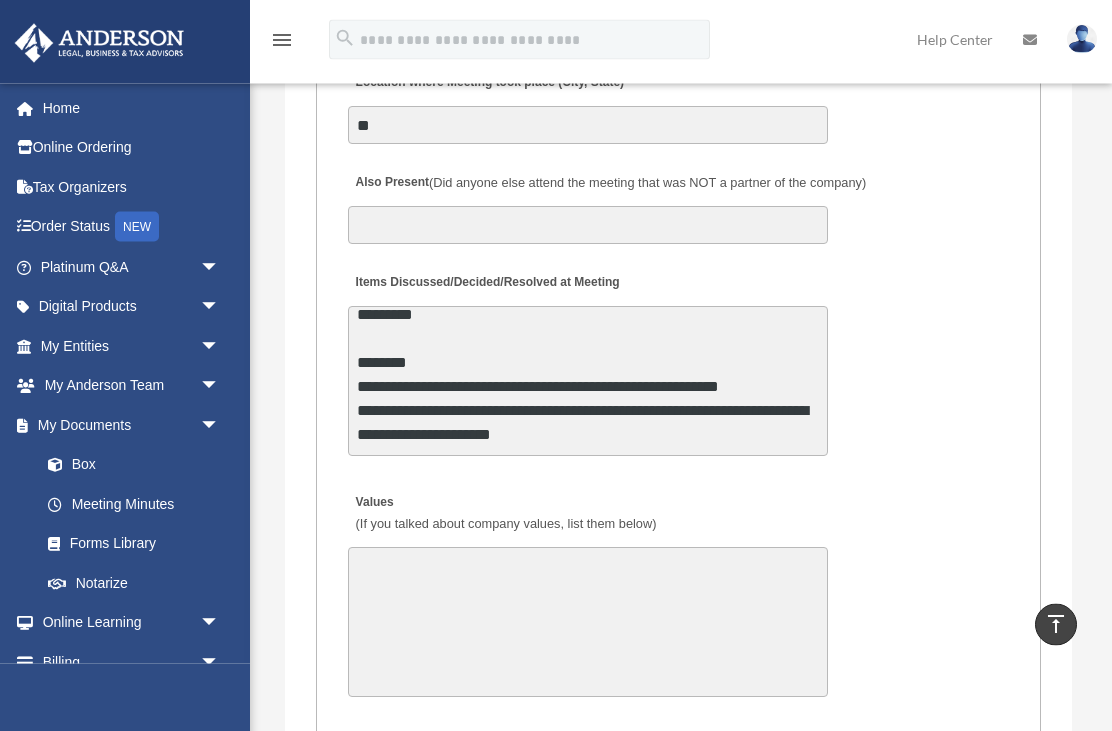 click on "**********" at bounding box center [588, 382] 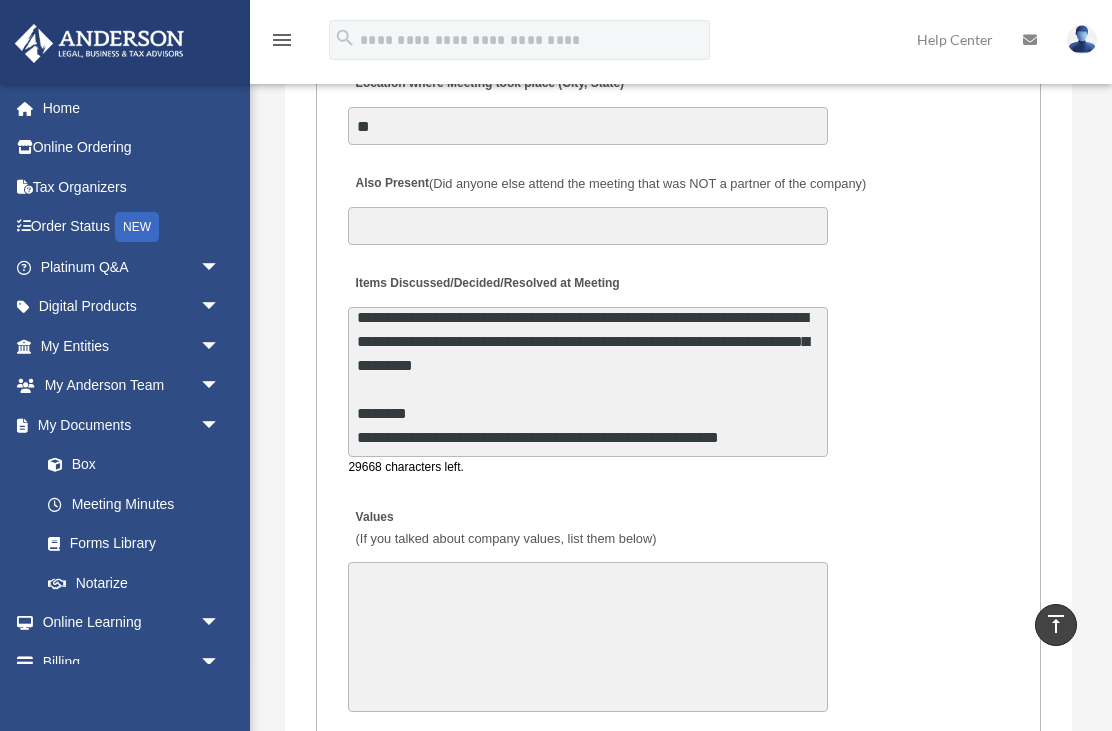 scroll, scrollTop: 84, scrollLeft: 0, axis: vertical 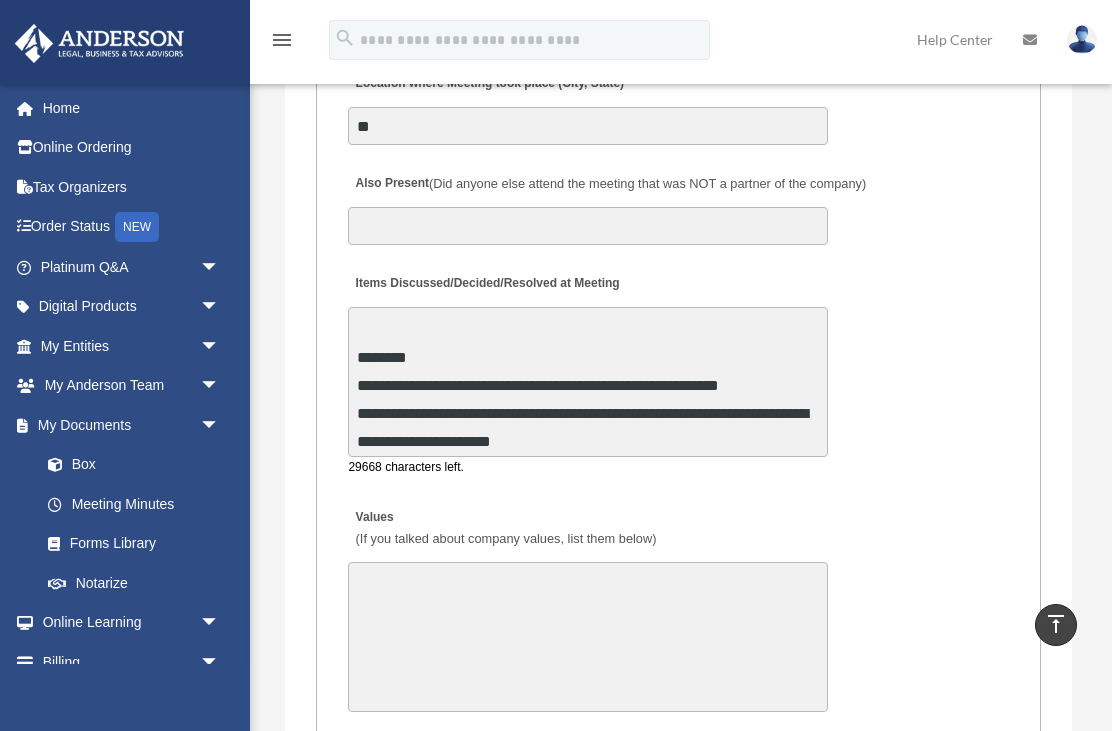 click on "**********" at bounding box center [678, 370] 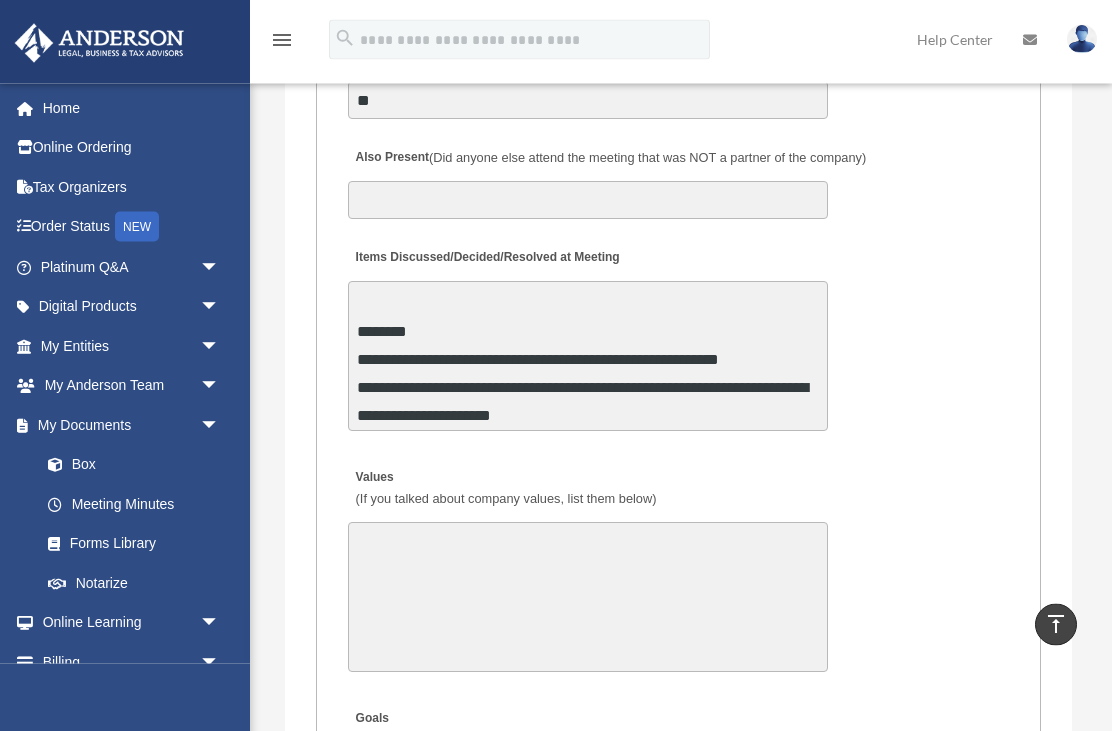 scroll, scrollTop: 4309, scrollLeft: 0, axis: vertical 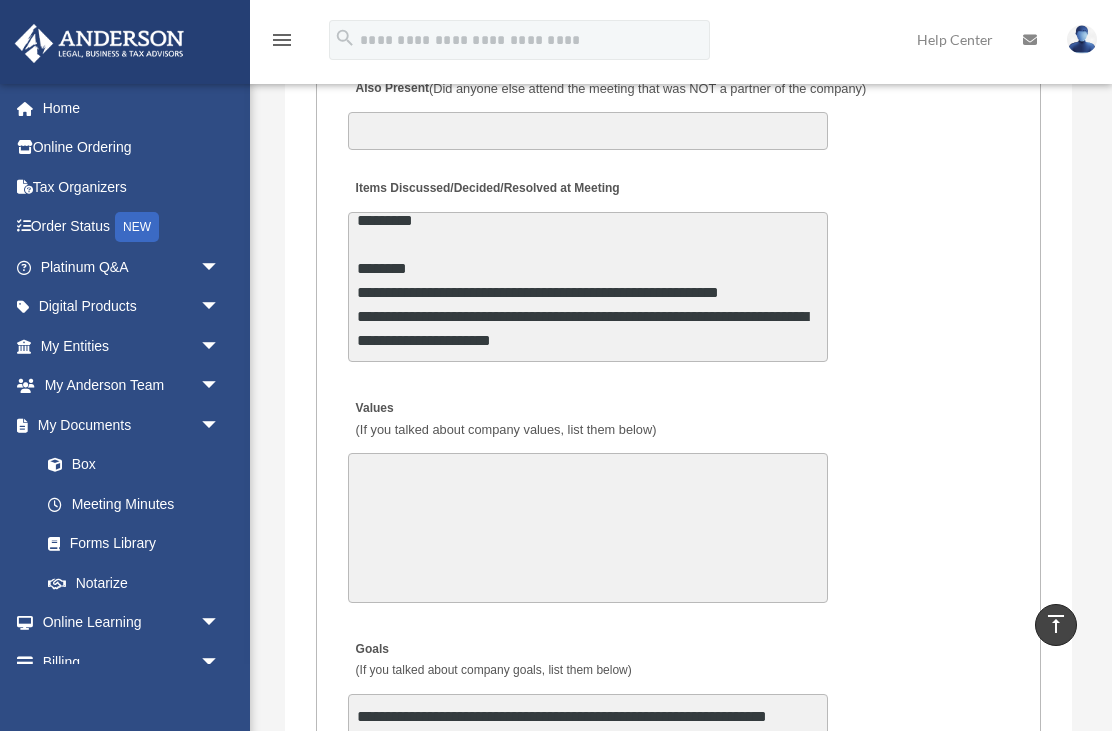 click on "**********" at bounding box center (588, 287) 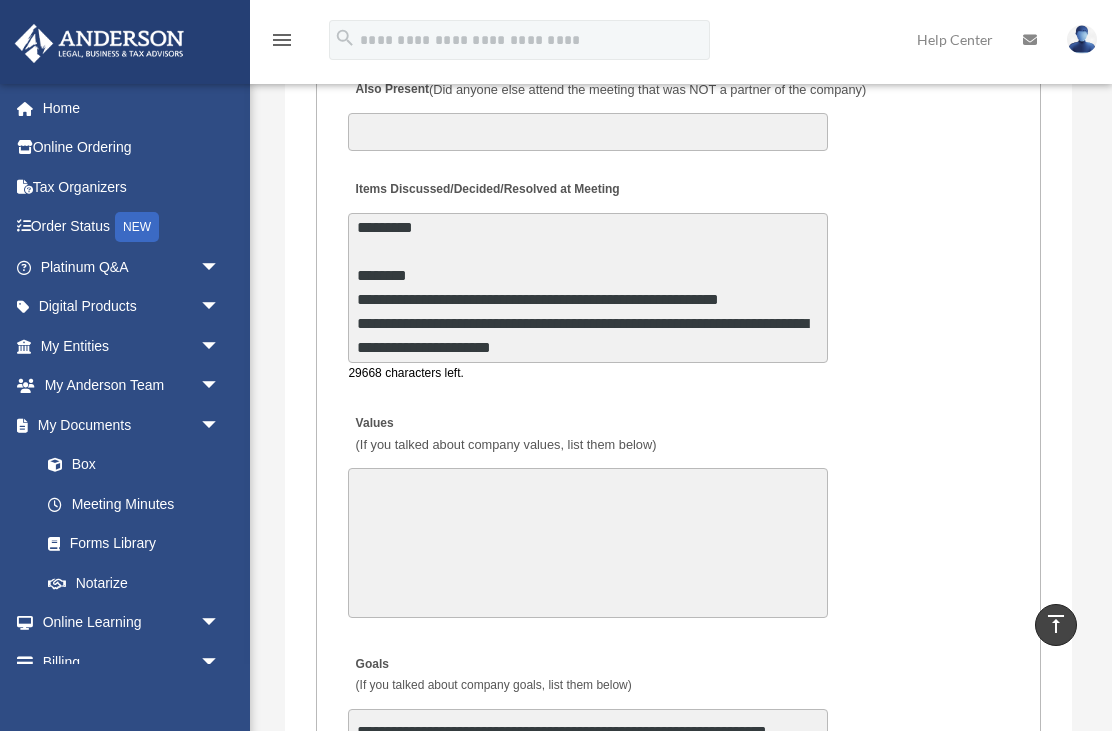 scroll, scrollTop: 10, scrollLeft: 0, axis: vertical 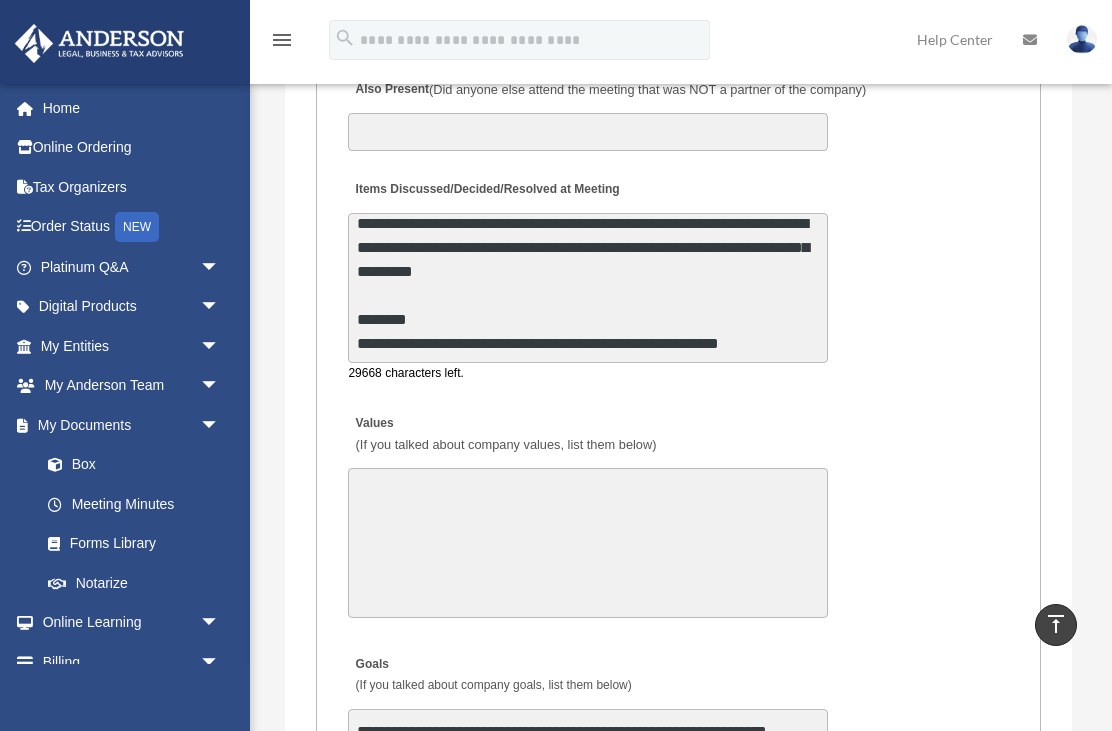 click on "**********" at bounding box center (588, 288) 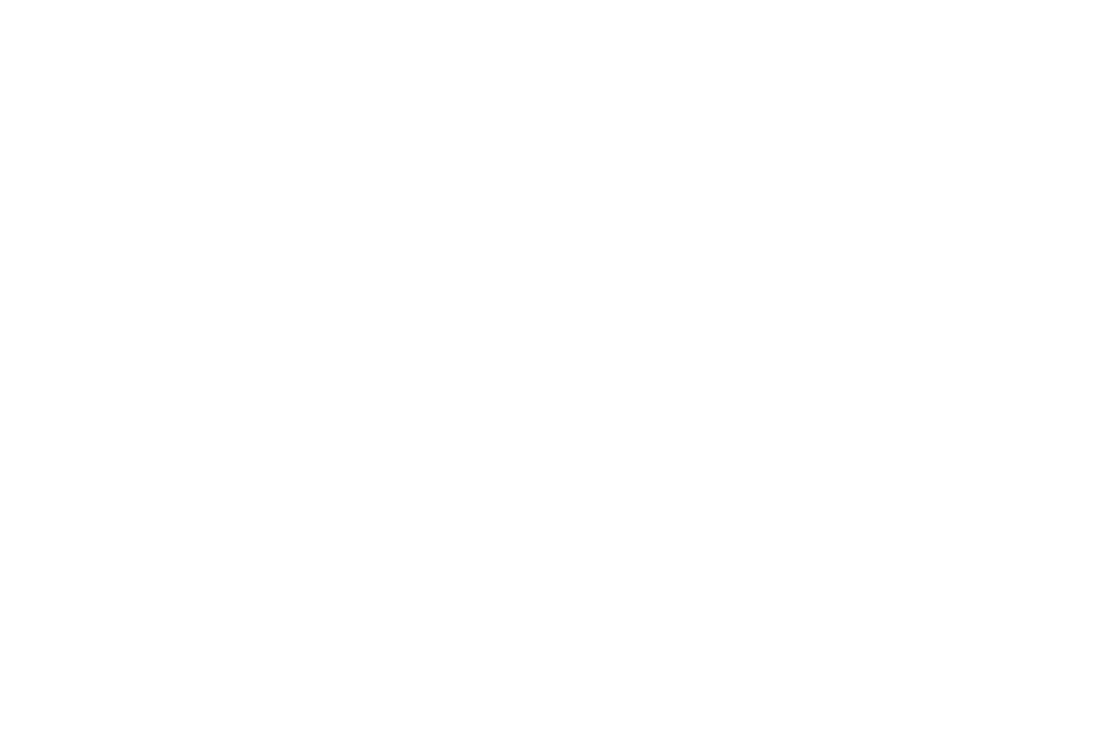 scroll, scrollTop: 5335, scrollLeft: 0, axis: vertical 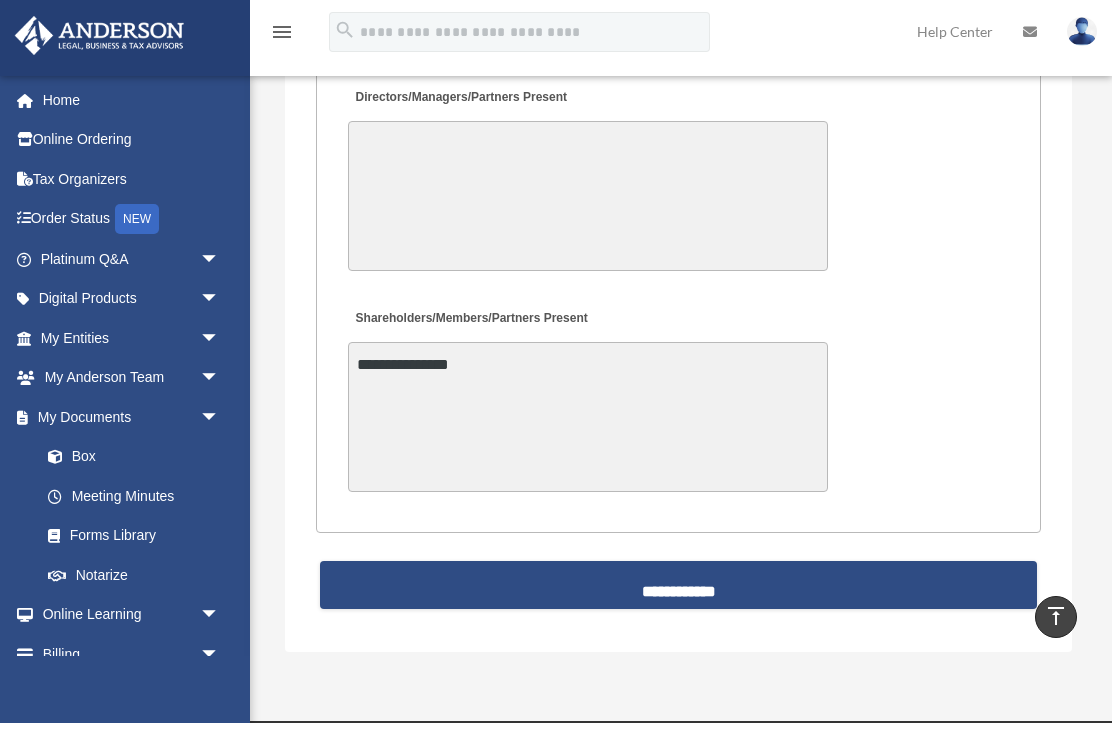 type on "**********" 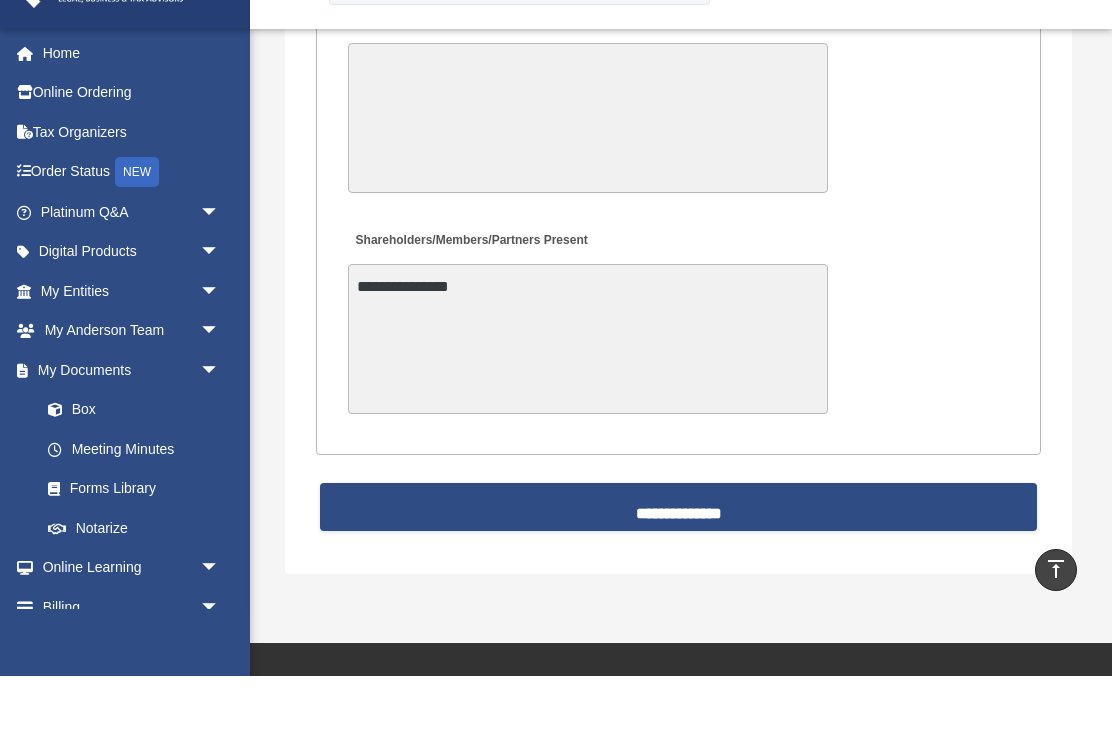 scroll, scrollTop: 5408, scrollLeft: 0, axis: vertical 